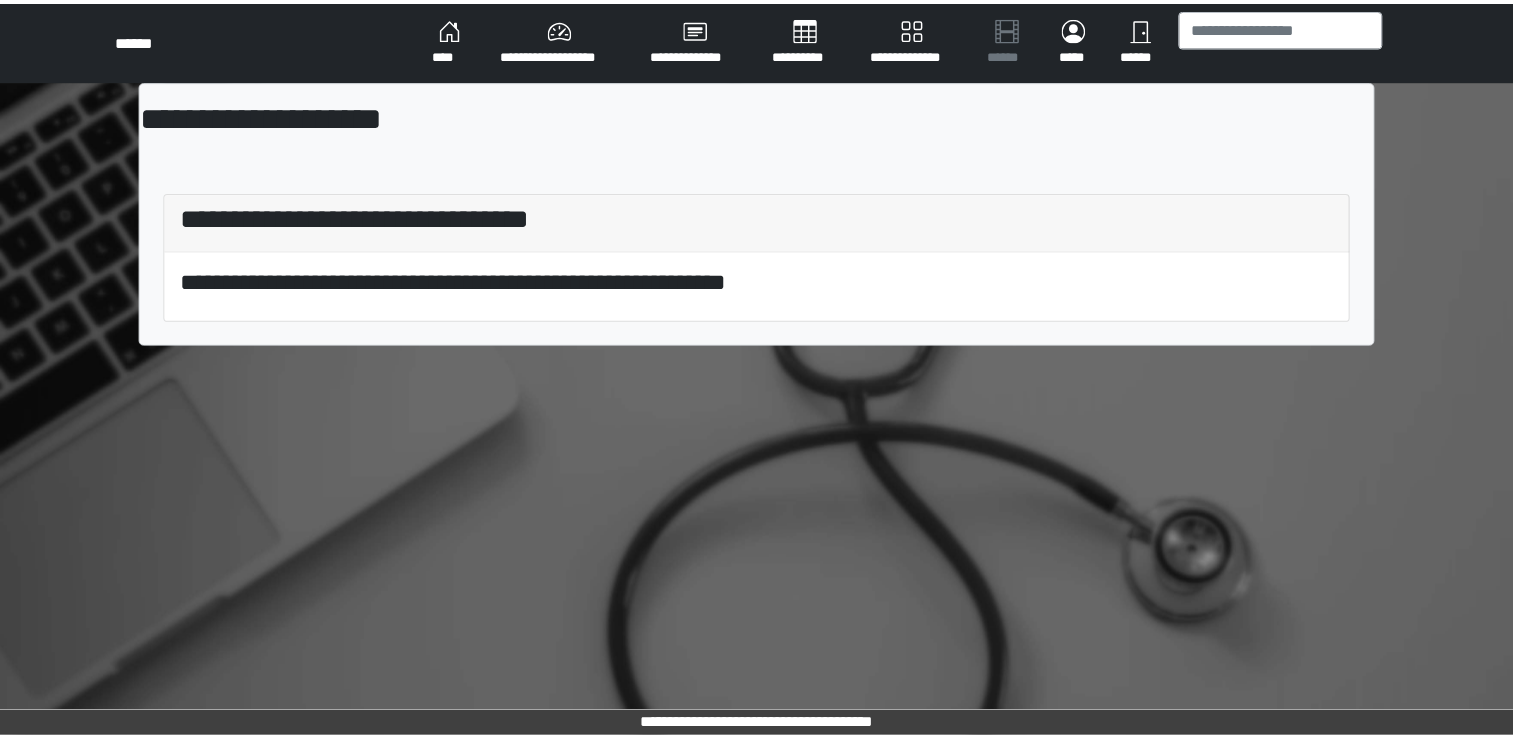 scroll, scrollTop: 0, scrollLeft: 0, axis: both 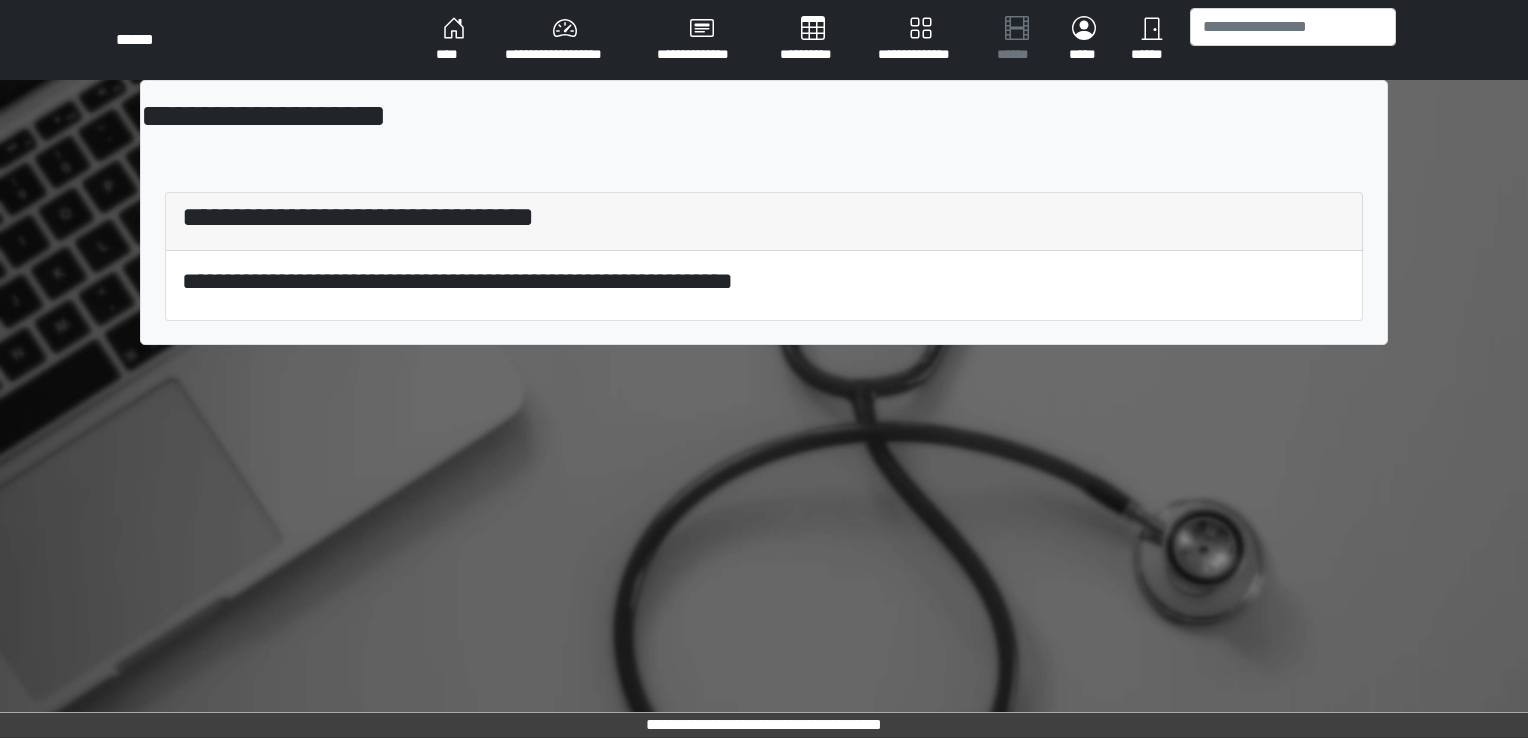 click on "****" at bounding box center [454, 40] 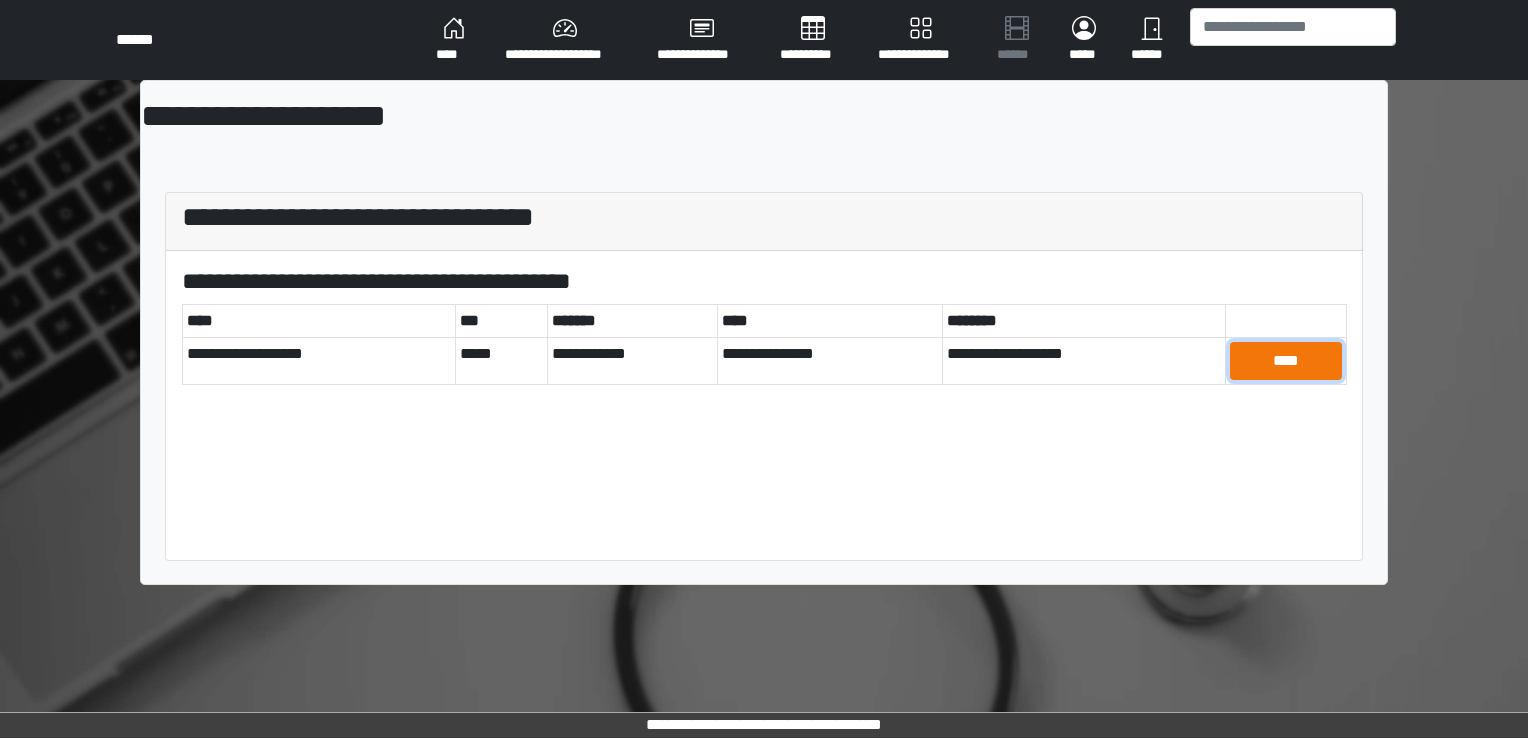 click on "****" at bounding box center (1286, 361) 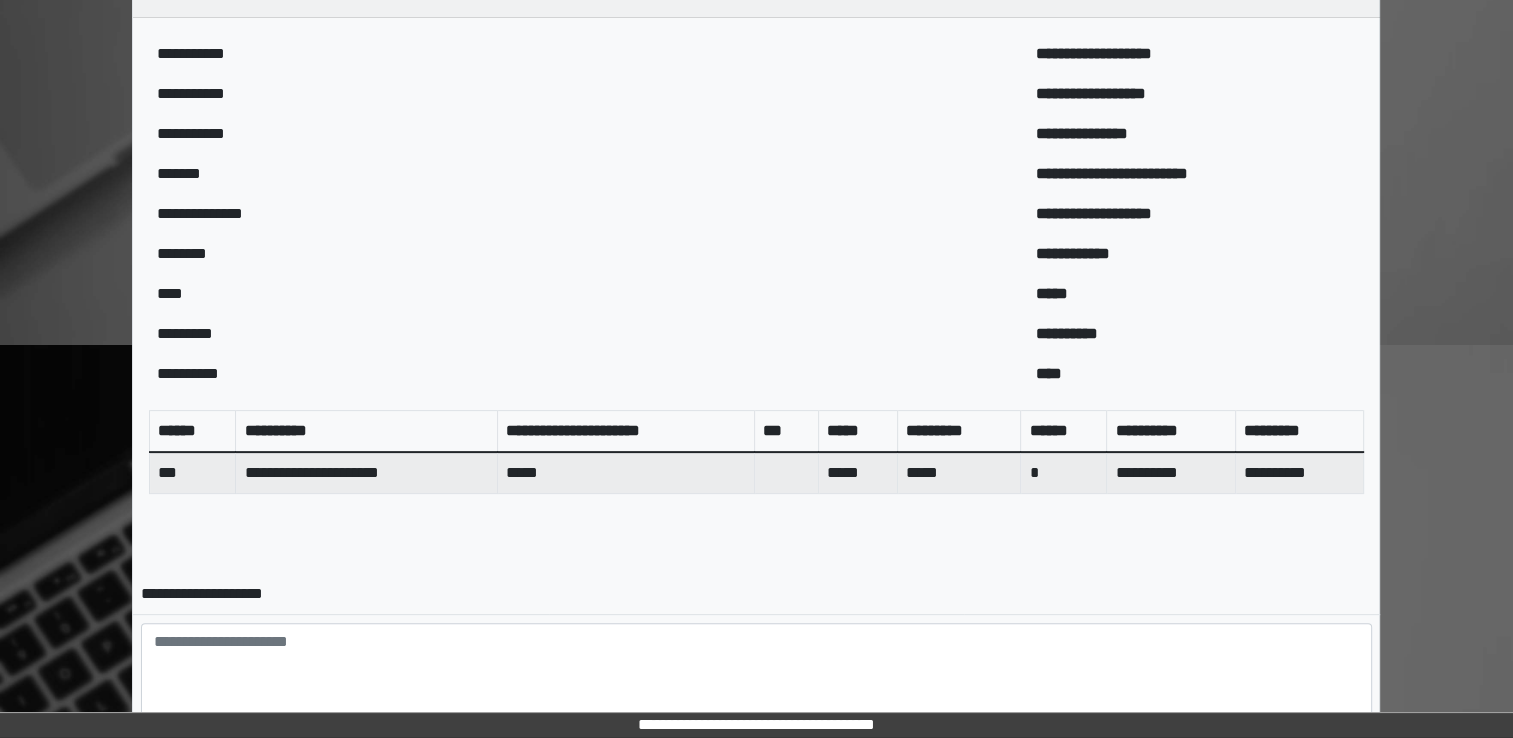 scroll, scrollTop: 644, scrollLeft: 0, axis: vertical 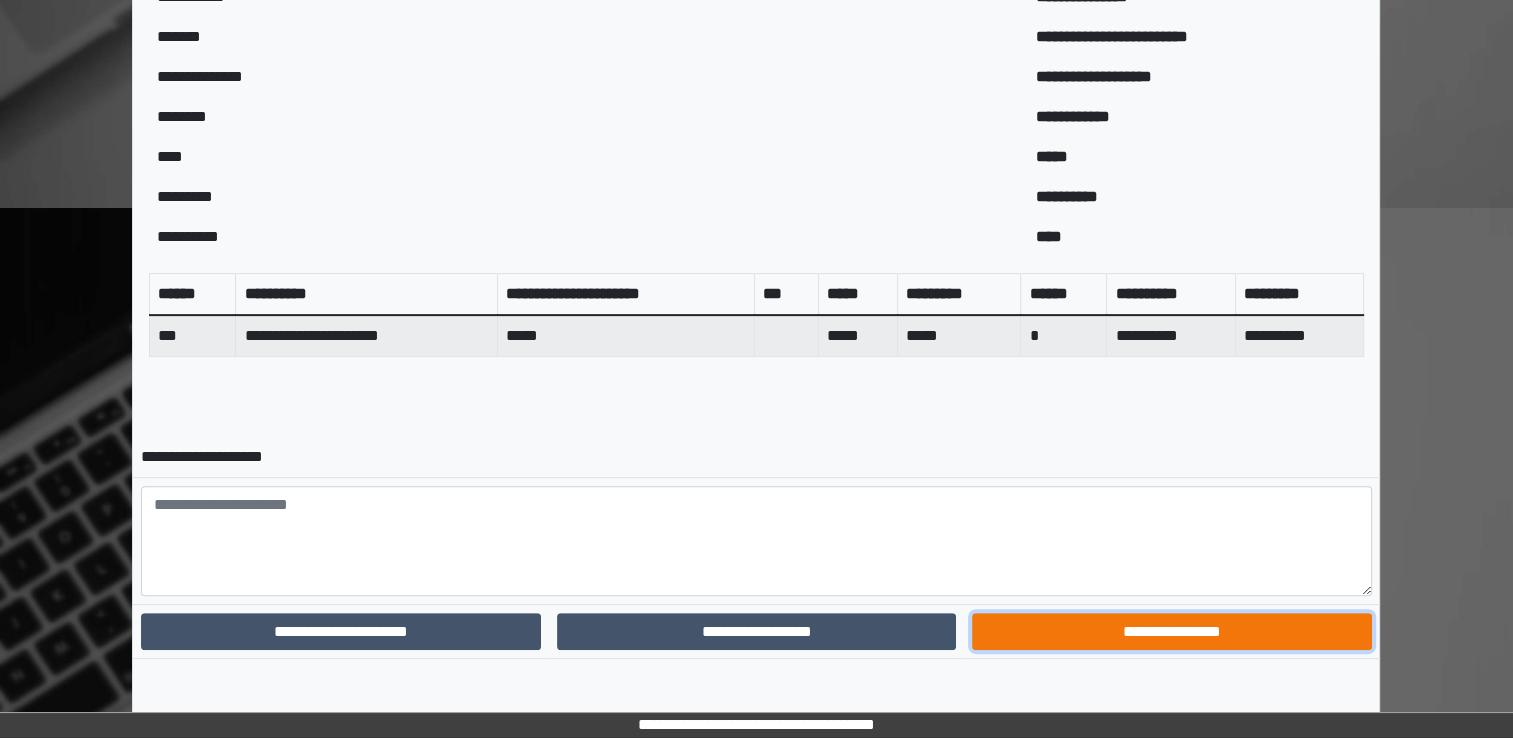 click on "**********" at bounding box center [1171, 632] 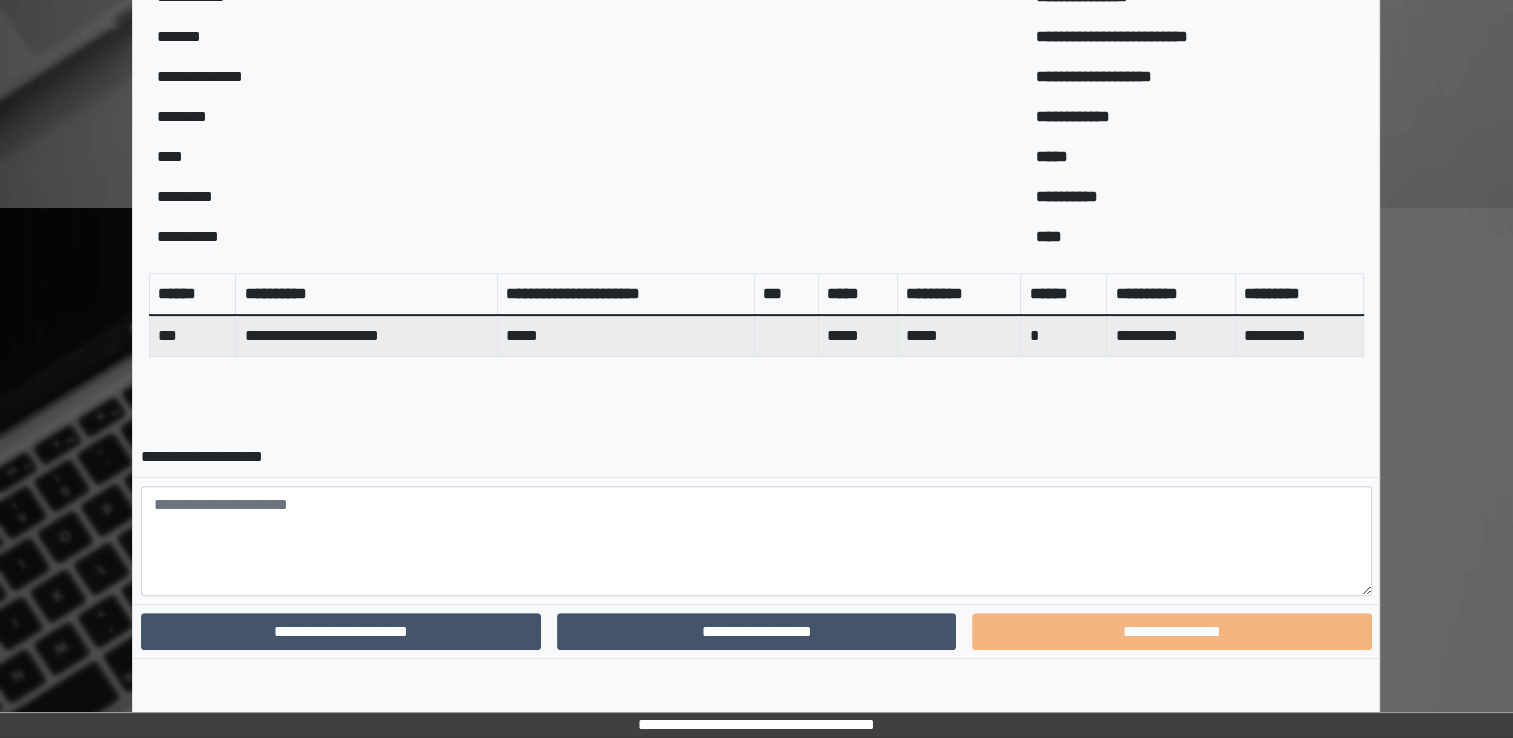 scroll, scrollTop: 559, scrollLeft: 0, axis: vertical 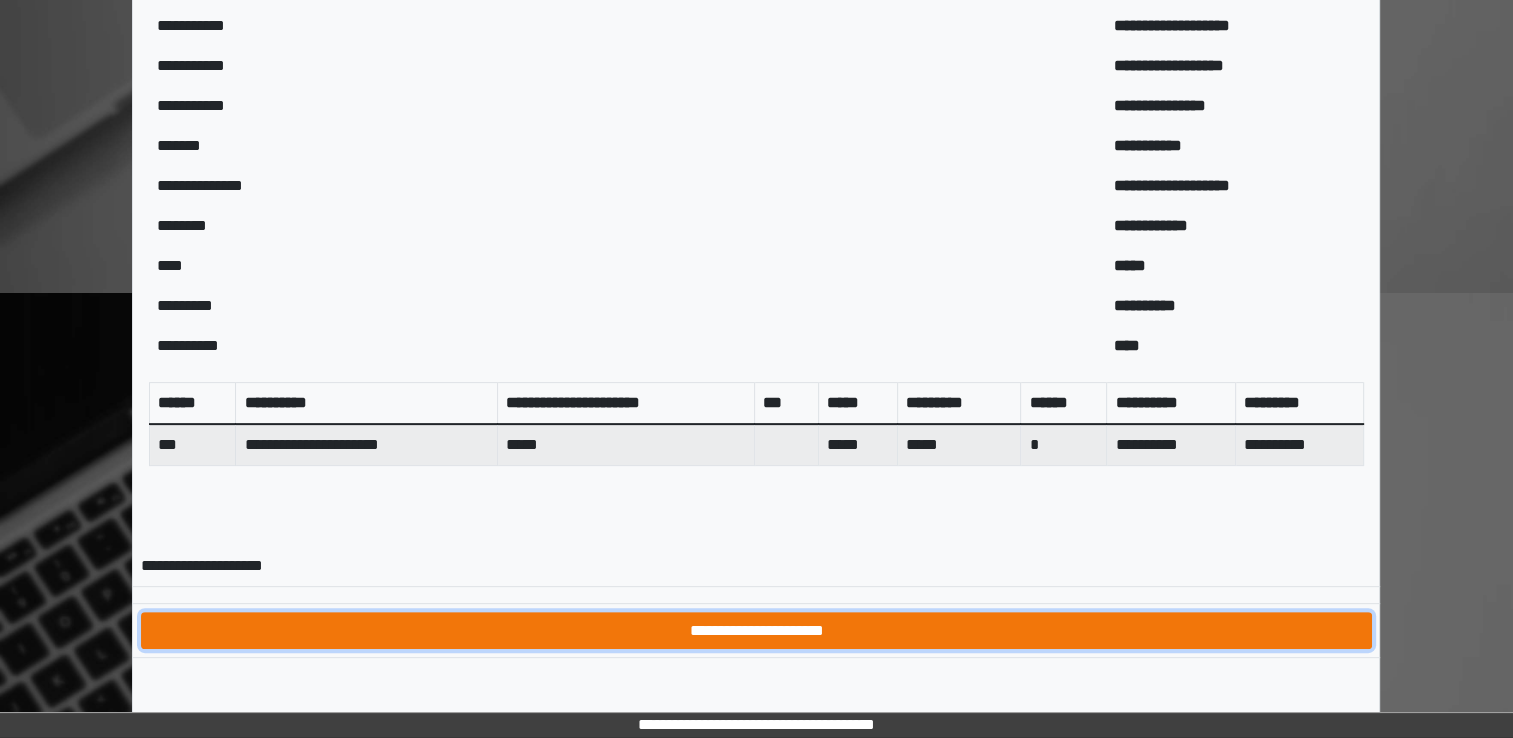 click on "**********" at bounding box center (756, 631) 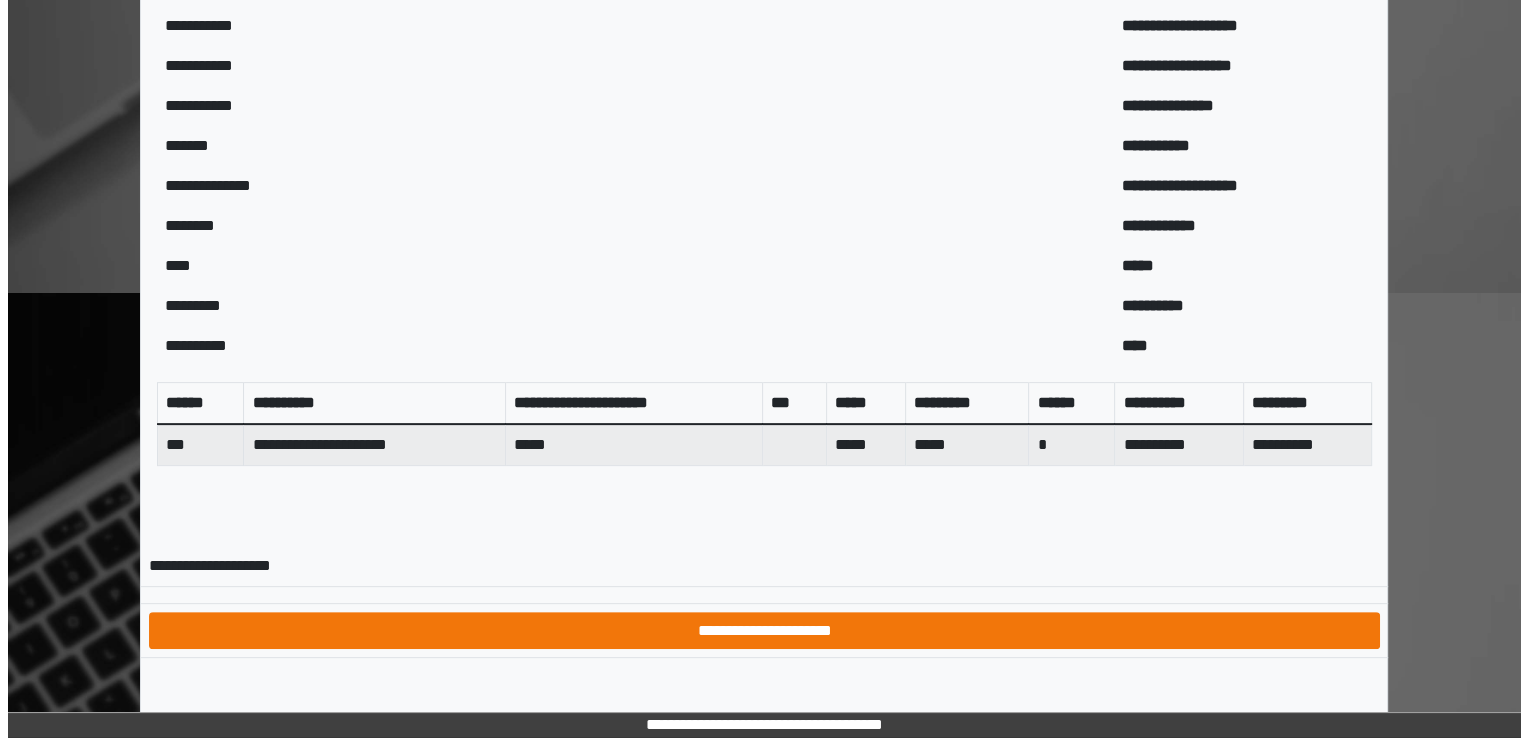 scroll, scrollTop: 0, scrollLeft: 0, axis: both 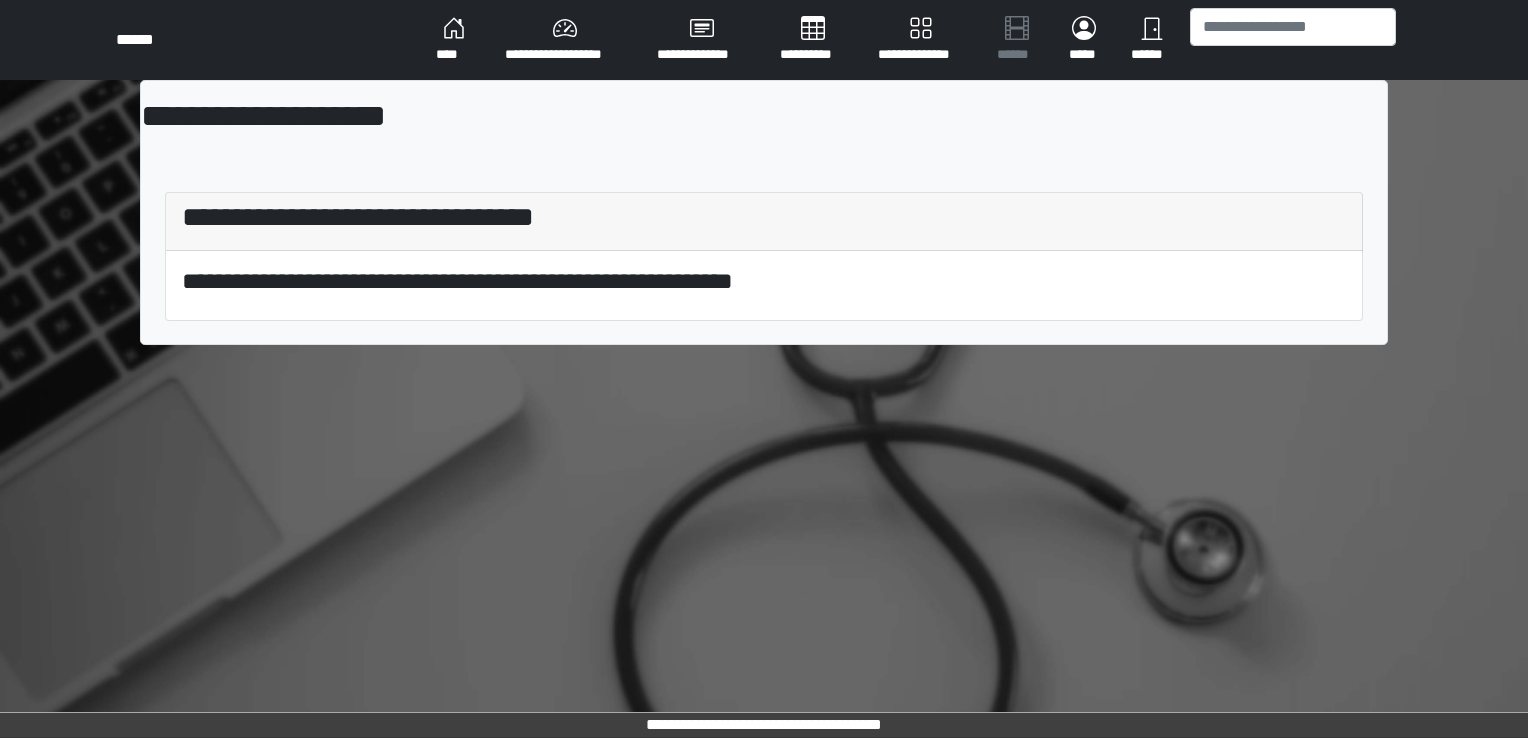 click on "****" at bounding box center [454, 40] 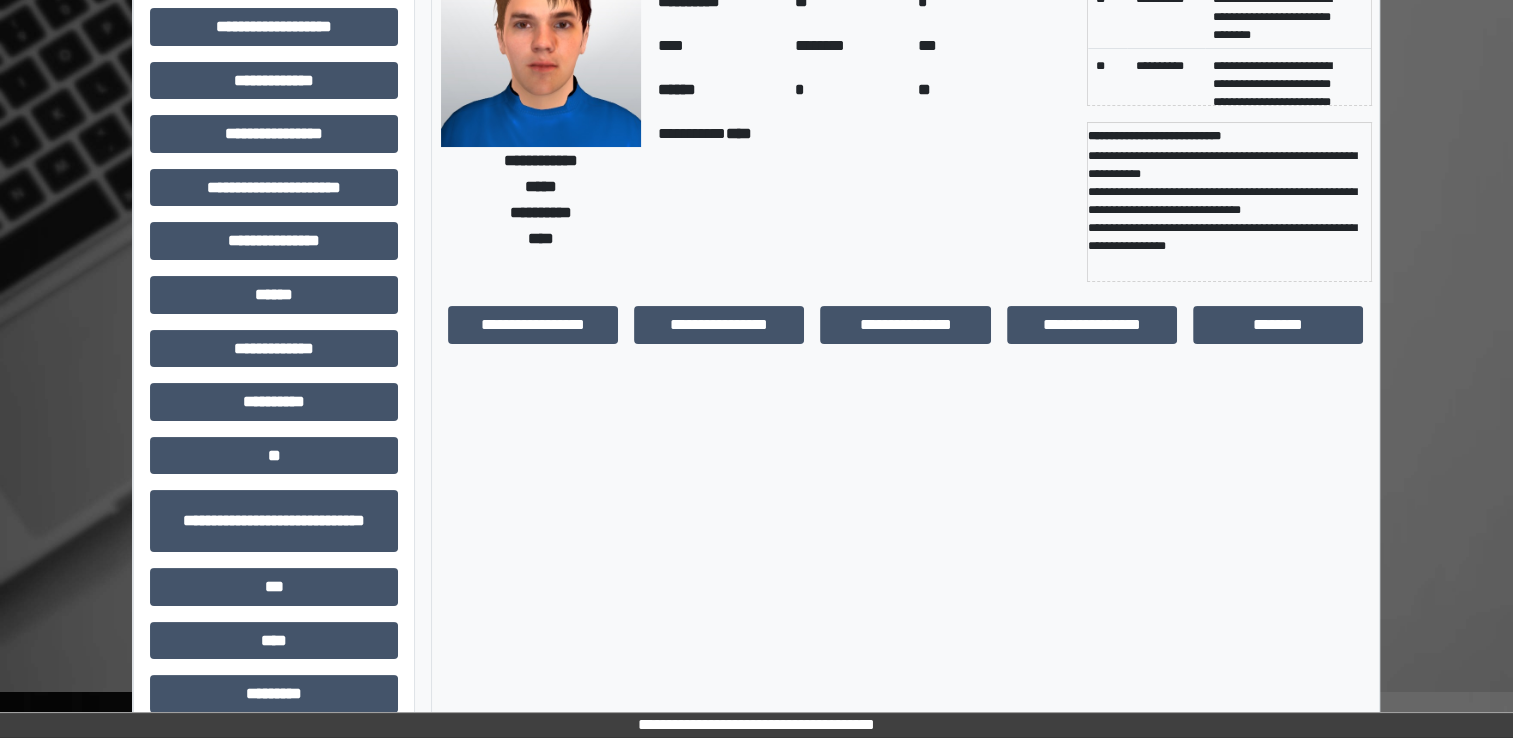 scroll, scrollTop: 0, scrollLeft: 0, axis: both 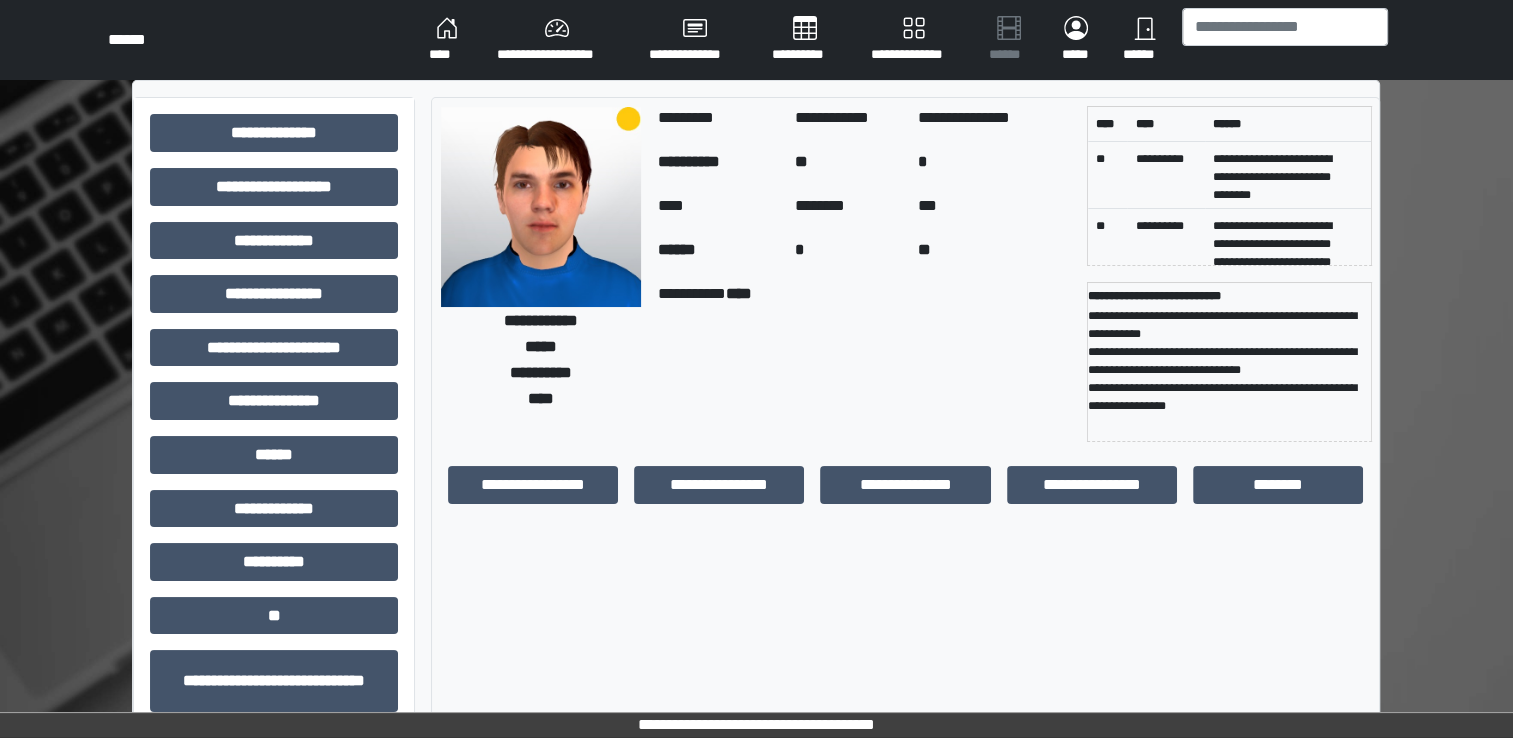 click on "****" at bounding box center (447, 40) 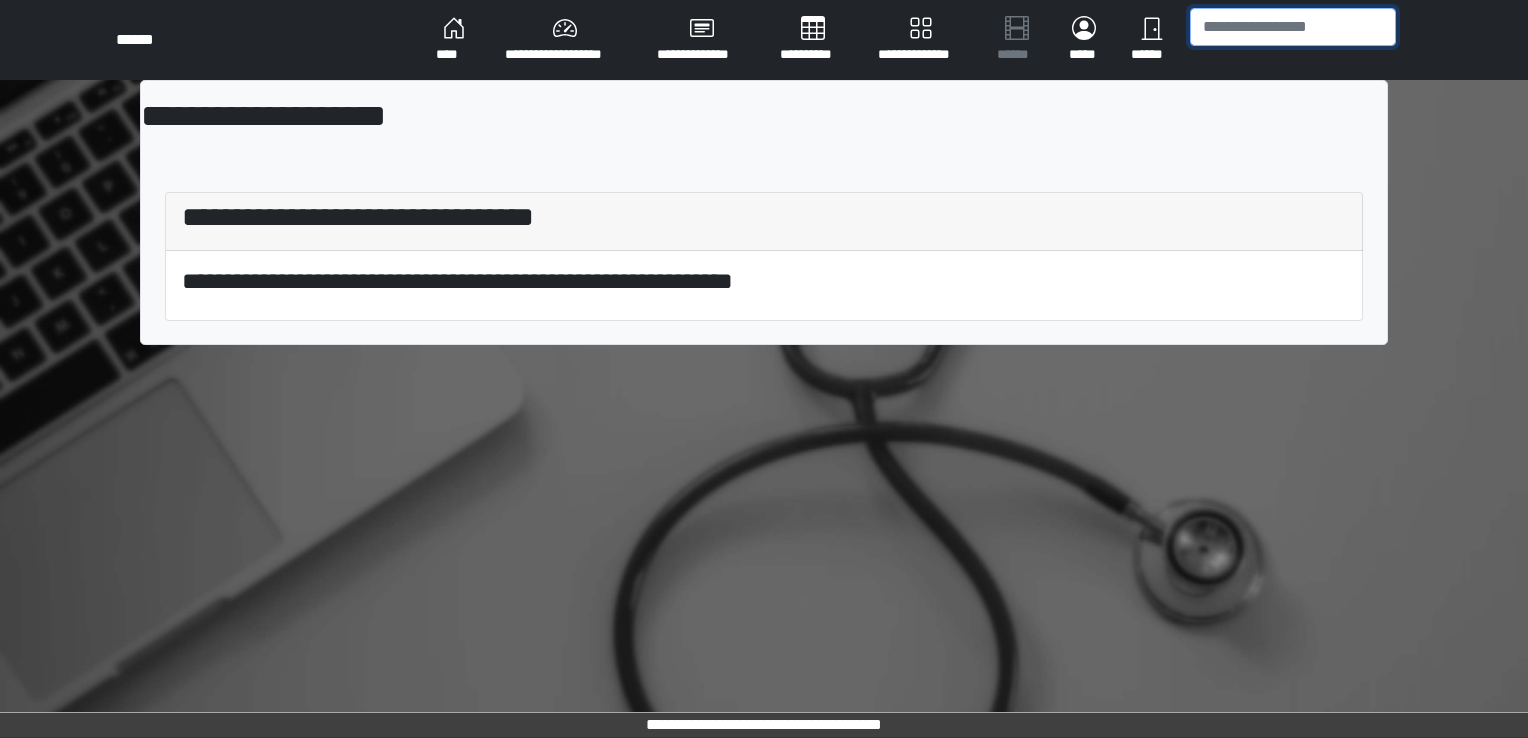click at bounding box center [1293, 27] 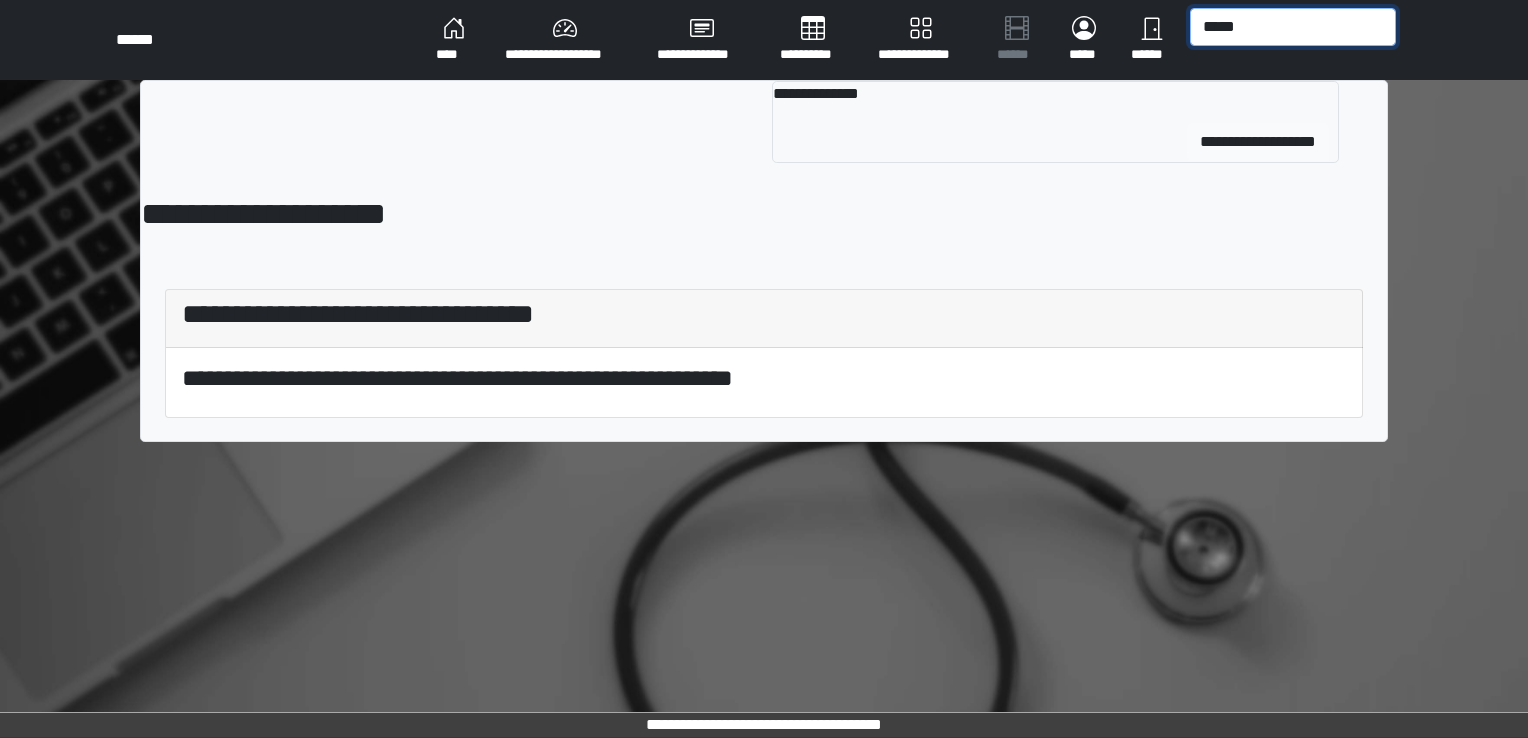 type on "*****" 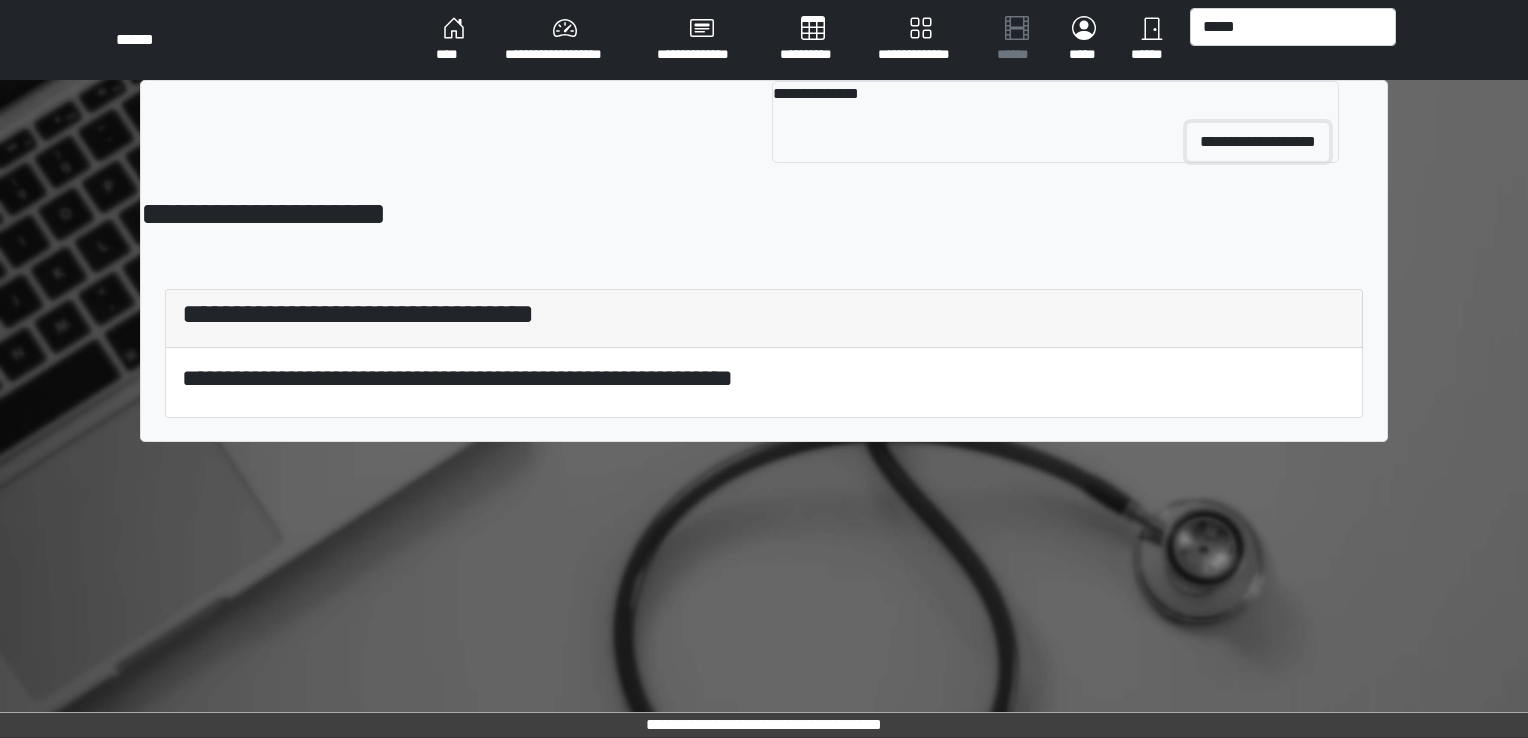 click on "**********" at bounding box center (1258, 142) 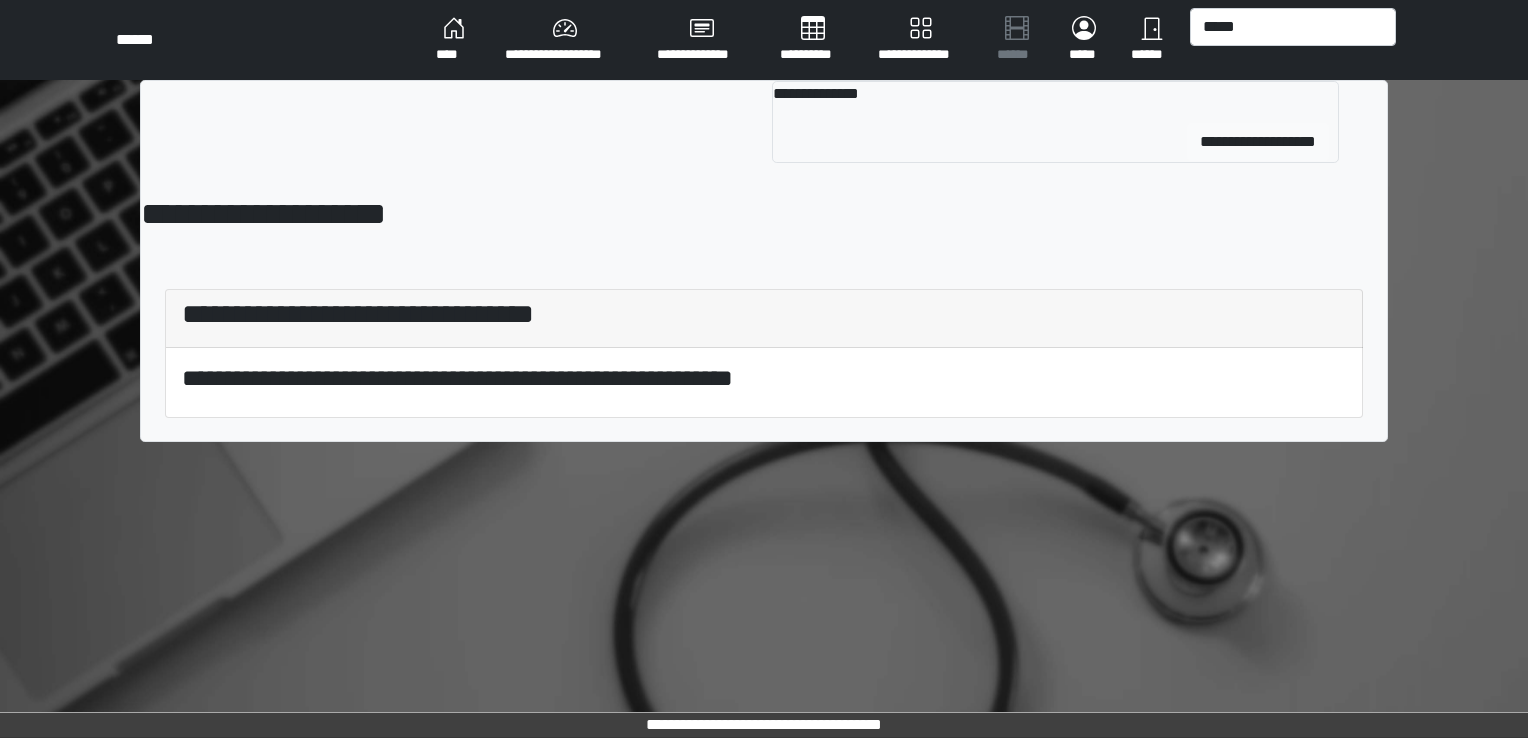 type 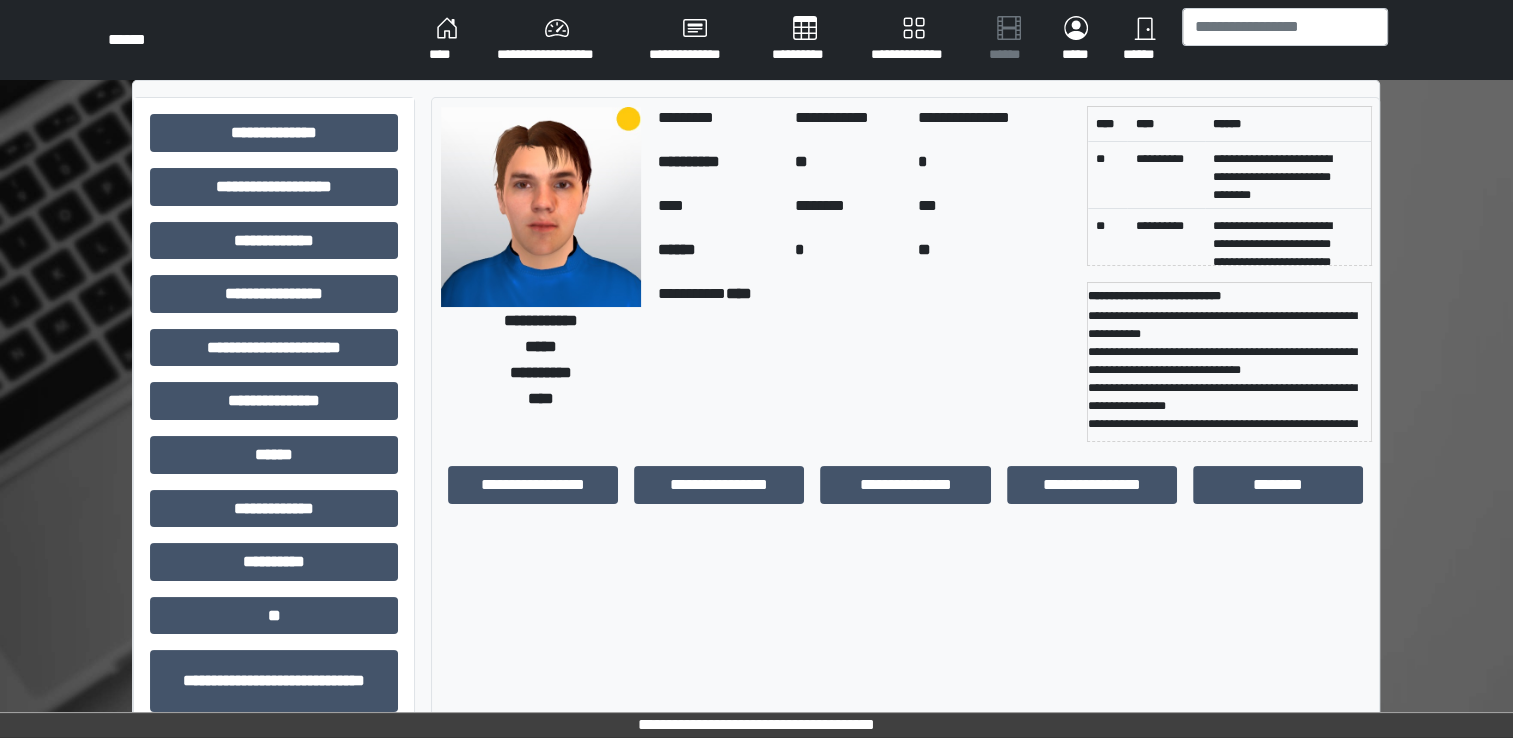 scroll, scrollTop: 19, scrollLeft: 0, axis: vertical 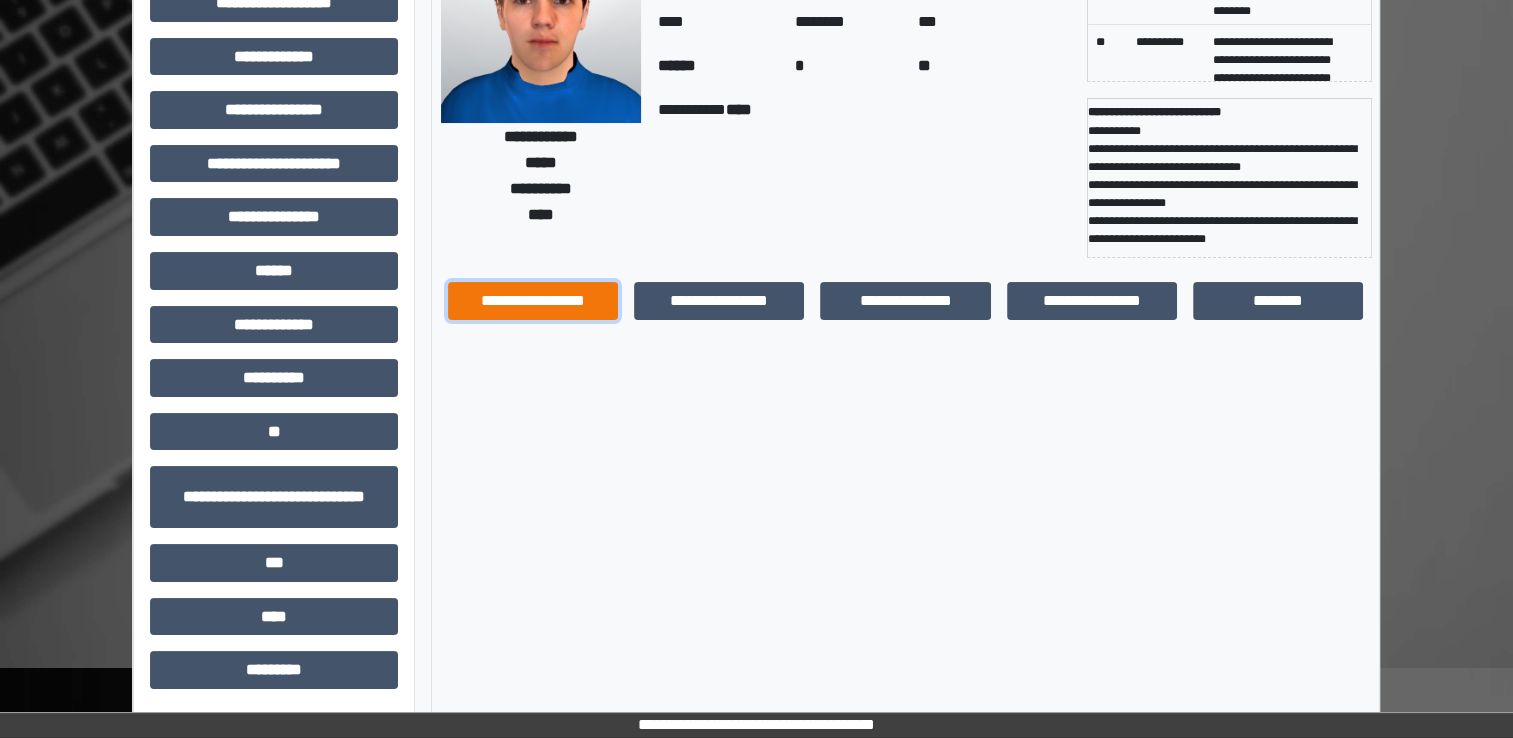 click on "**********" at bounding box center (533, 301) 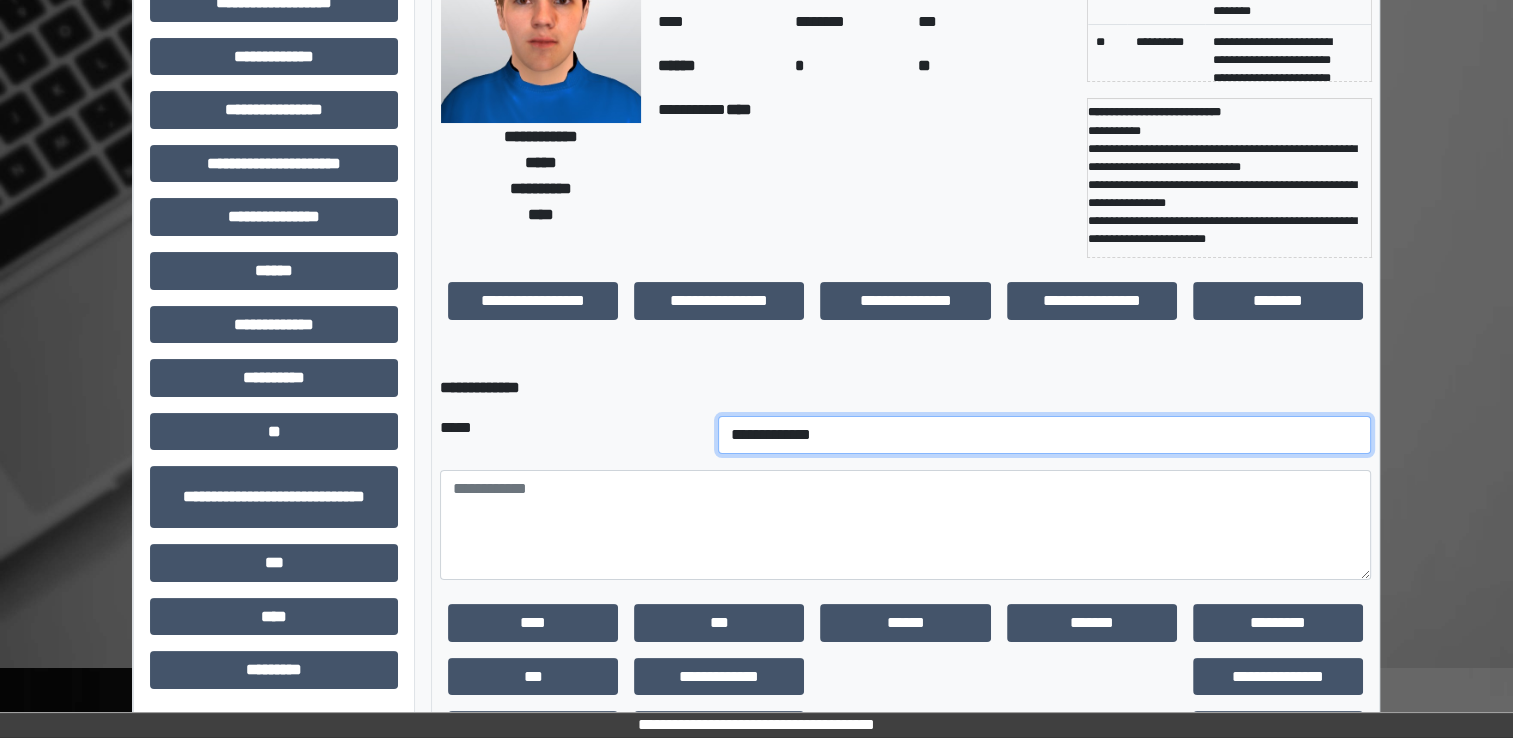 click on "**********" at bounding box center [1045, 435] 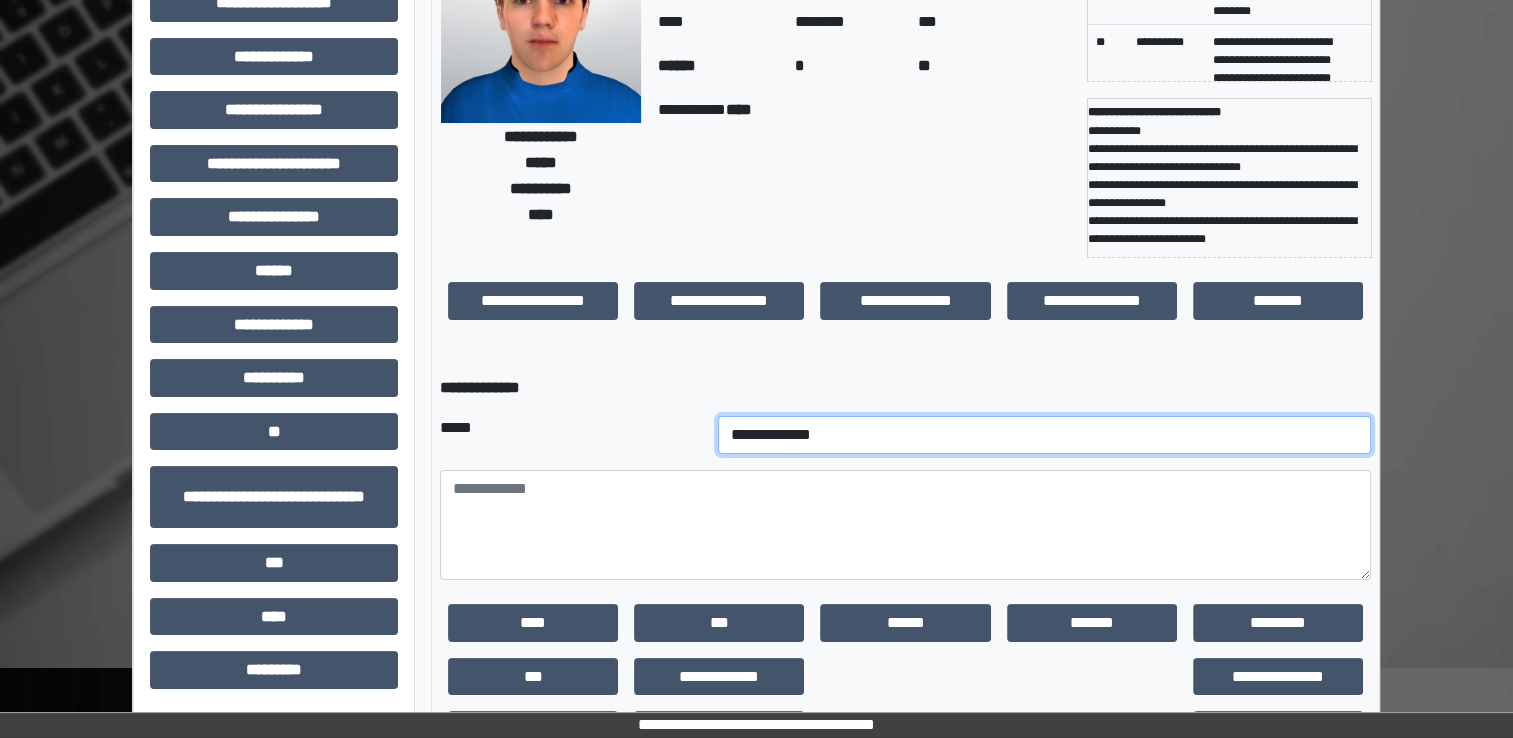 select on "*" 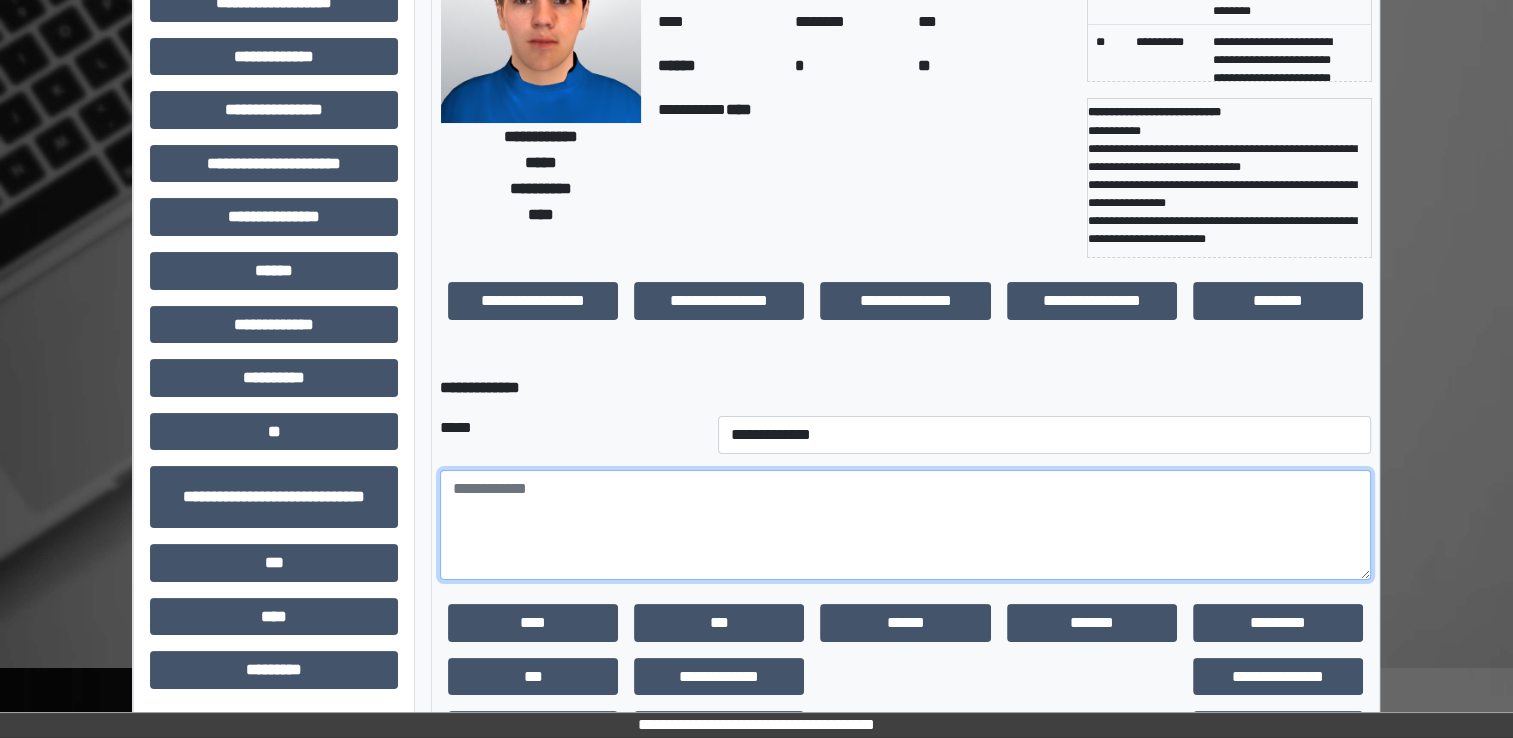 click at bounding box center (905, 525) 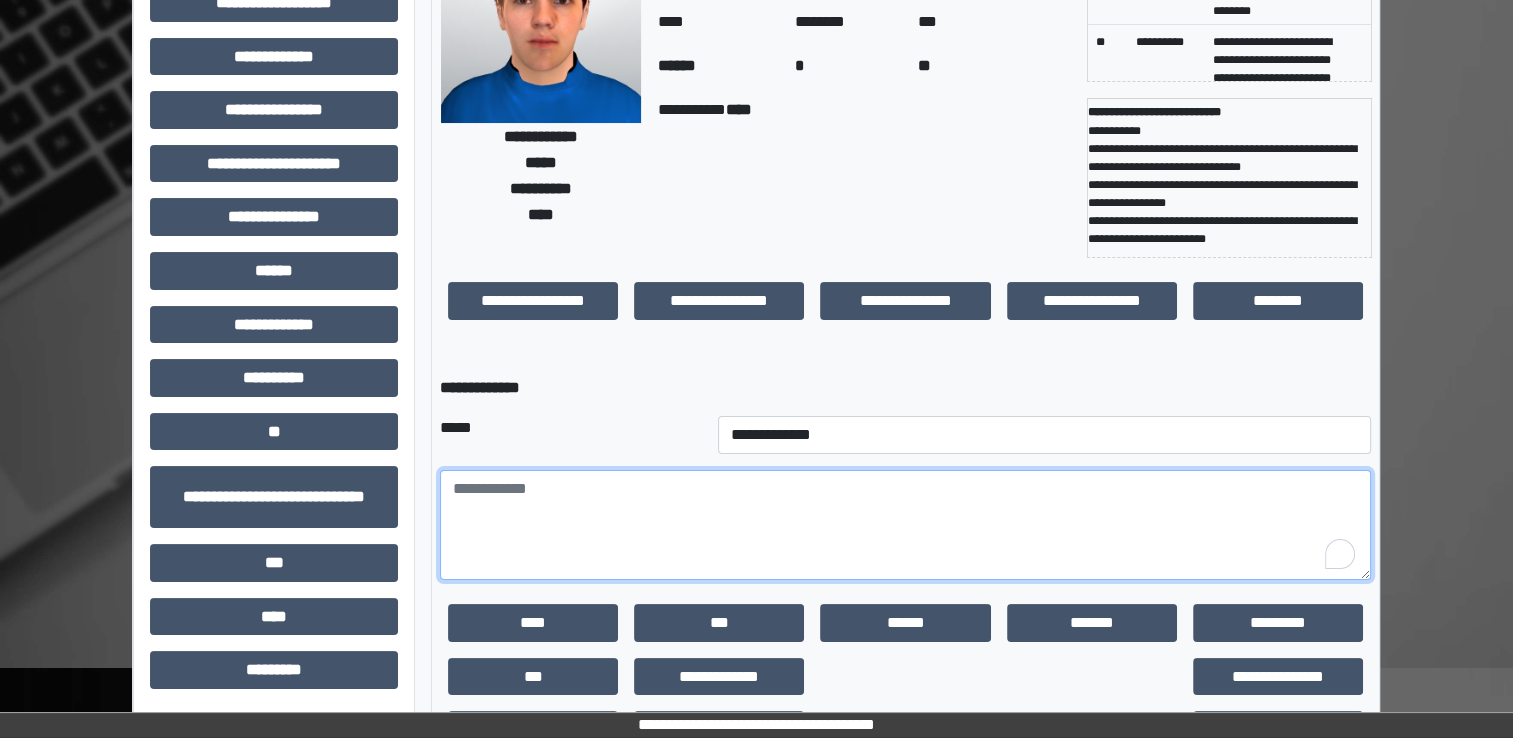 click at bounding box center [905, 525] 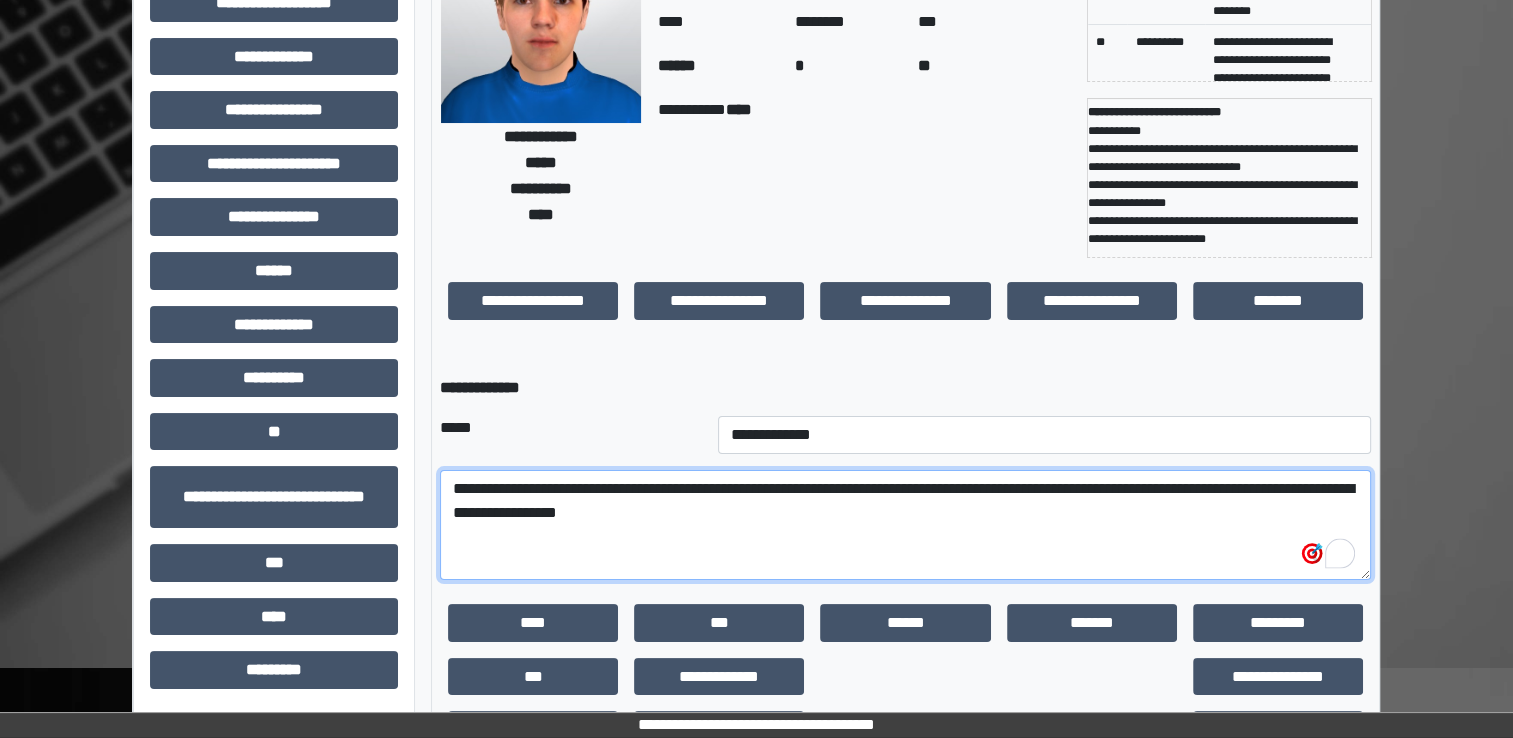 paste on "**********" 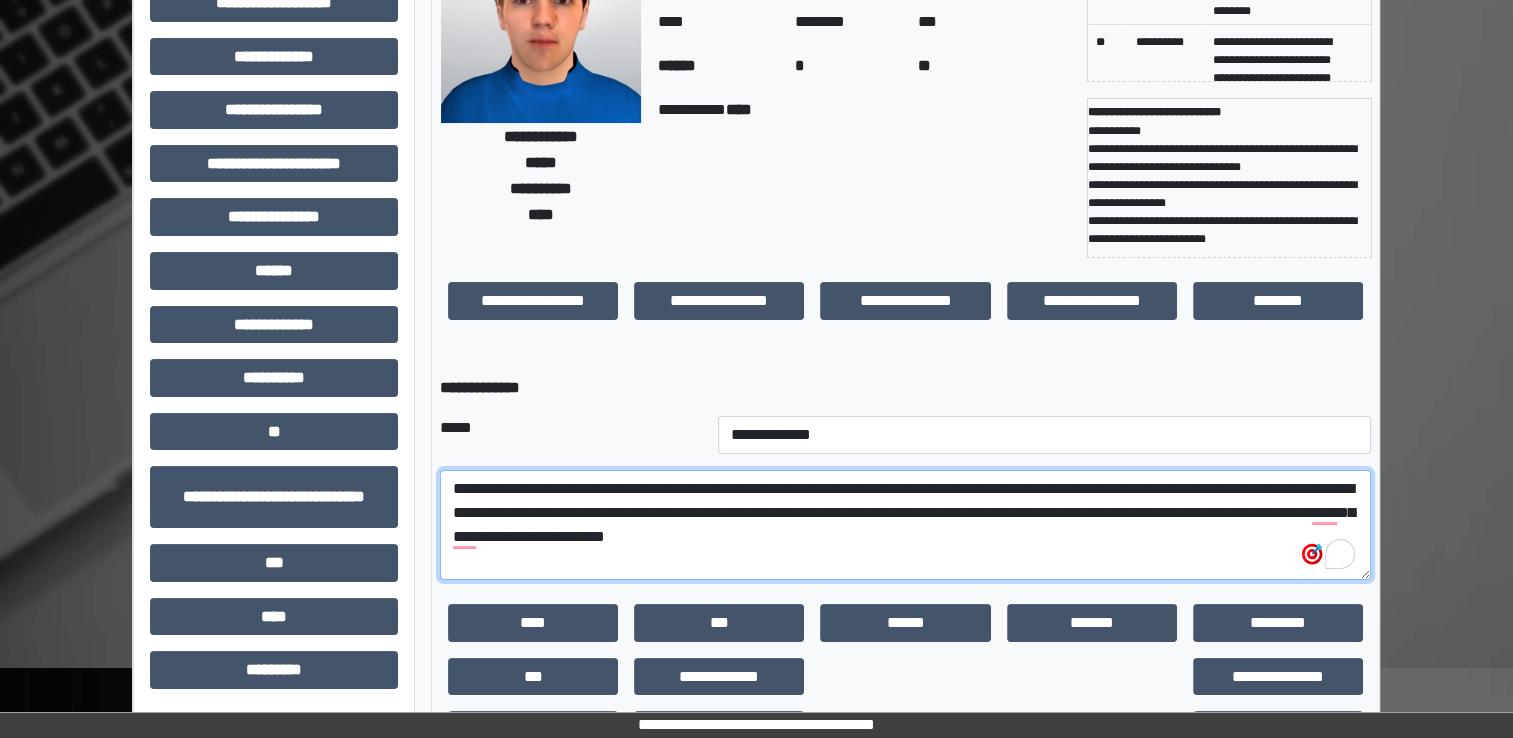 scroll, scrollTop: 259, scrollLeft: 0, axis: vertical 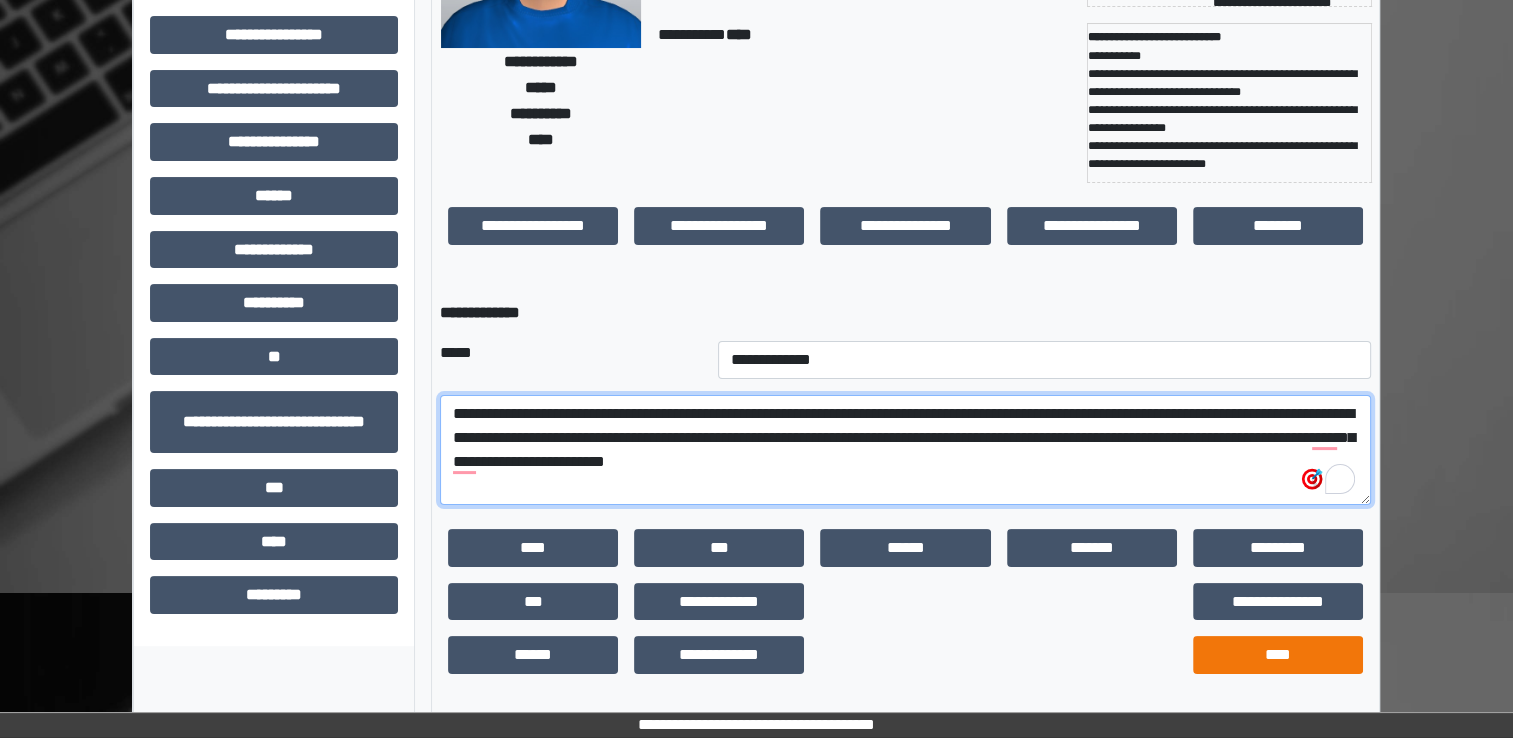 type on "**********" 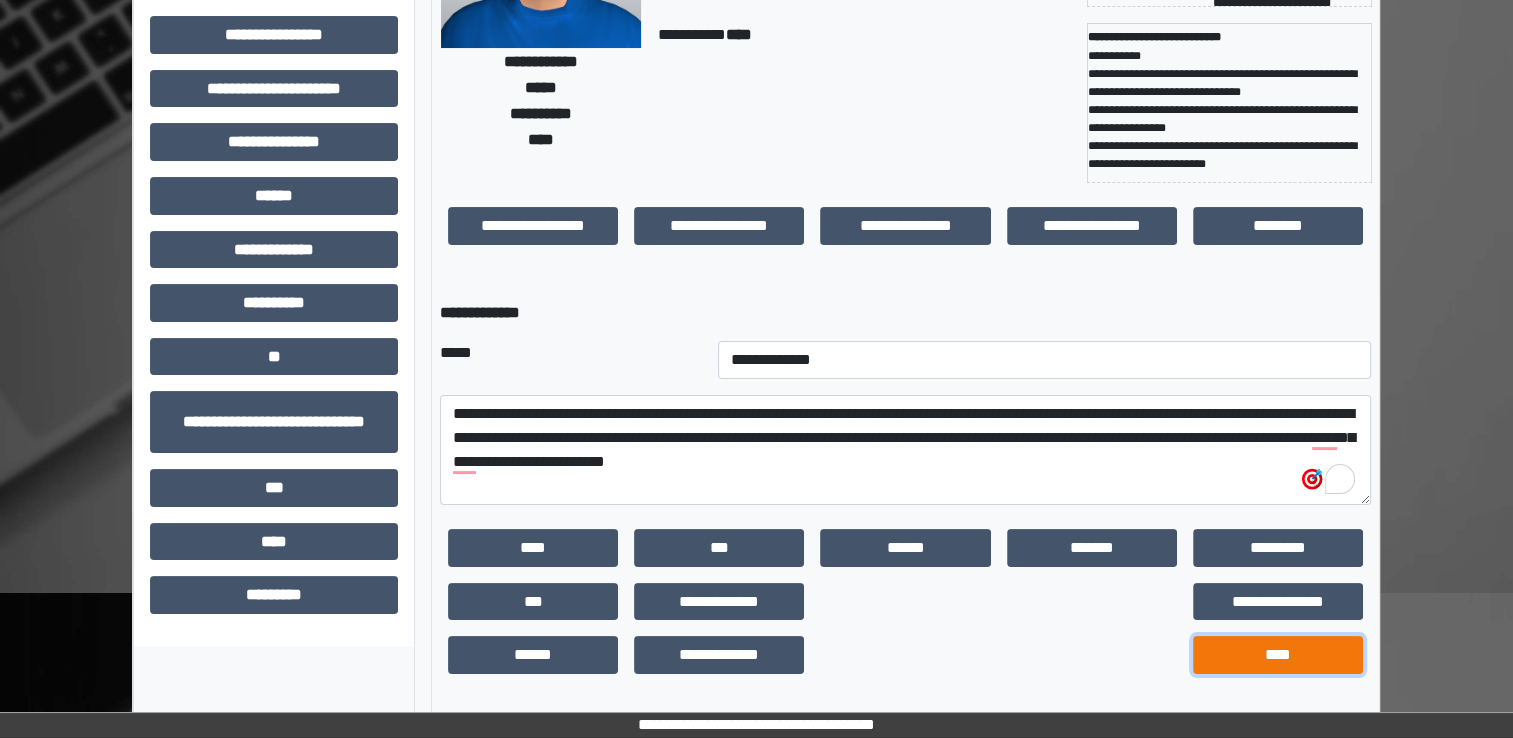 click on "****" at bounding box center [1278, 655] 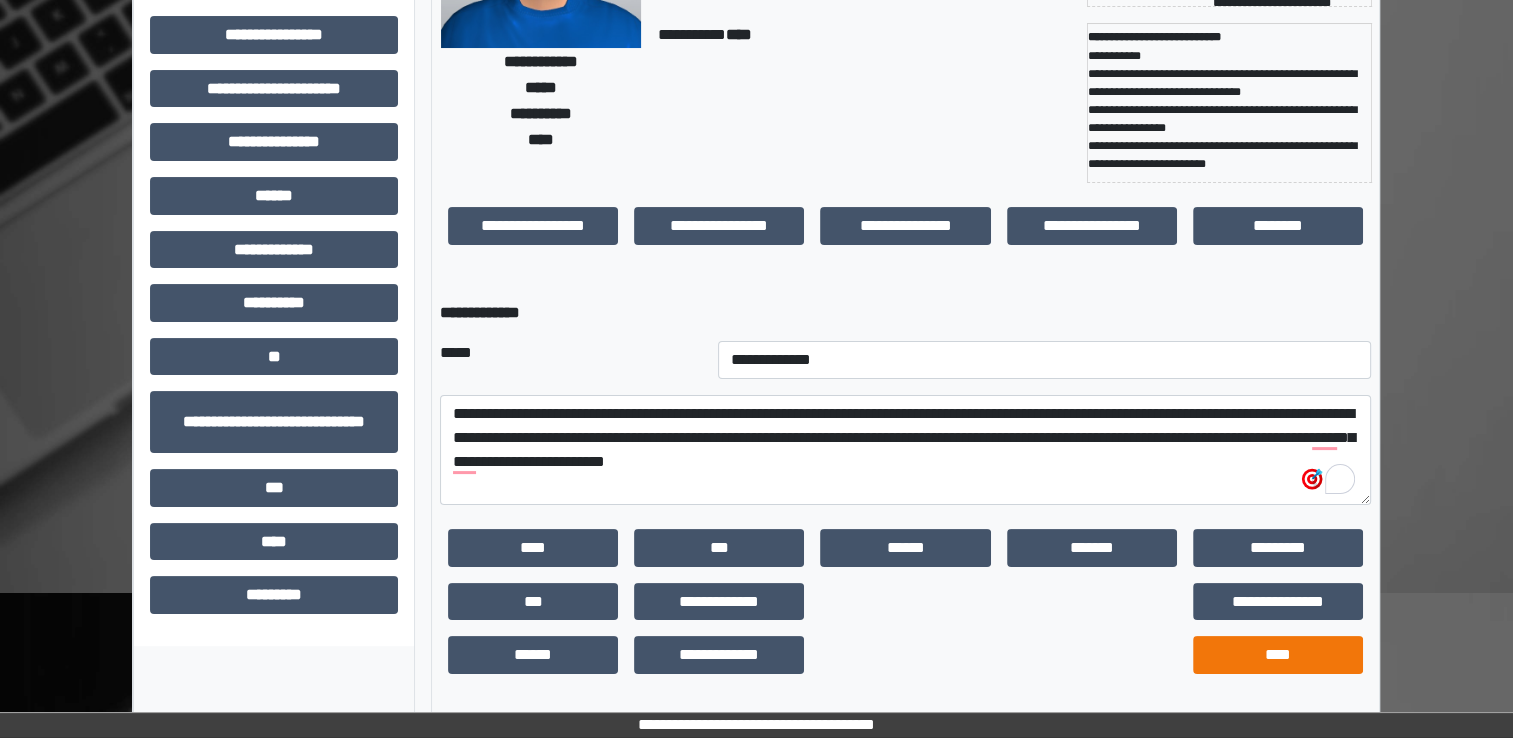 scroll, scrollTop: 184, scrollLeft: 0, axis: vertical 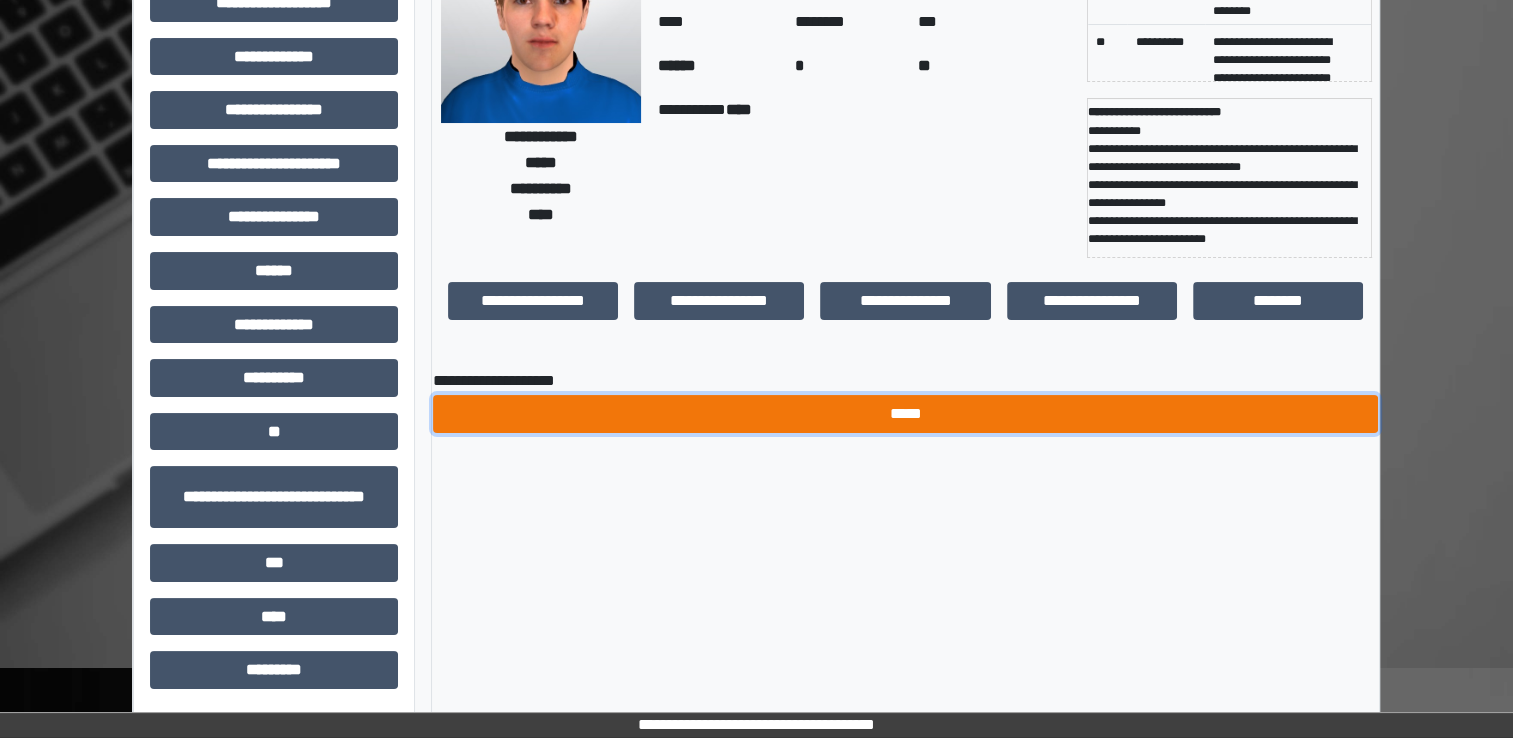 click on "*****" at bounding box center [905, 414] 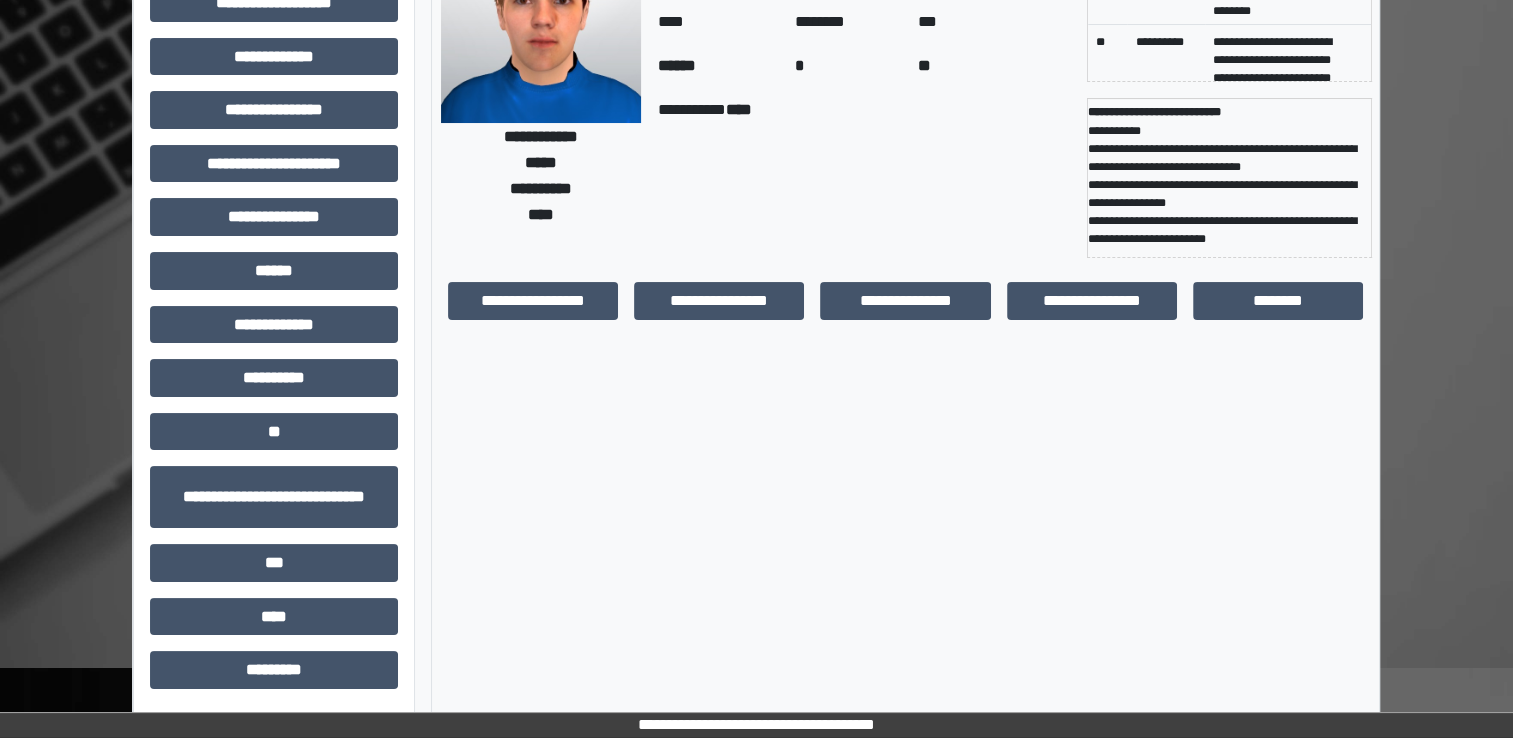 scroll, scrollTop: 0, scrollLeft: 0, axis: both 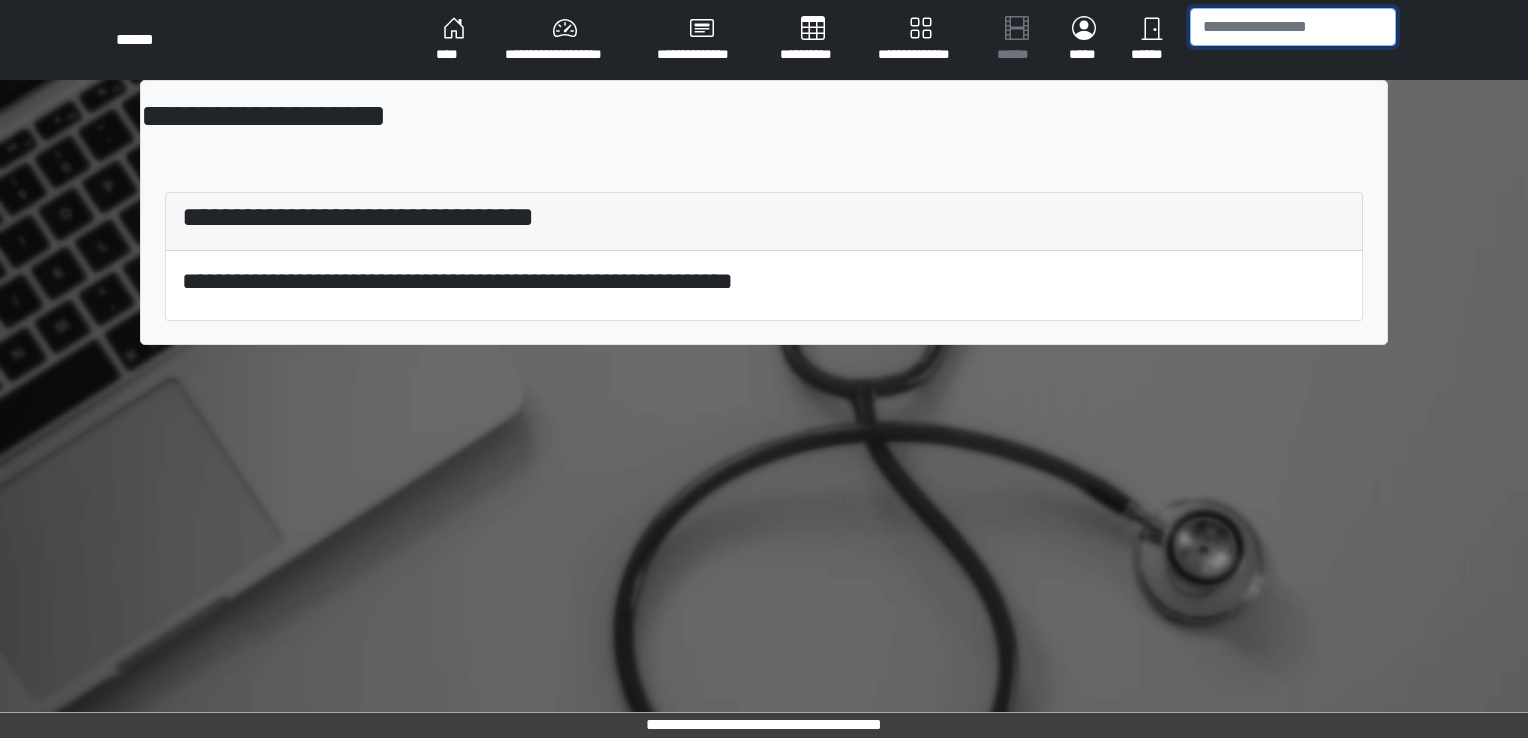 click at bounding box center [1293, 27] 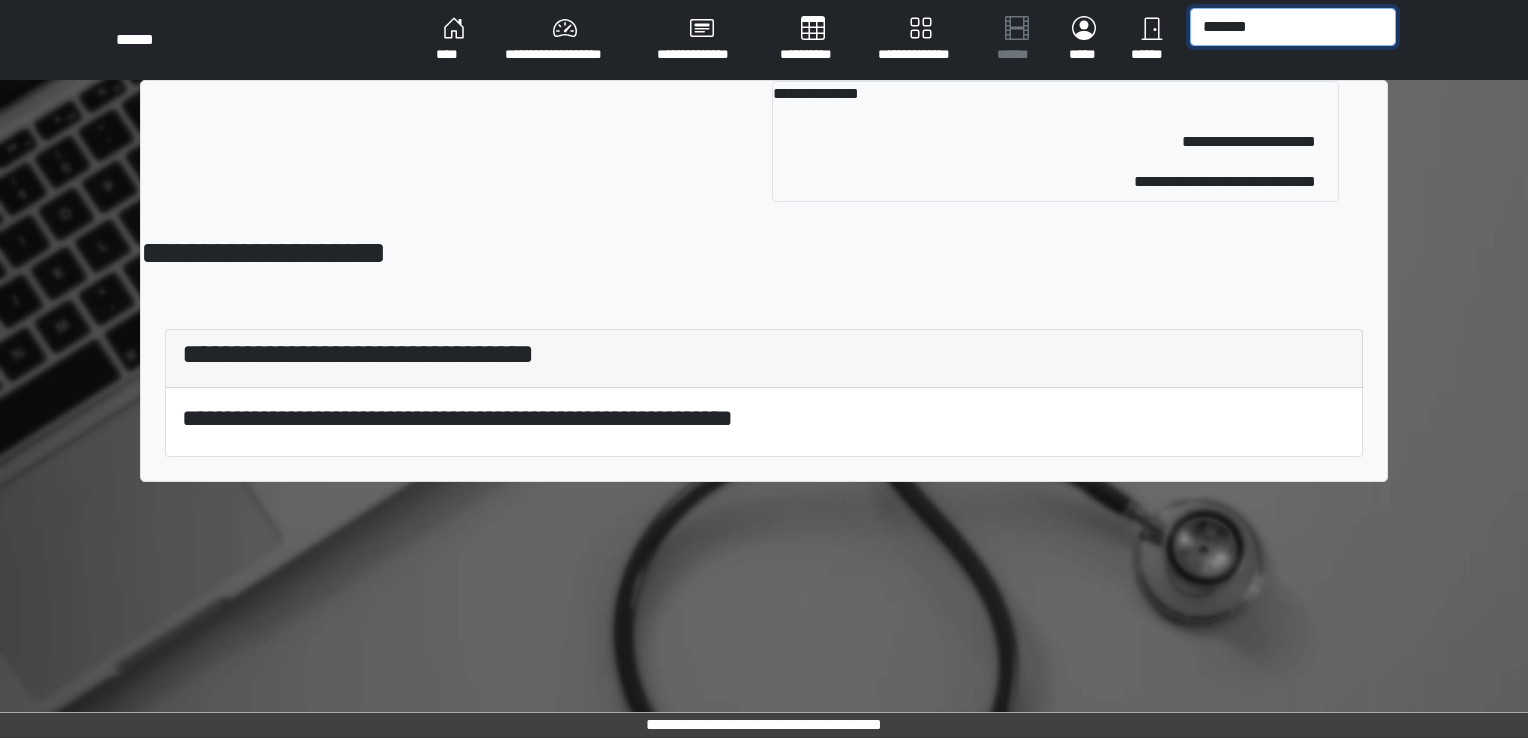 type on "*******" 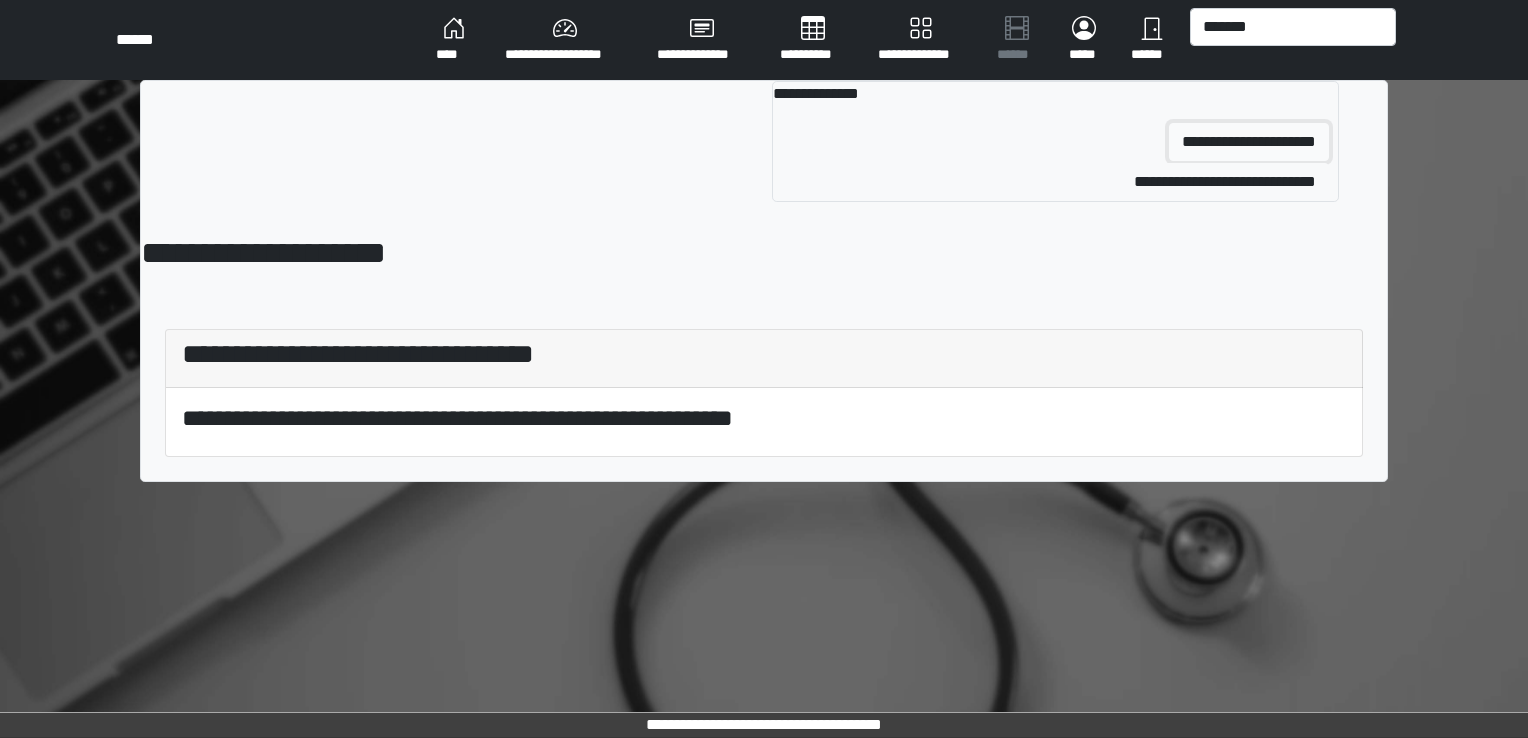 click on "**********" at bounding box center (1249, 142) 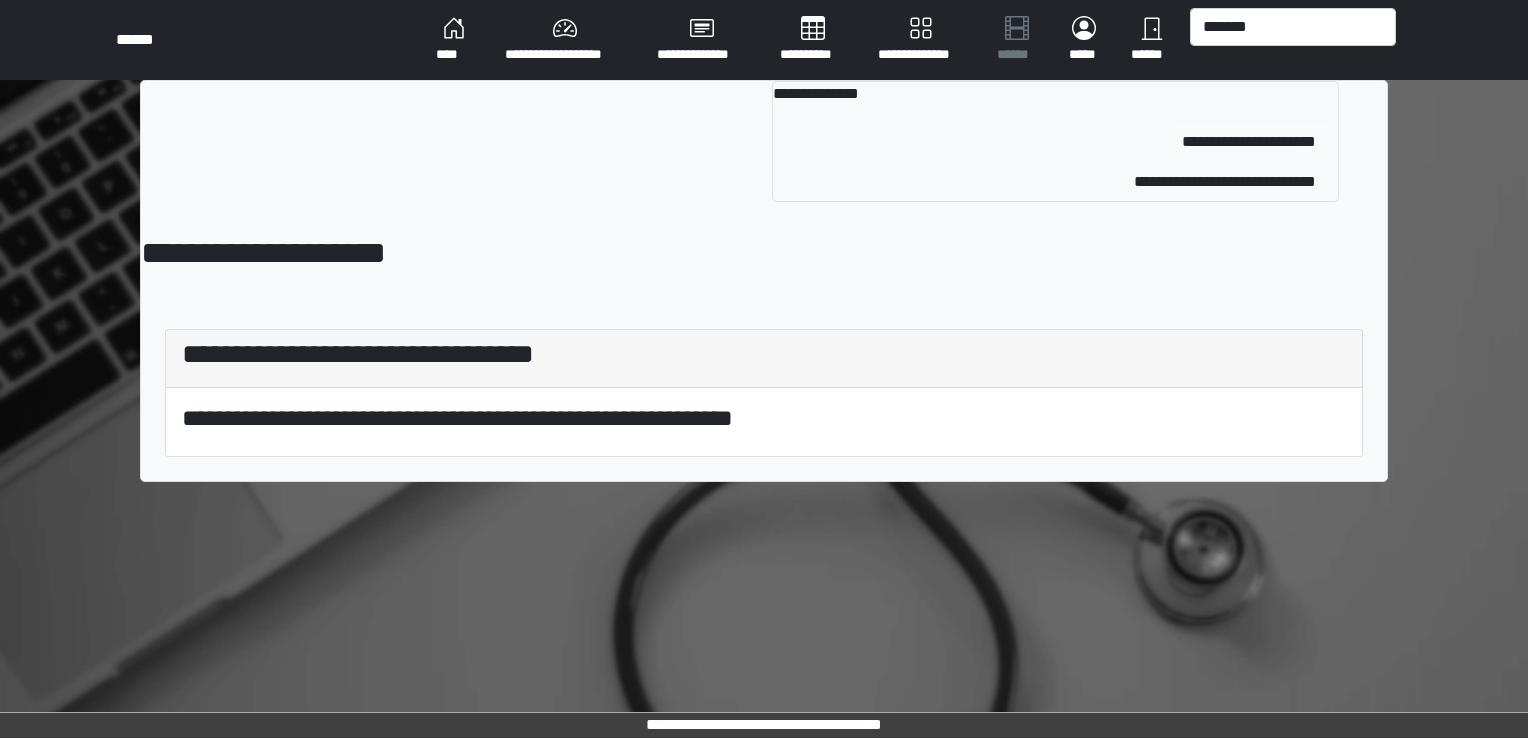 type 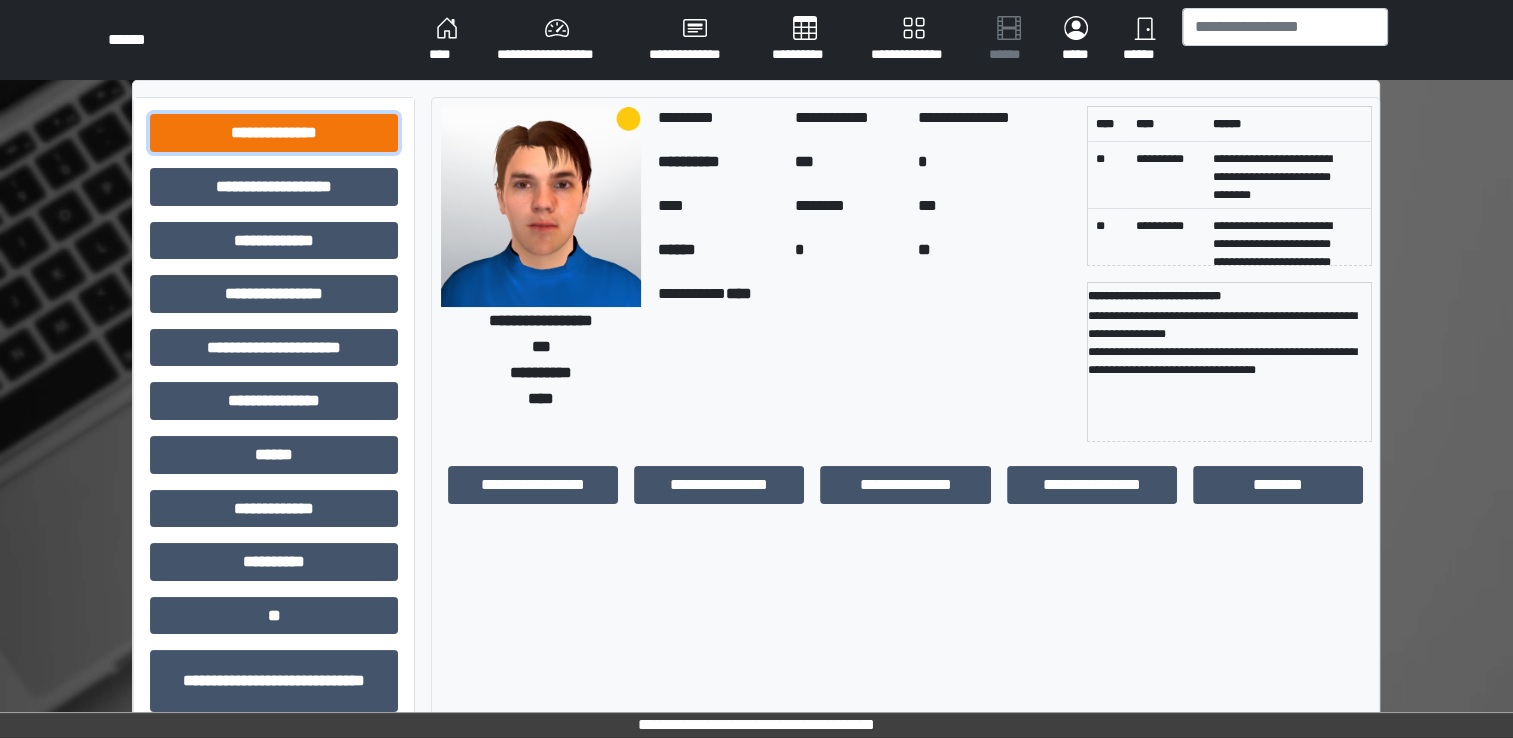 drag, startPoint x: 360, startPoint y: 133, endPoint x: 328, endPoint y: 134, distance: 32.01562 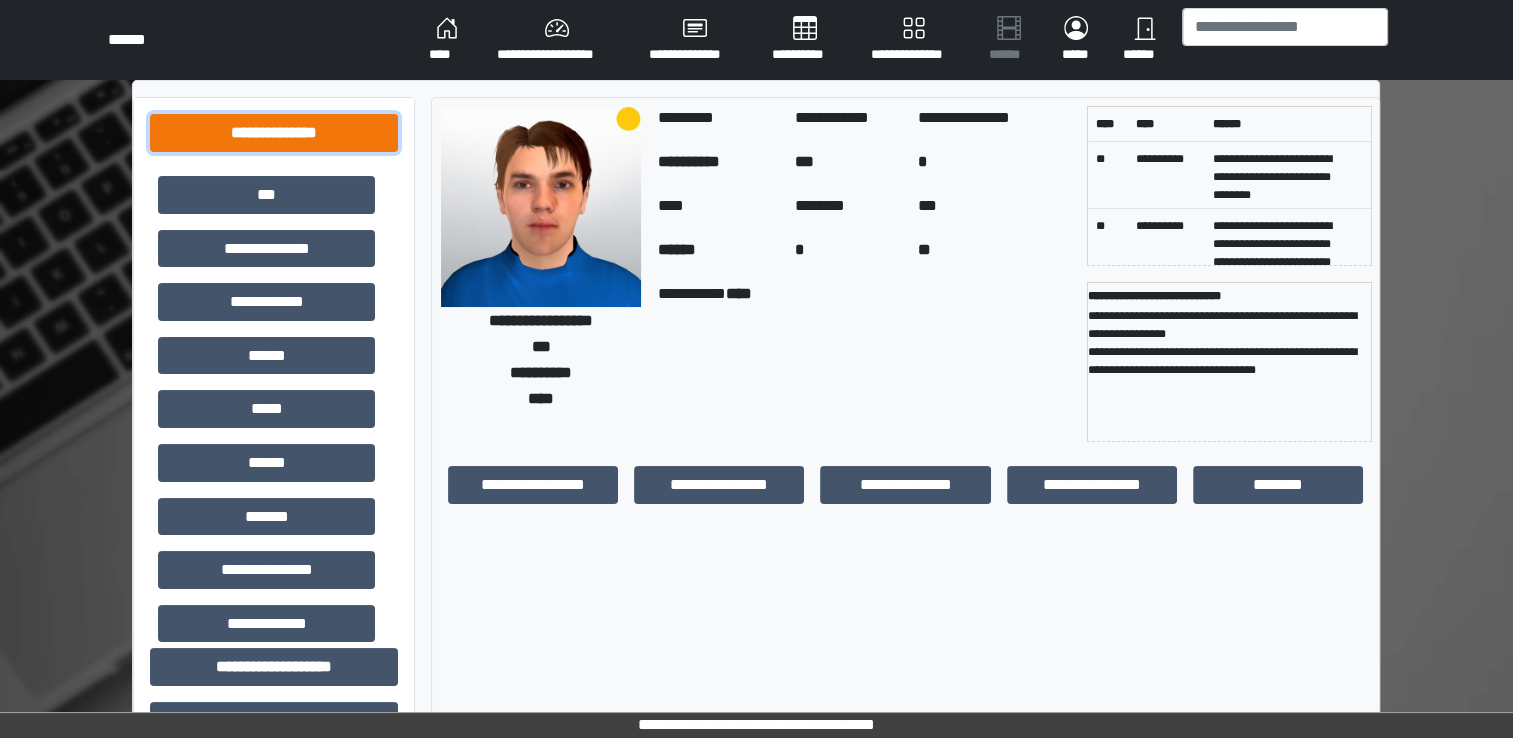 click on "**********" at bounding box center [274, 133] 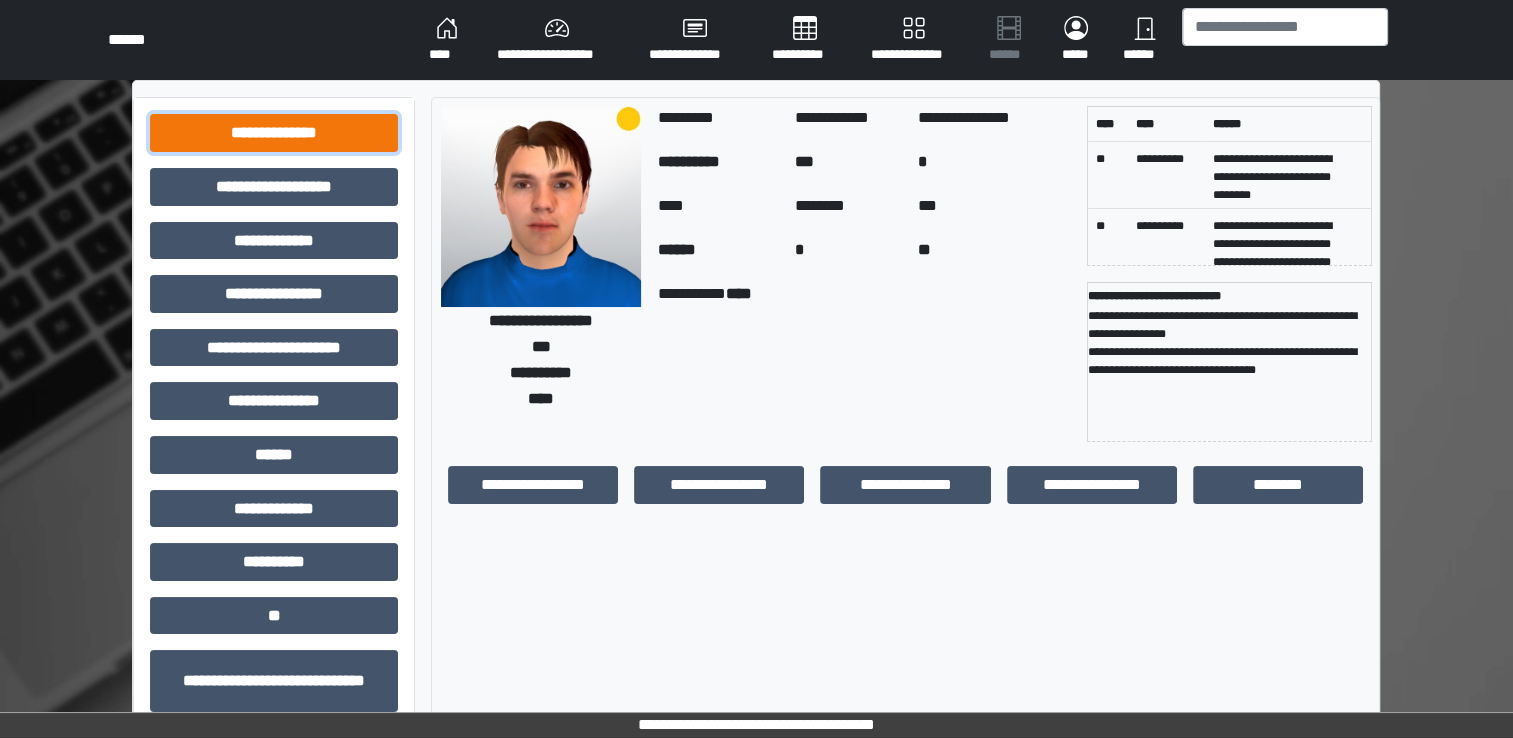 click on "**********" at bounding box center (274, 133) 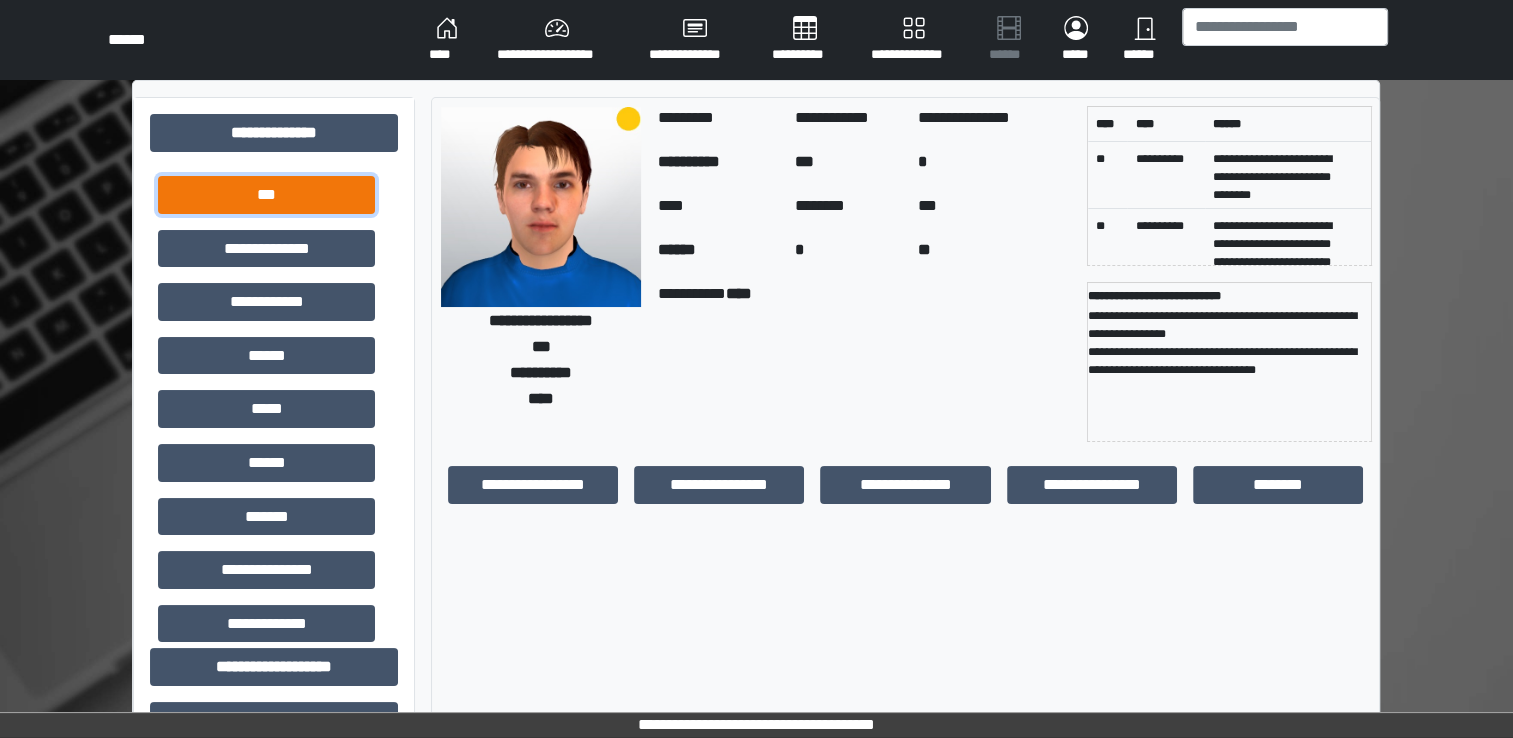 click on "***" at bounding box center [266, 195] 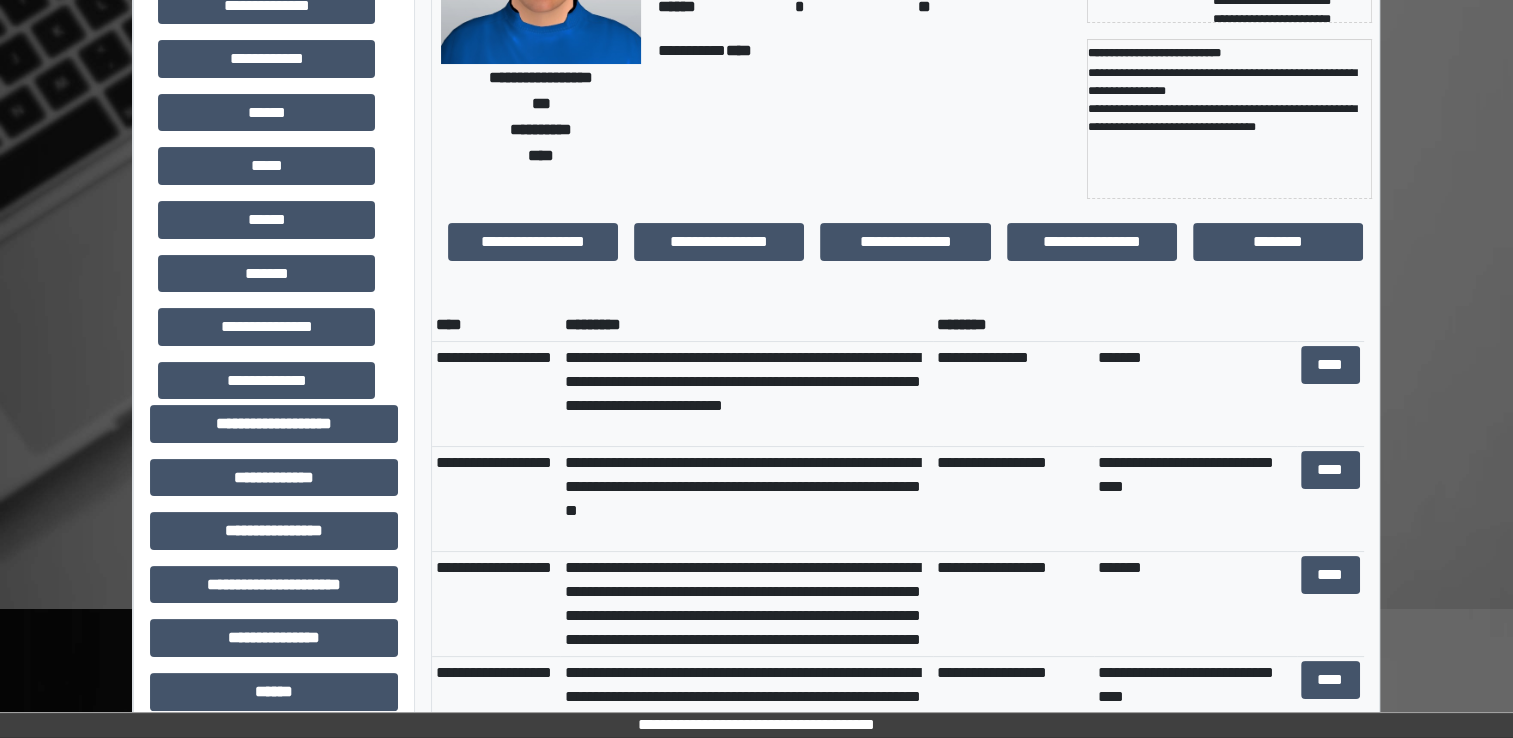 scroll, scrollTop: 244, scrollLeft: 0, axis: vertical 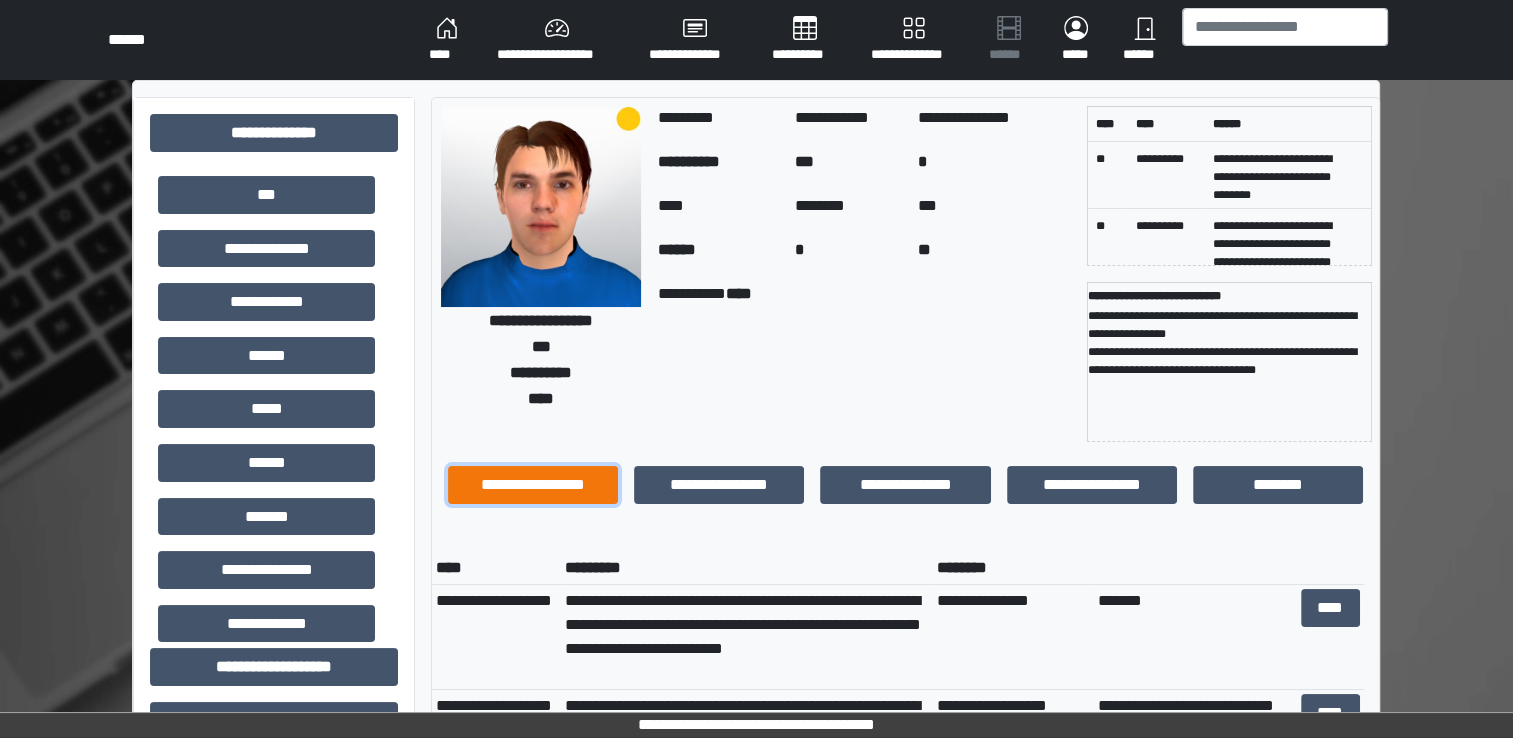 click on "**********" at bounding box center [533, 485] 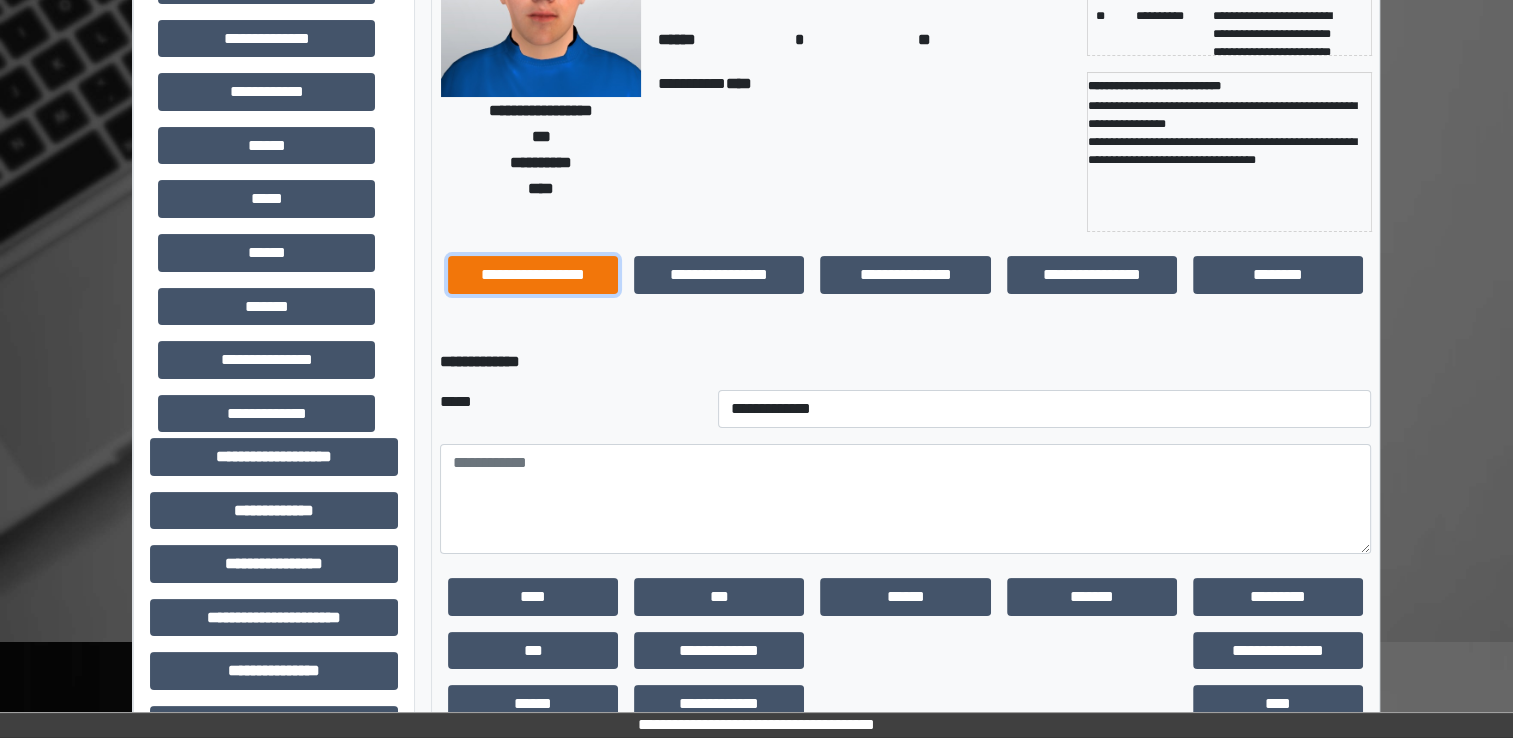 scroll, scrollTop: 215, scrollLeft: 0, axis: vertical 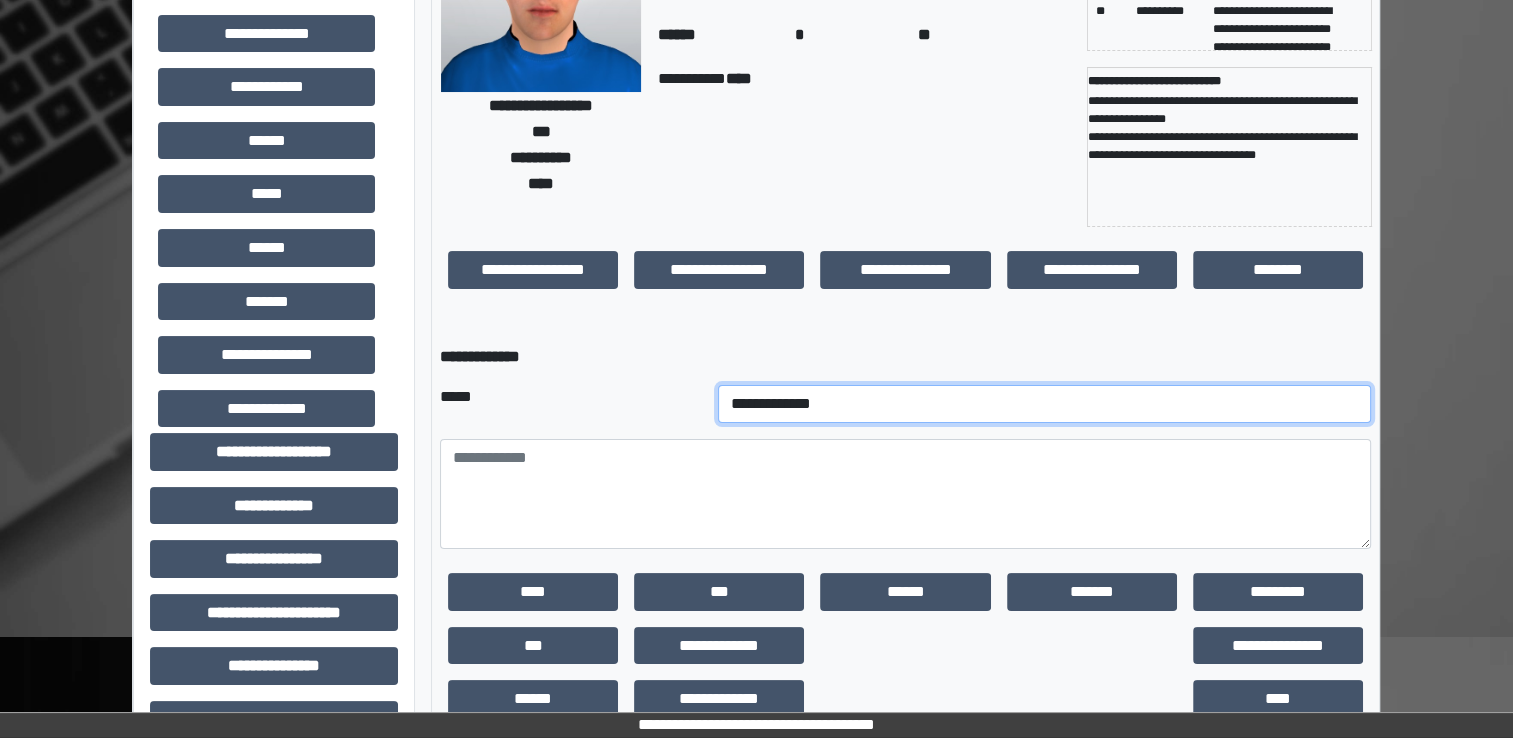 click on "**********" at bounding box center (1045, 404) 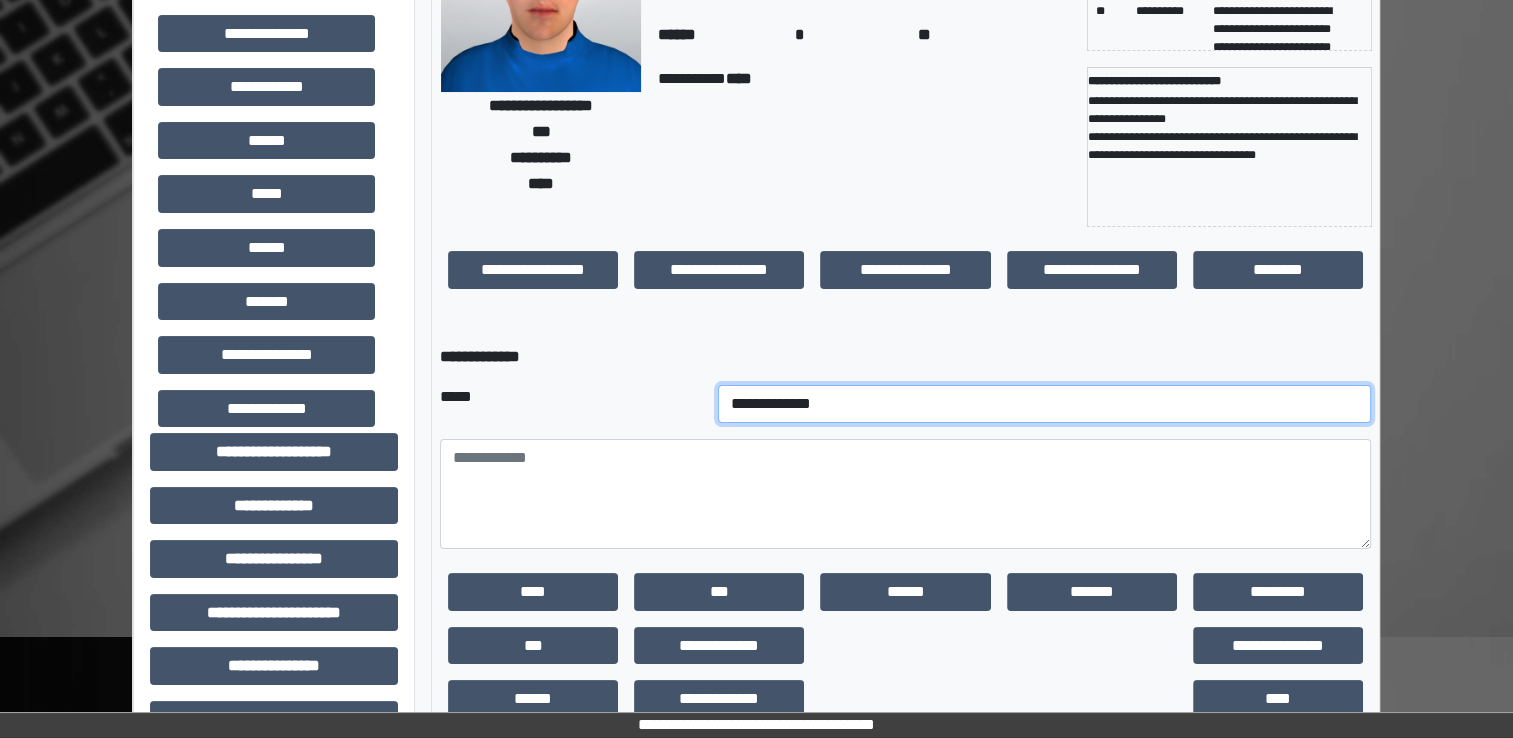 select on "*" 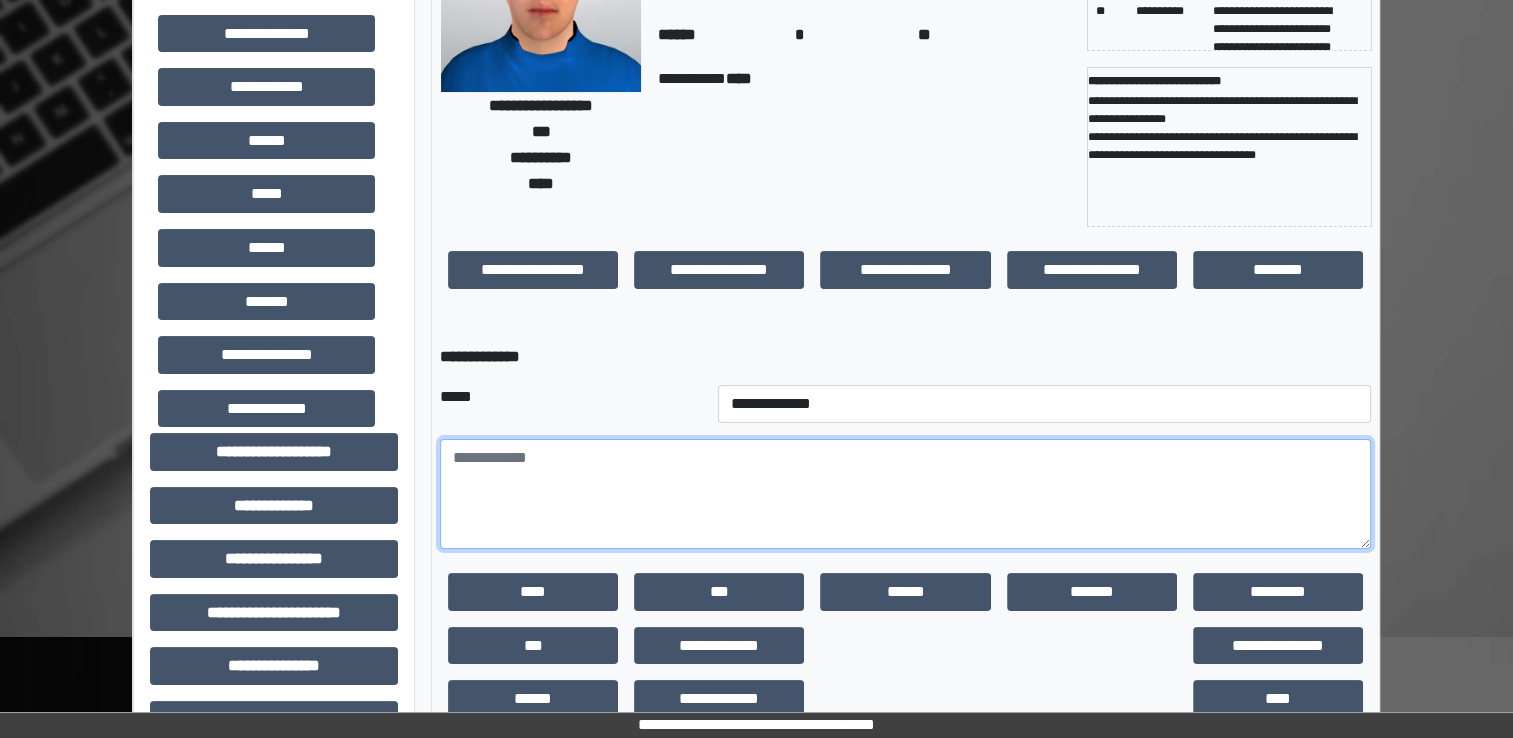click at bounding box center [905, 494] 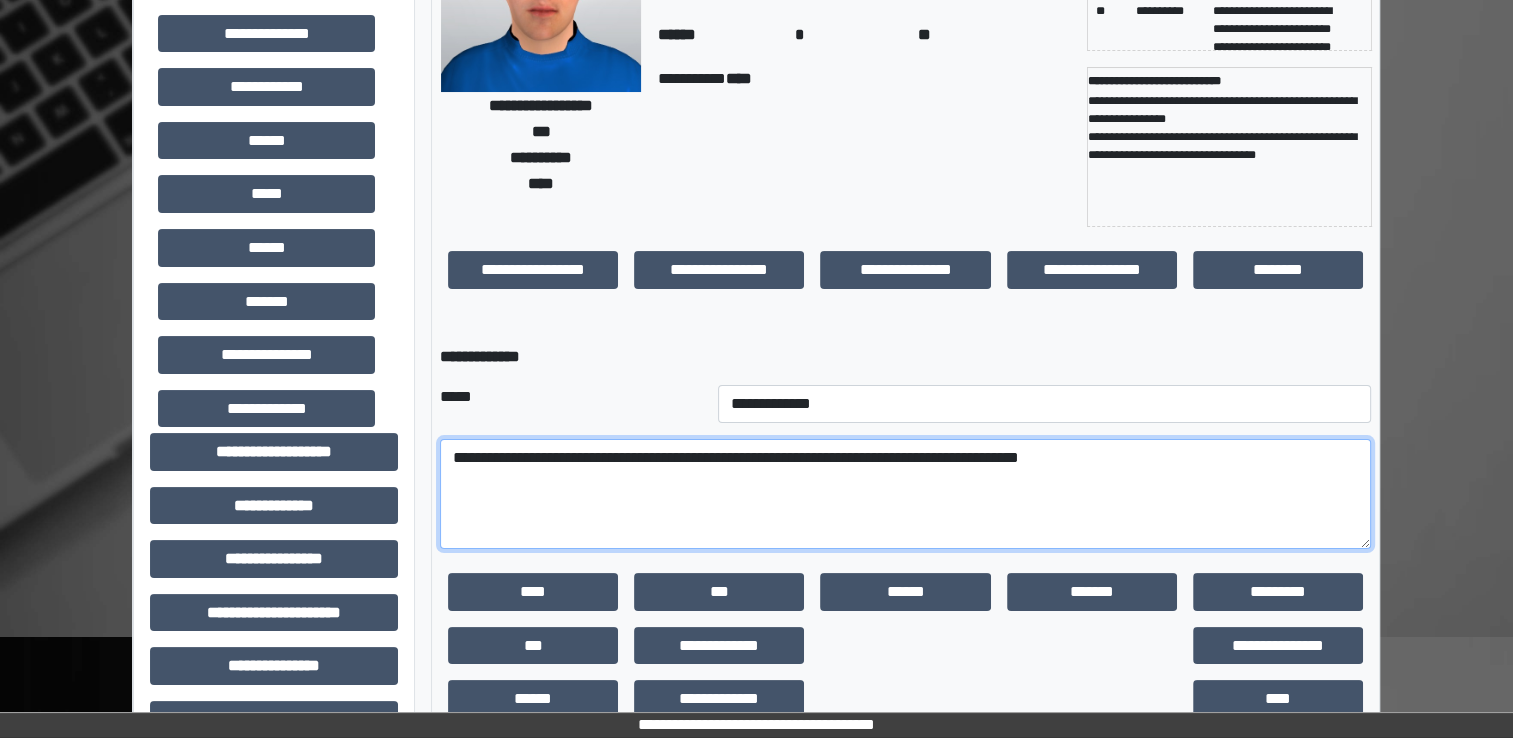 click on "**********" at bounding box center (905, 494) 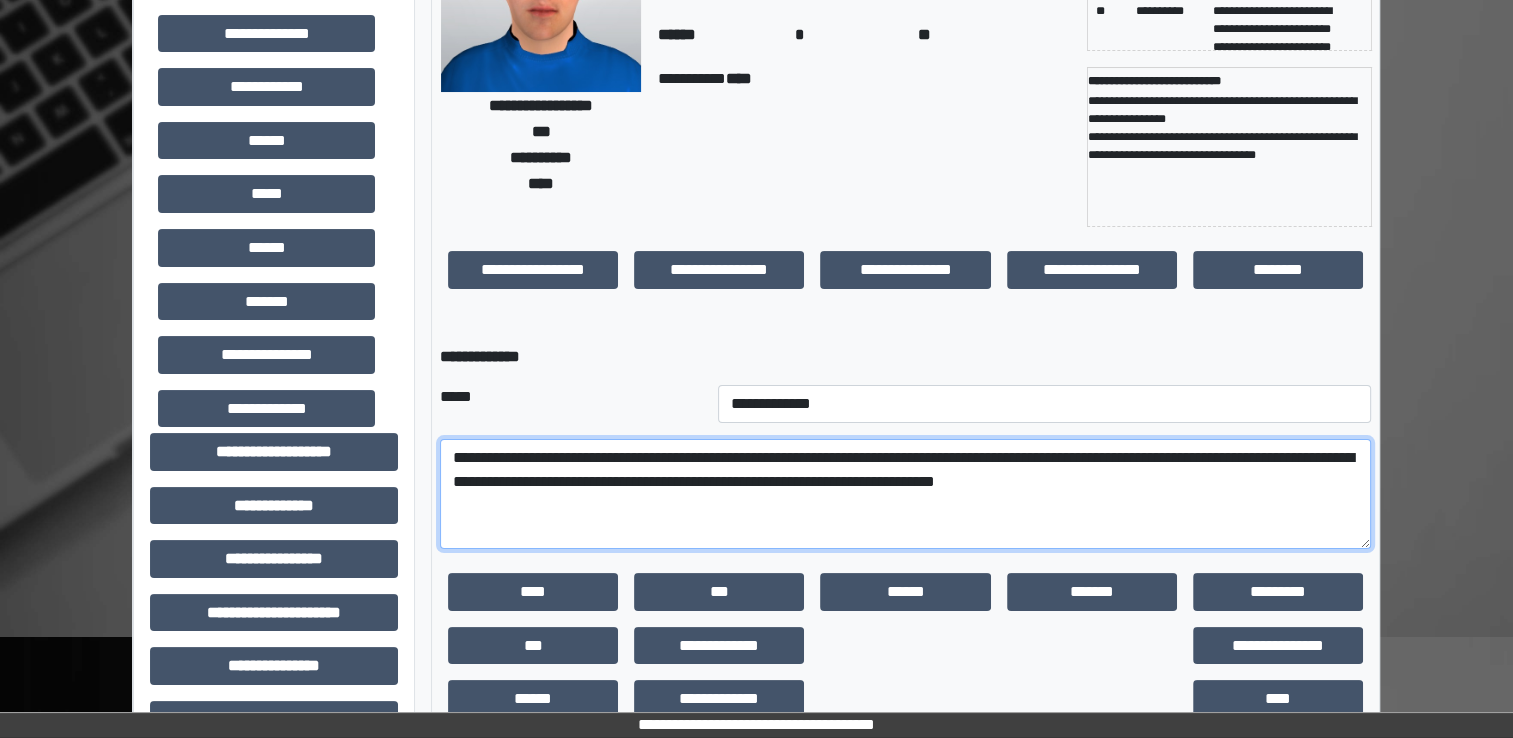 click on "**********" at bounding box center [905, 494] 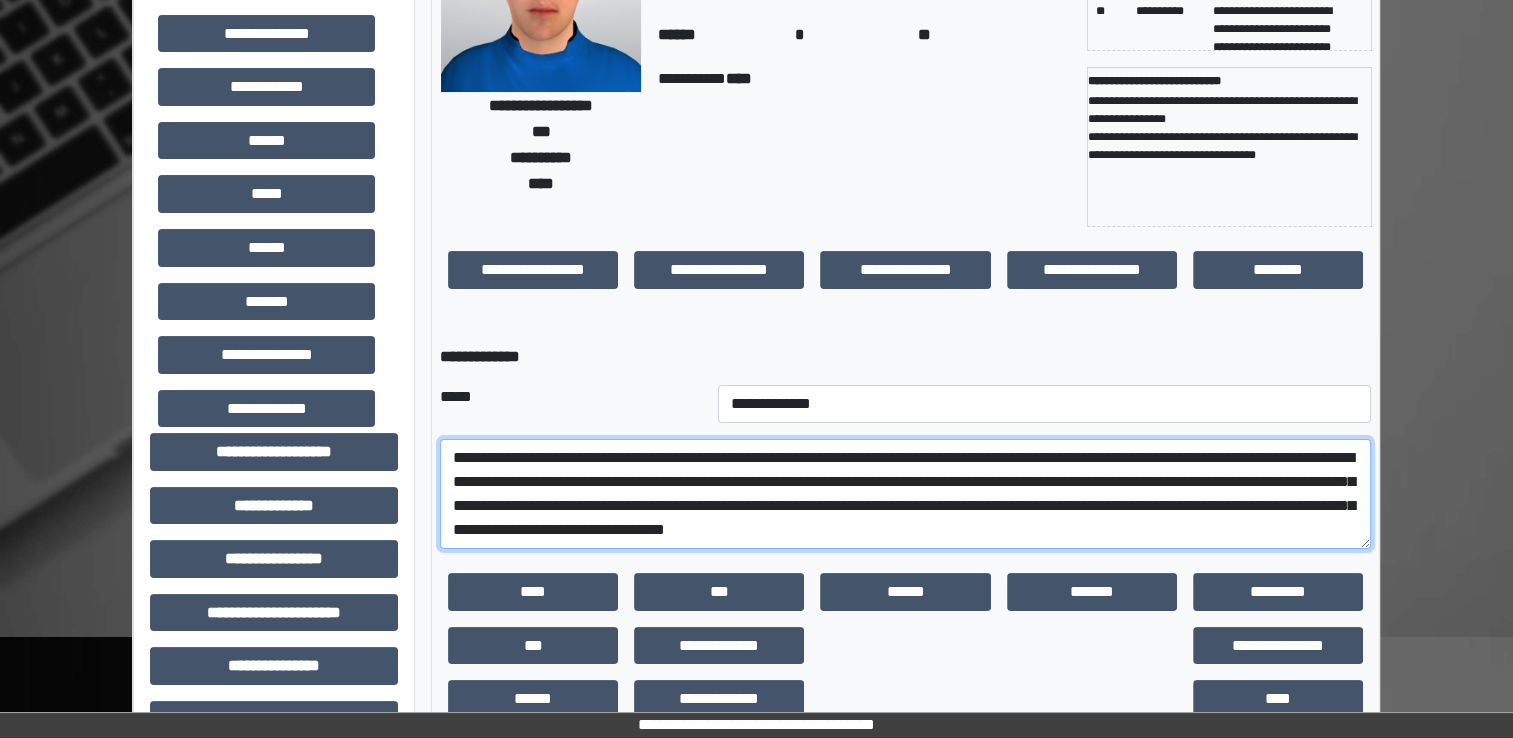 click on "**********" at bounding box center (905, 494) 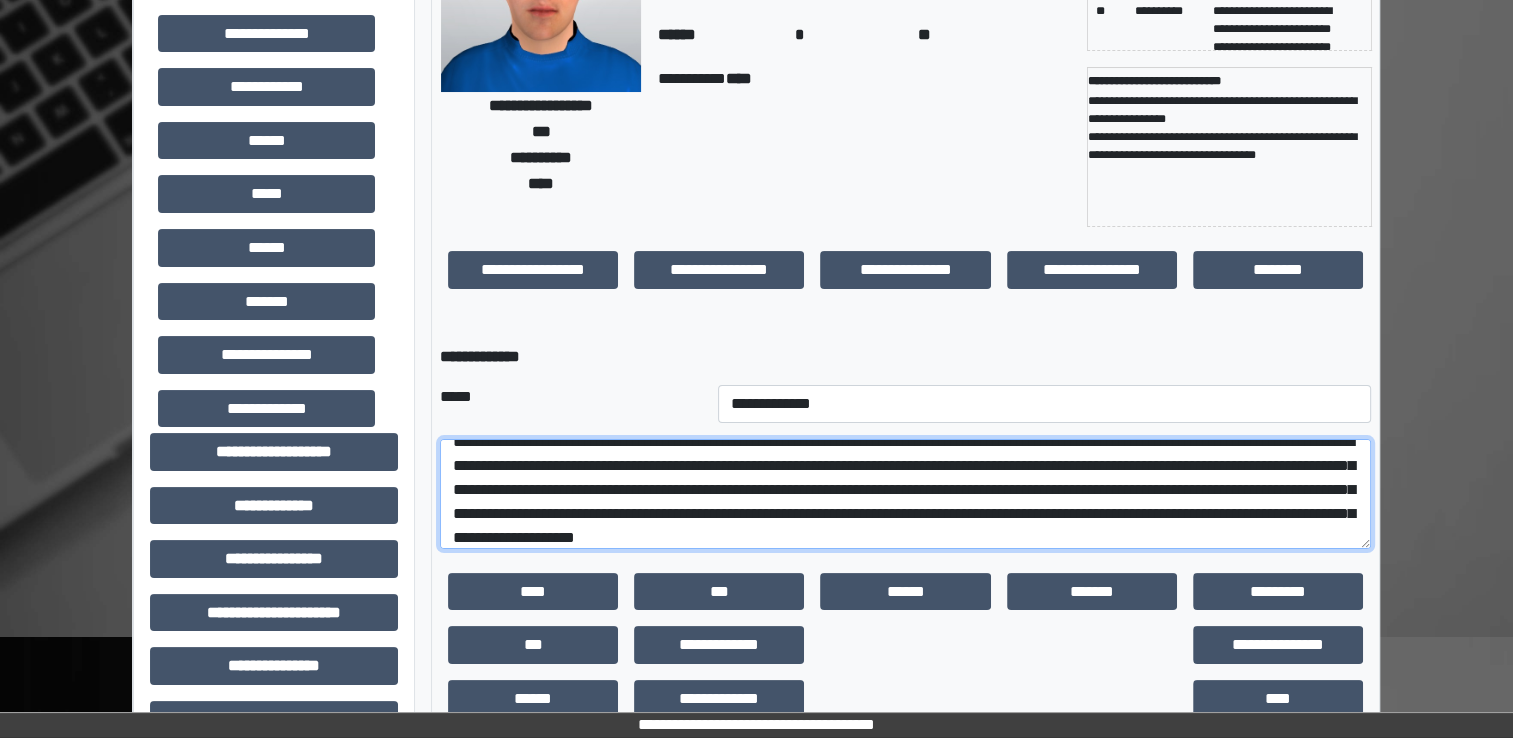 scroll, scrollTop: 40, scrollLeft: 0, axis: vertical 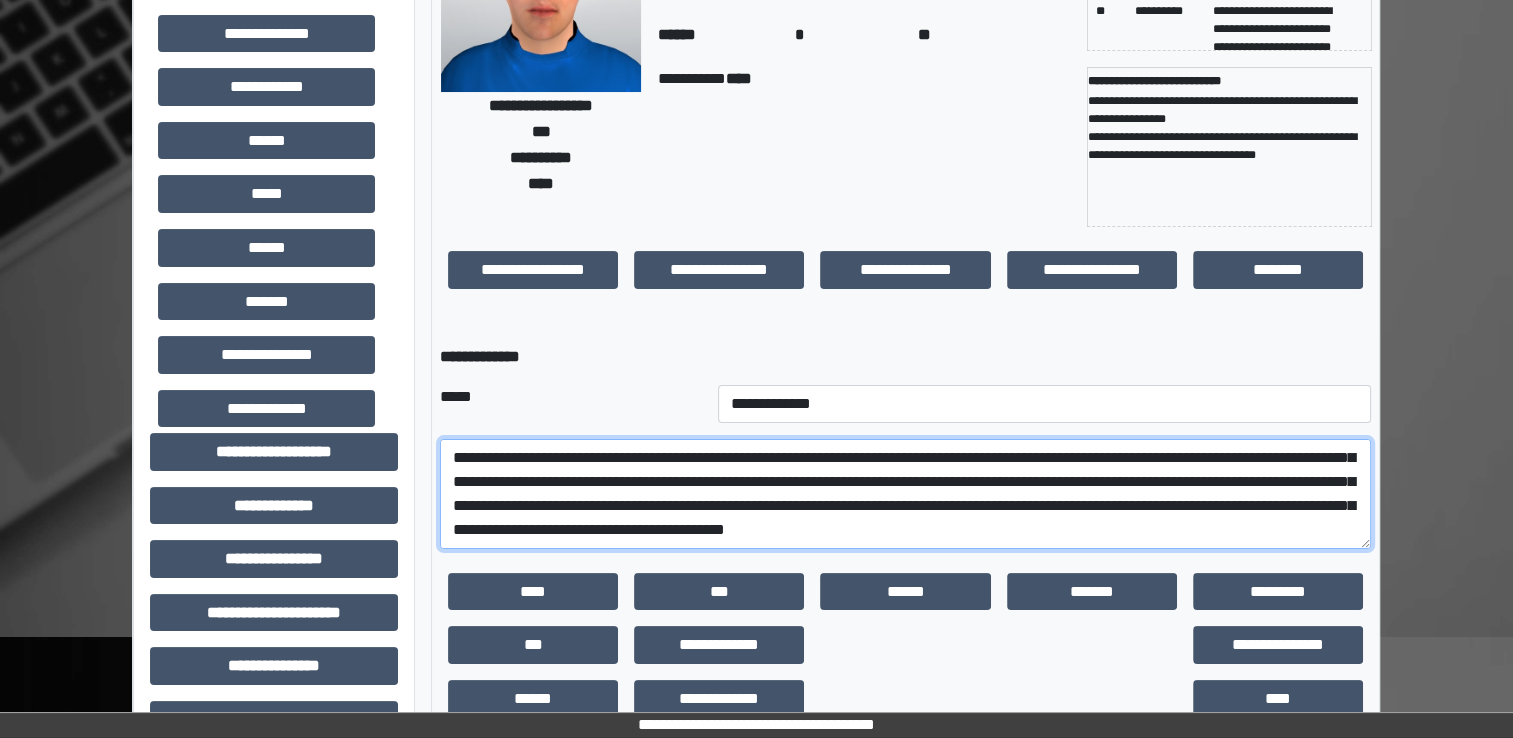 click on "**********" at bounding box center (905, 494) 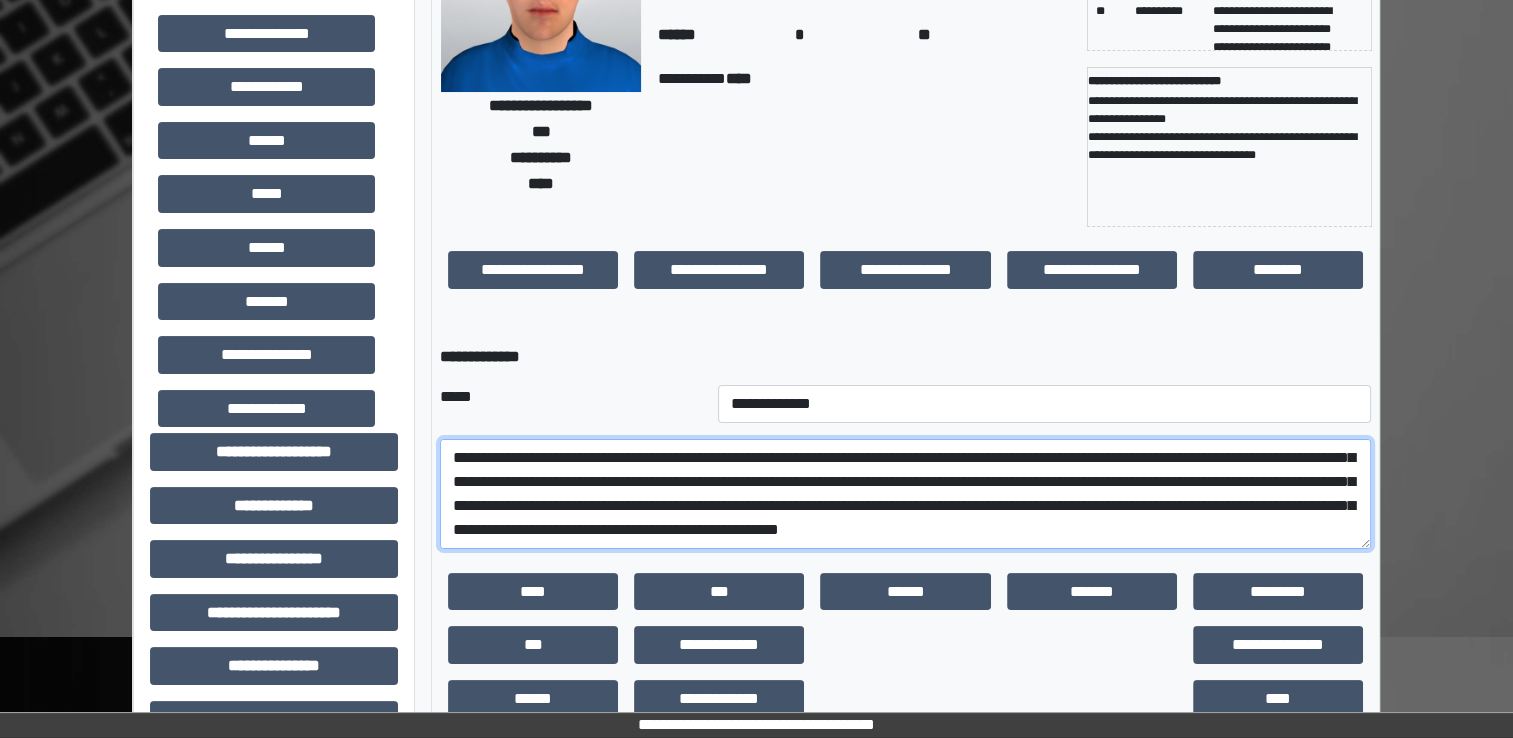 scroll, scrollTop: 48, scrollLeft: 0, axis: vertical 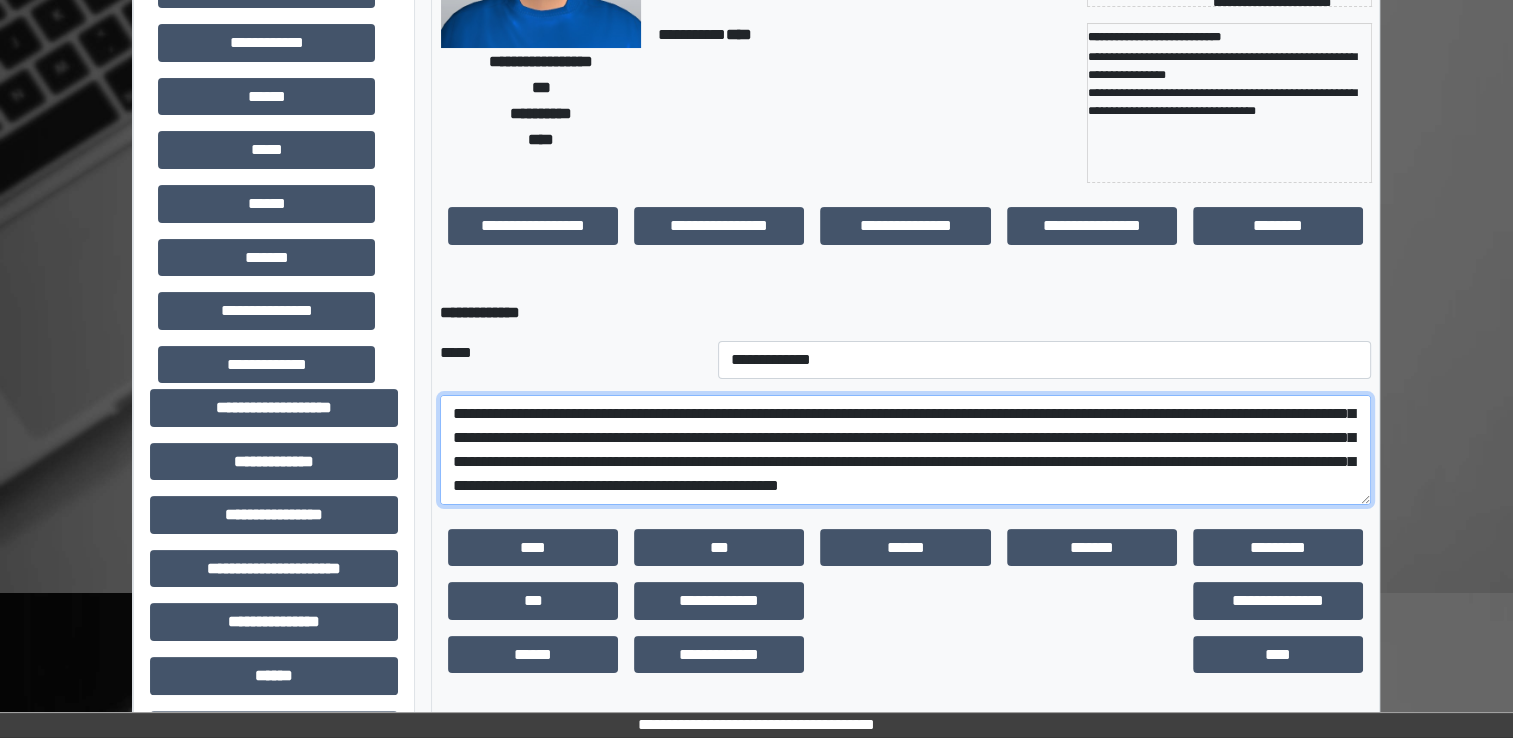 click on "**********" at bounding box center [905, 450] 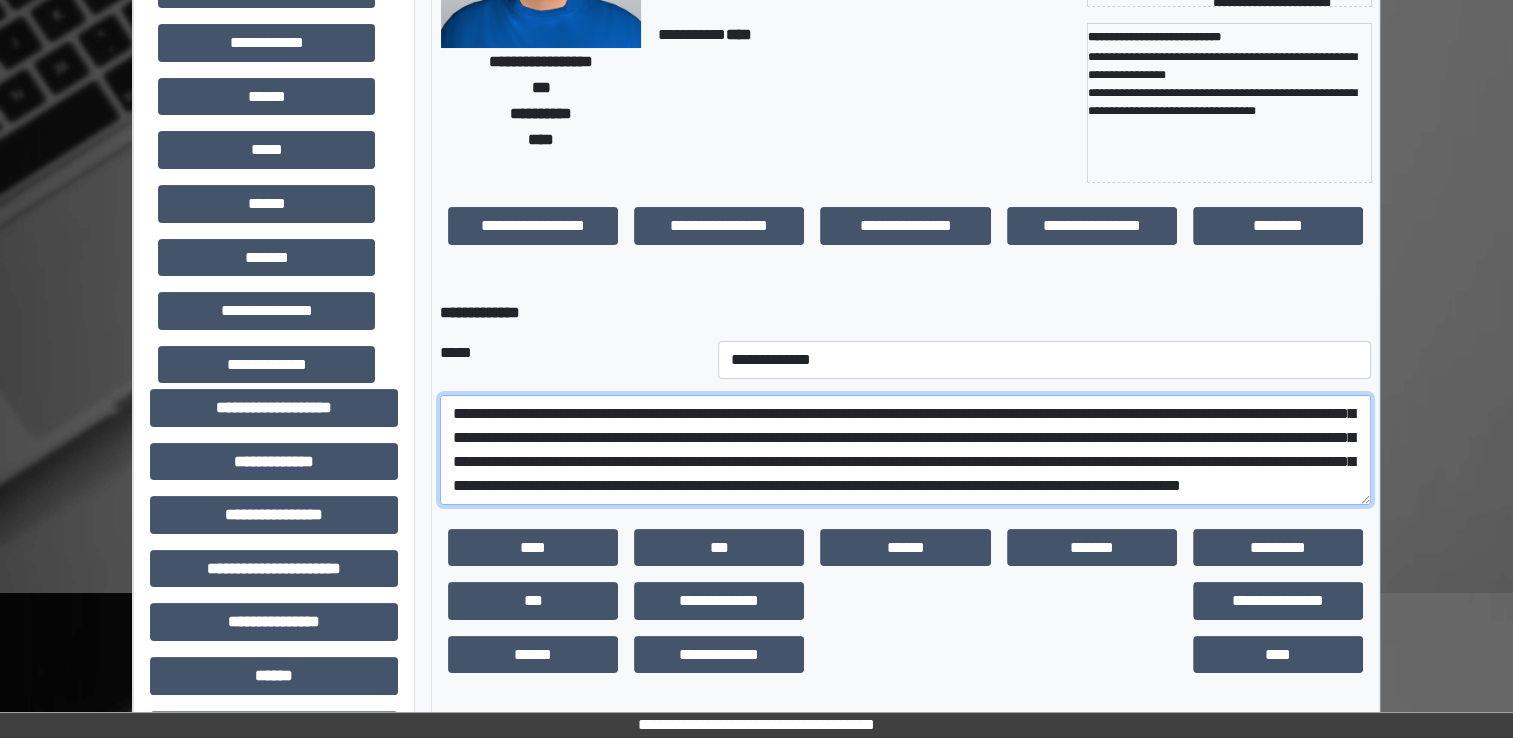 scroll, scrollTop: 47, scrollLeft: 0, axis: vertical 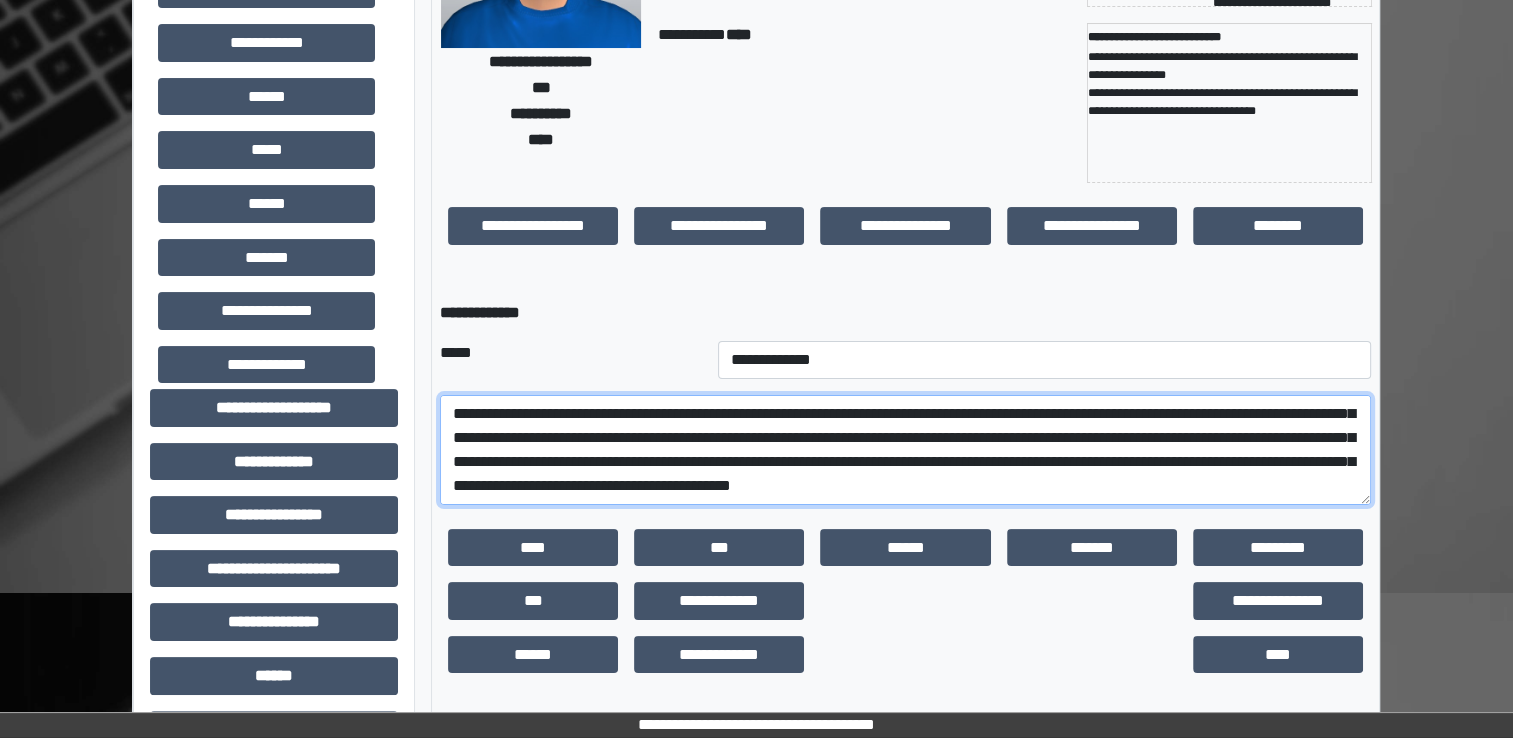 click on "**********" at bounding box center [905, 450] 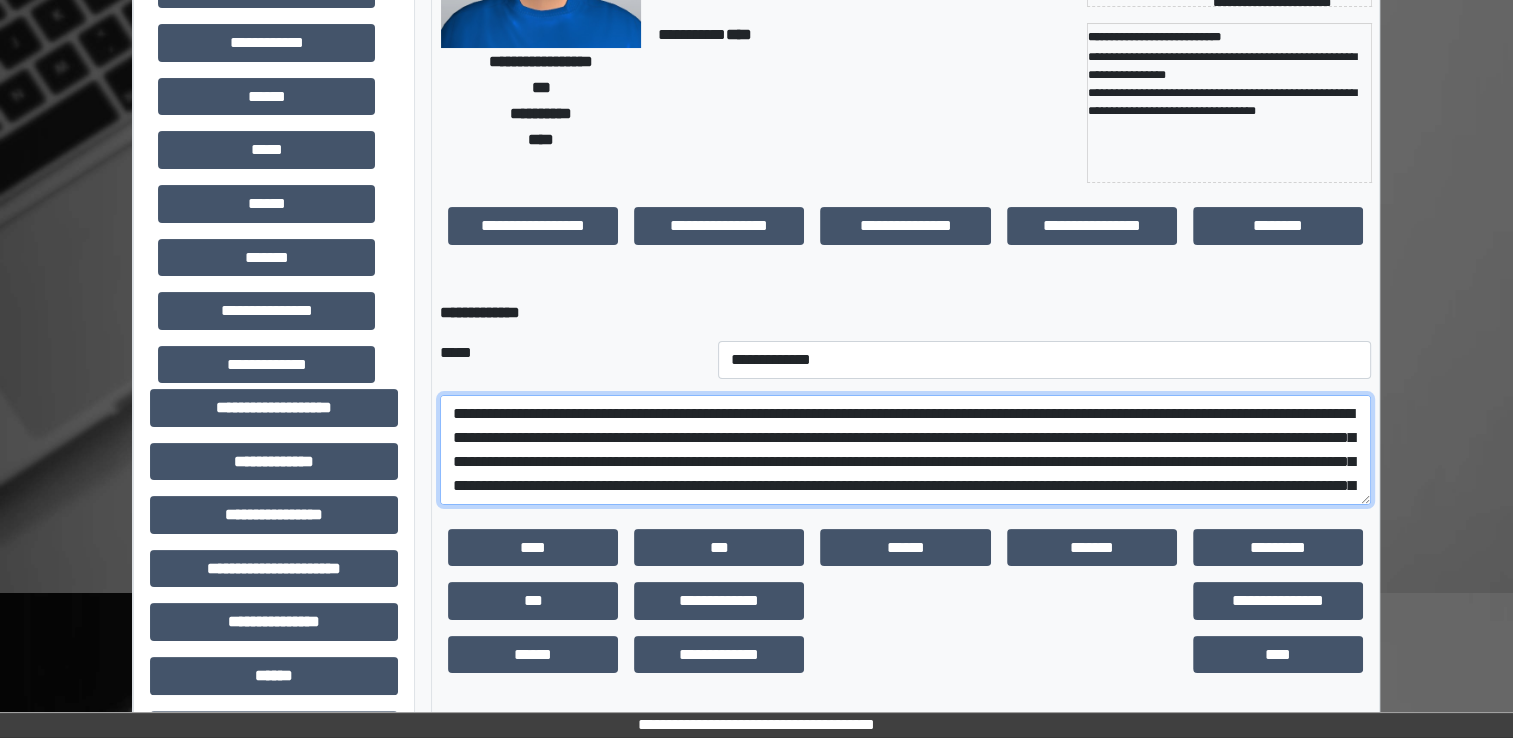 scroll, scrollTop: 72, scrollLeft: 0, axis: vertical 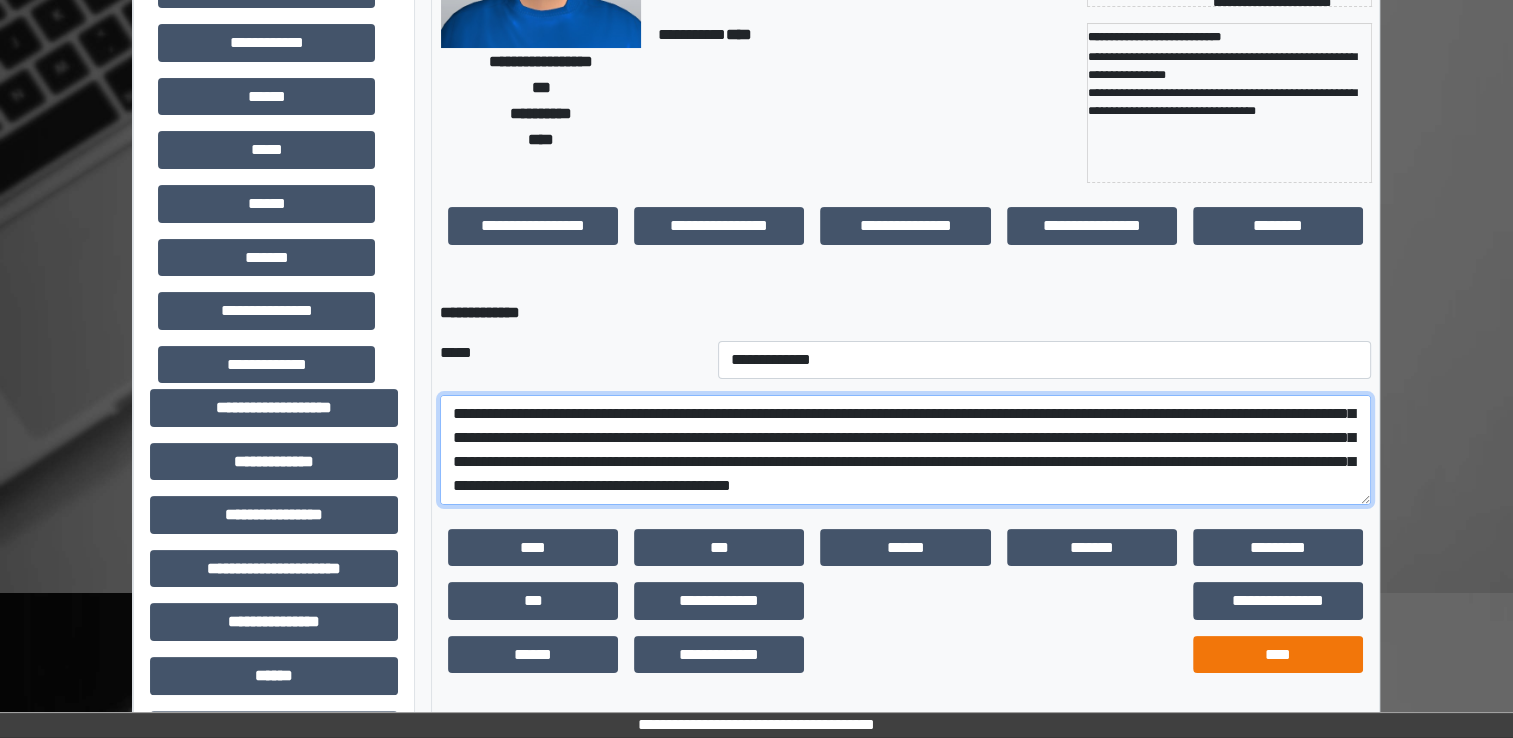 type on "**********" 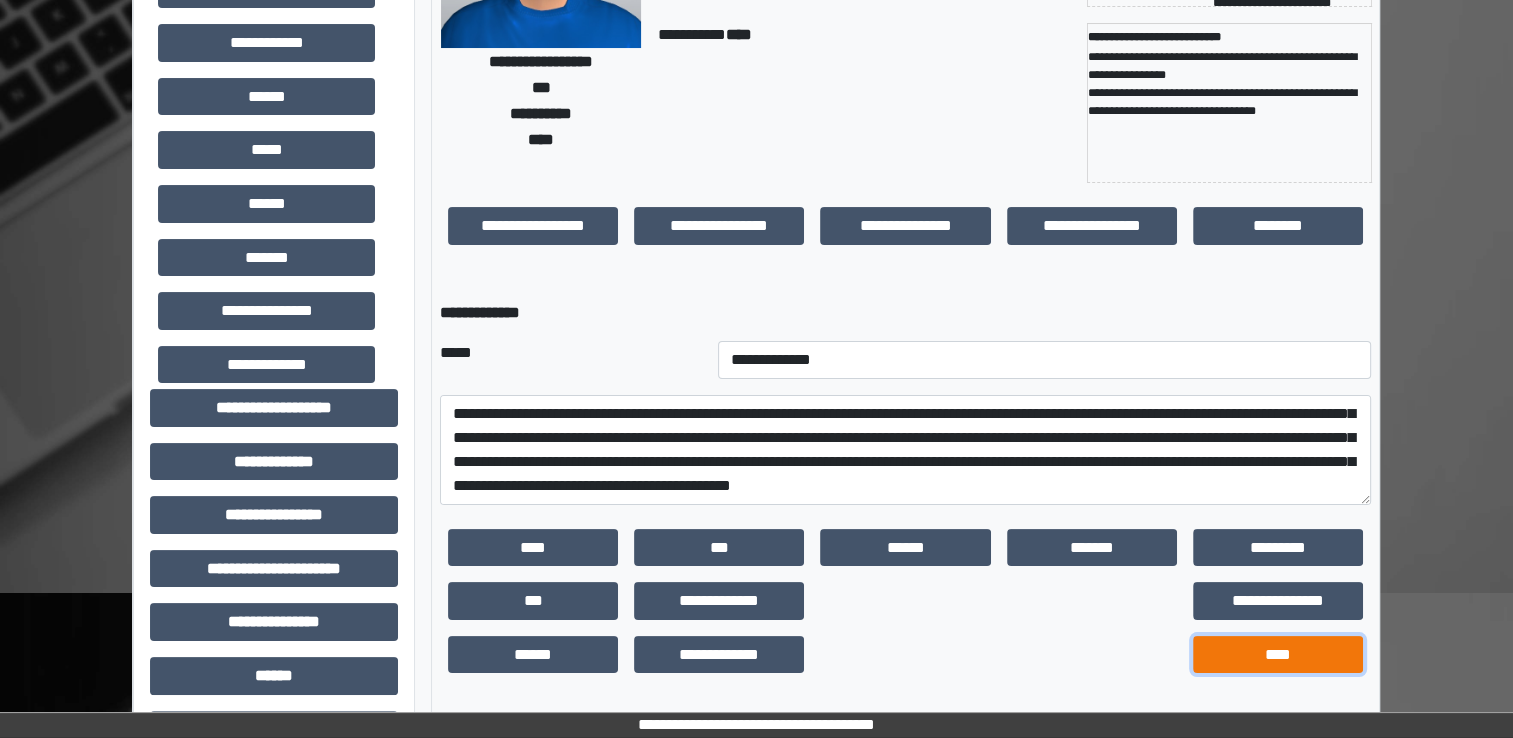 click on "****" at bounding box center [1278, 655] 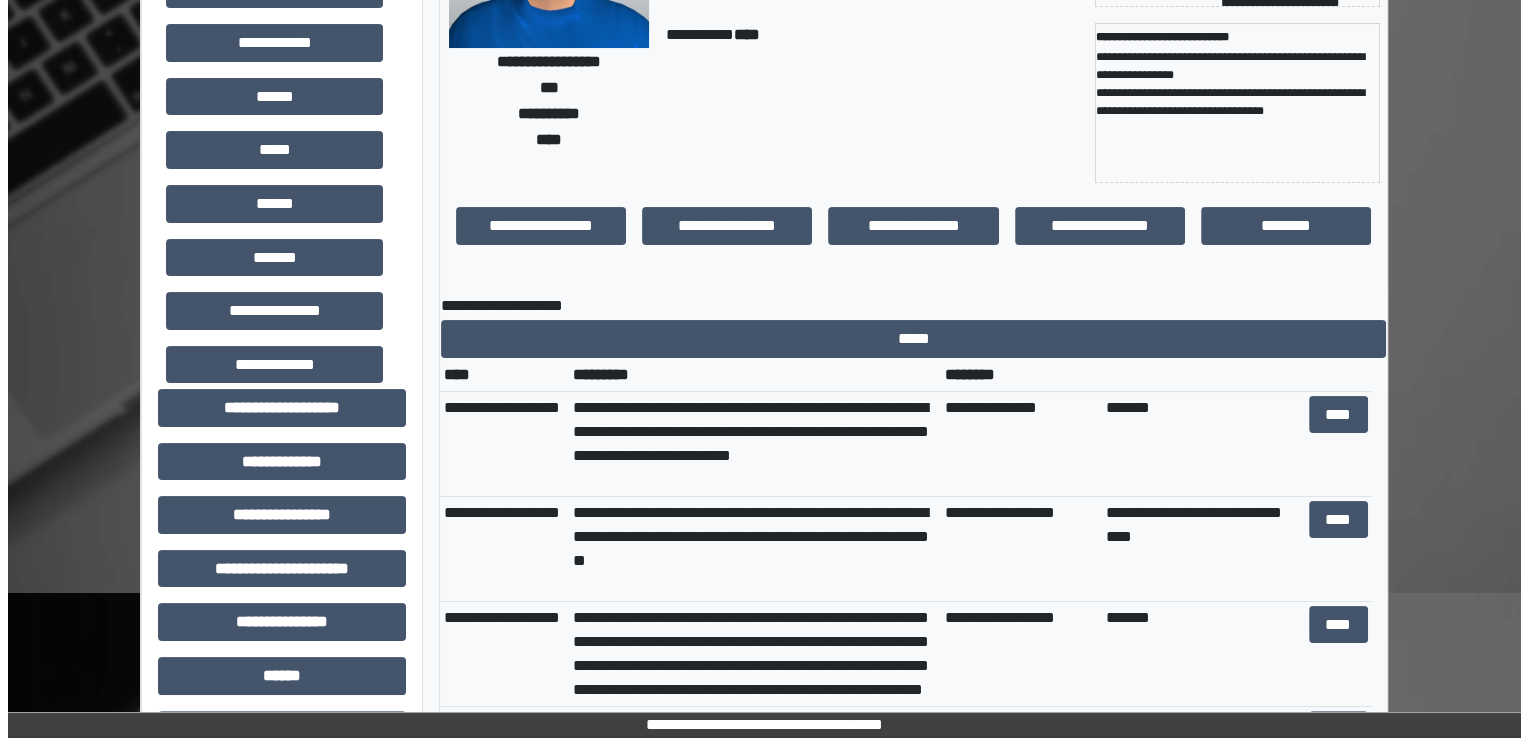 scroll, scrollTop: 0, scrollLeft: 0, axis: both 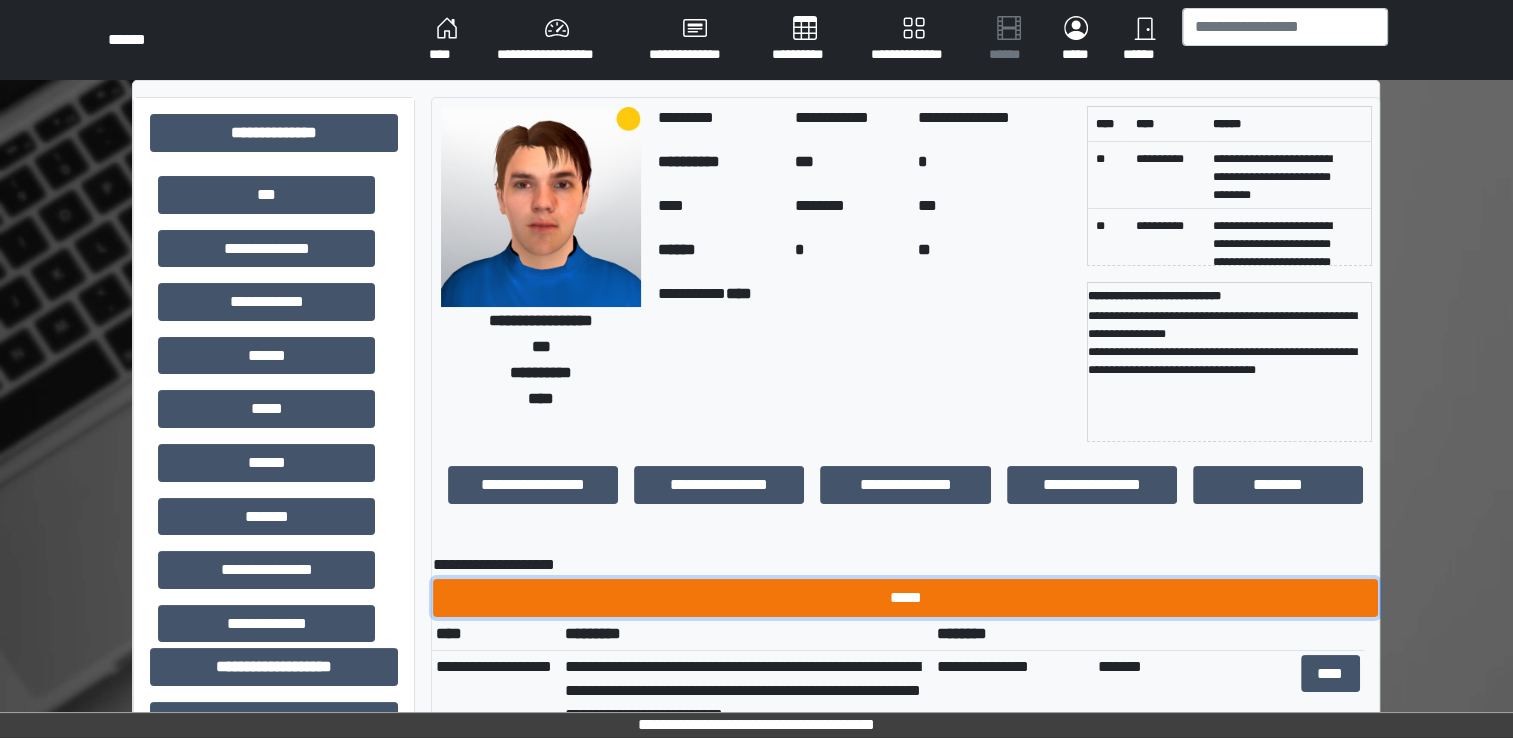 click on "*****" at bounding box center (905, 598) 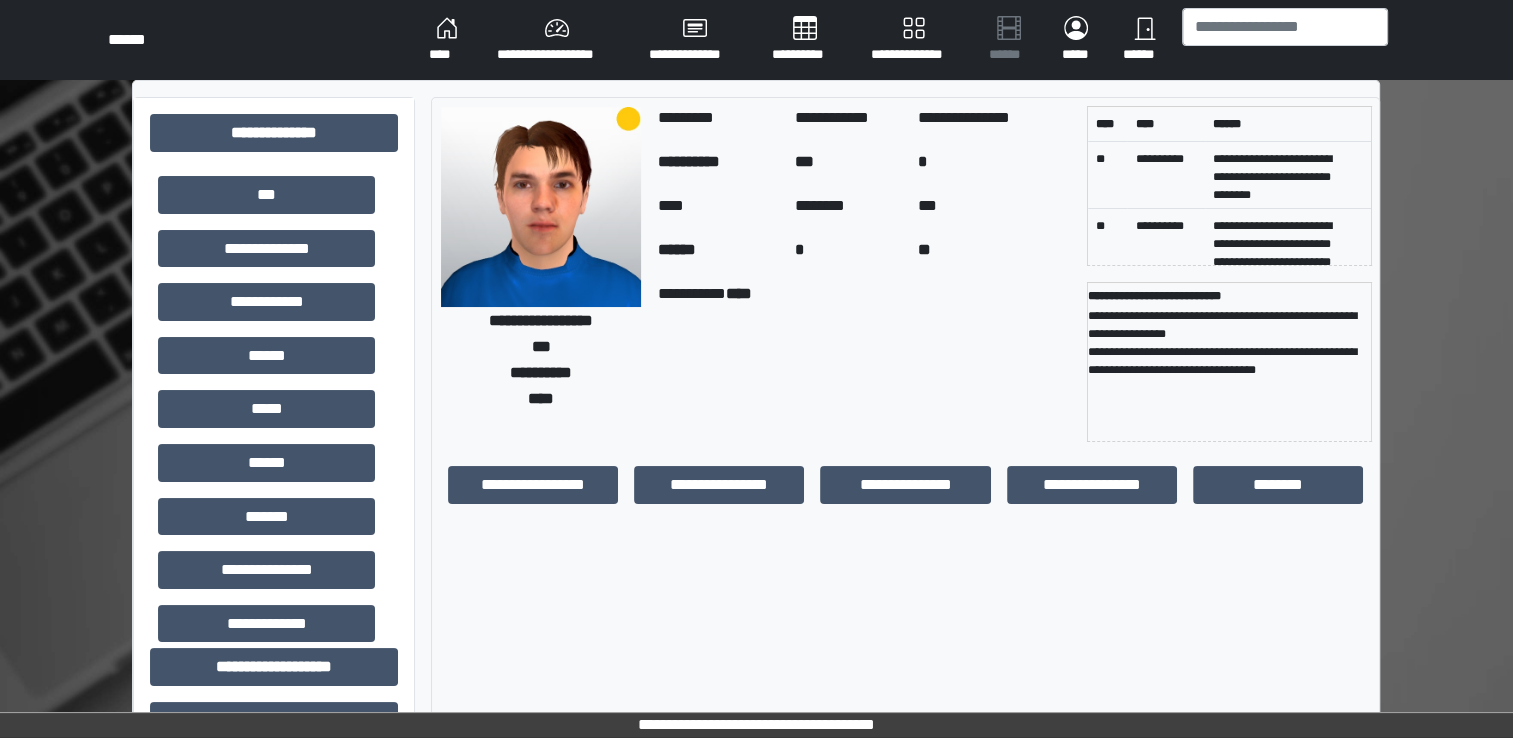 click on "****" at bounding box center [447, 40] 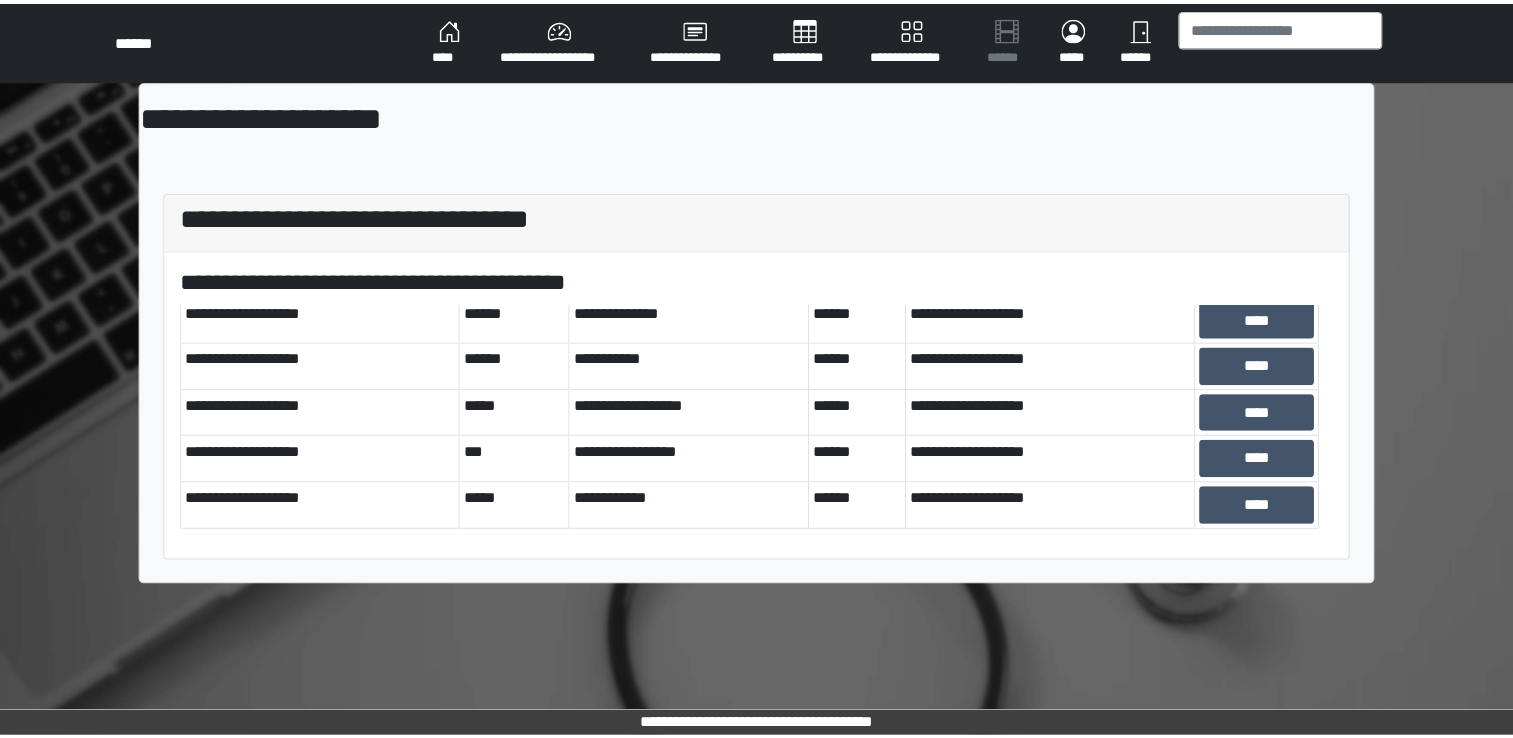 scroll, scrollTop: 0, scrollLeft: 0, axis: both 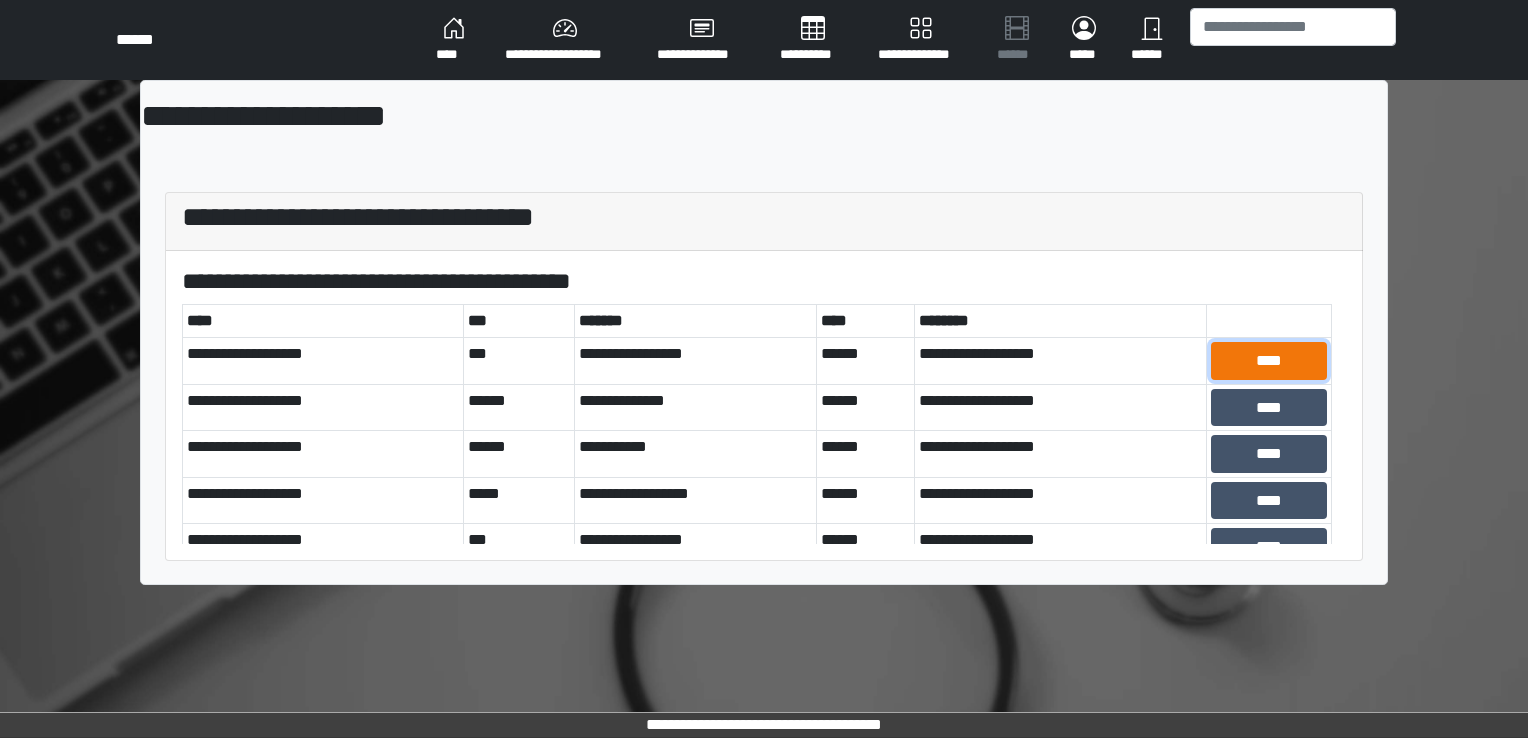 click on "****" at bounding box center [1269, 361] 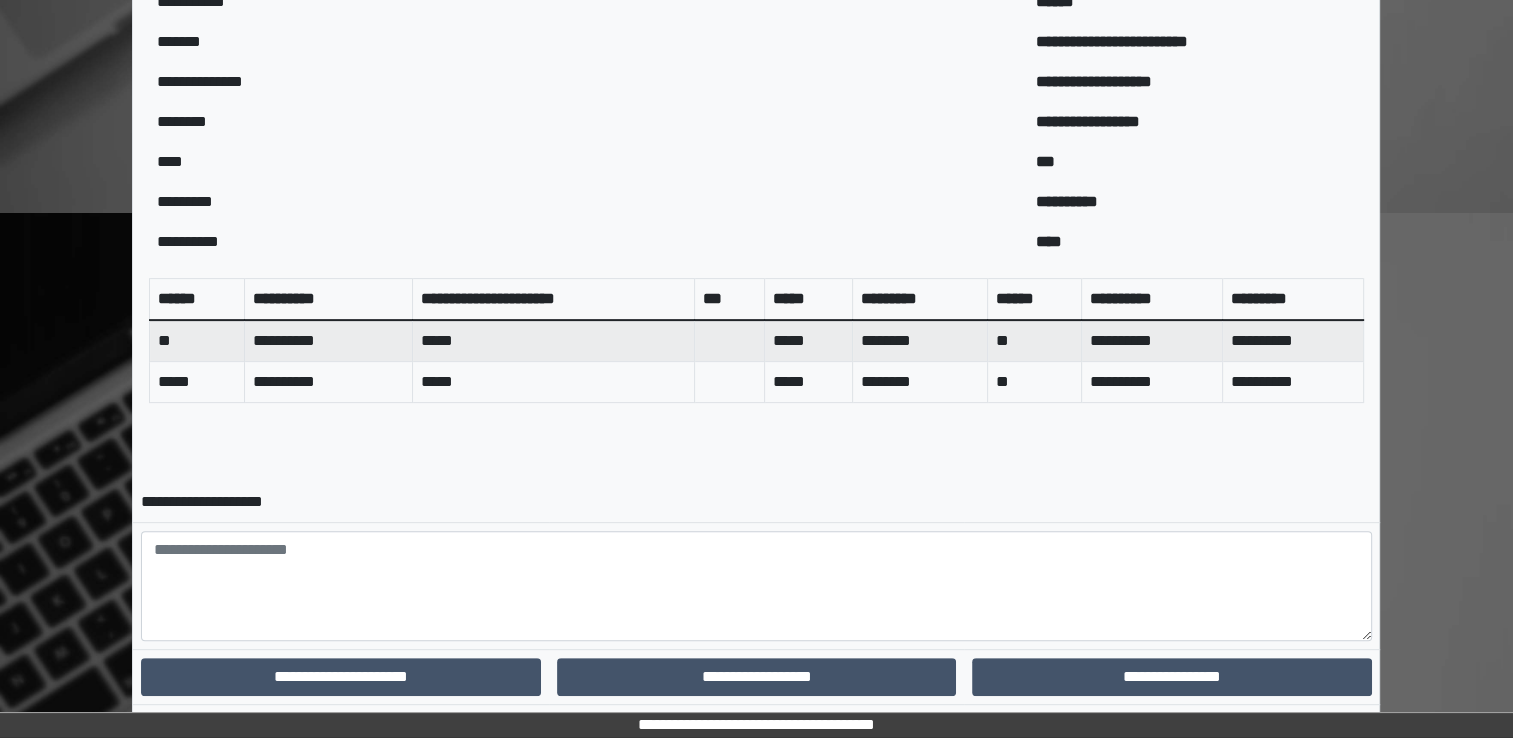 scroll, scrollTop: 640, scrollLeft: 0, axis: vertical 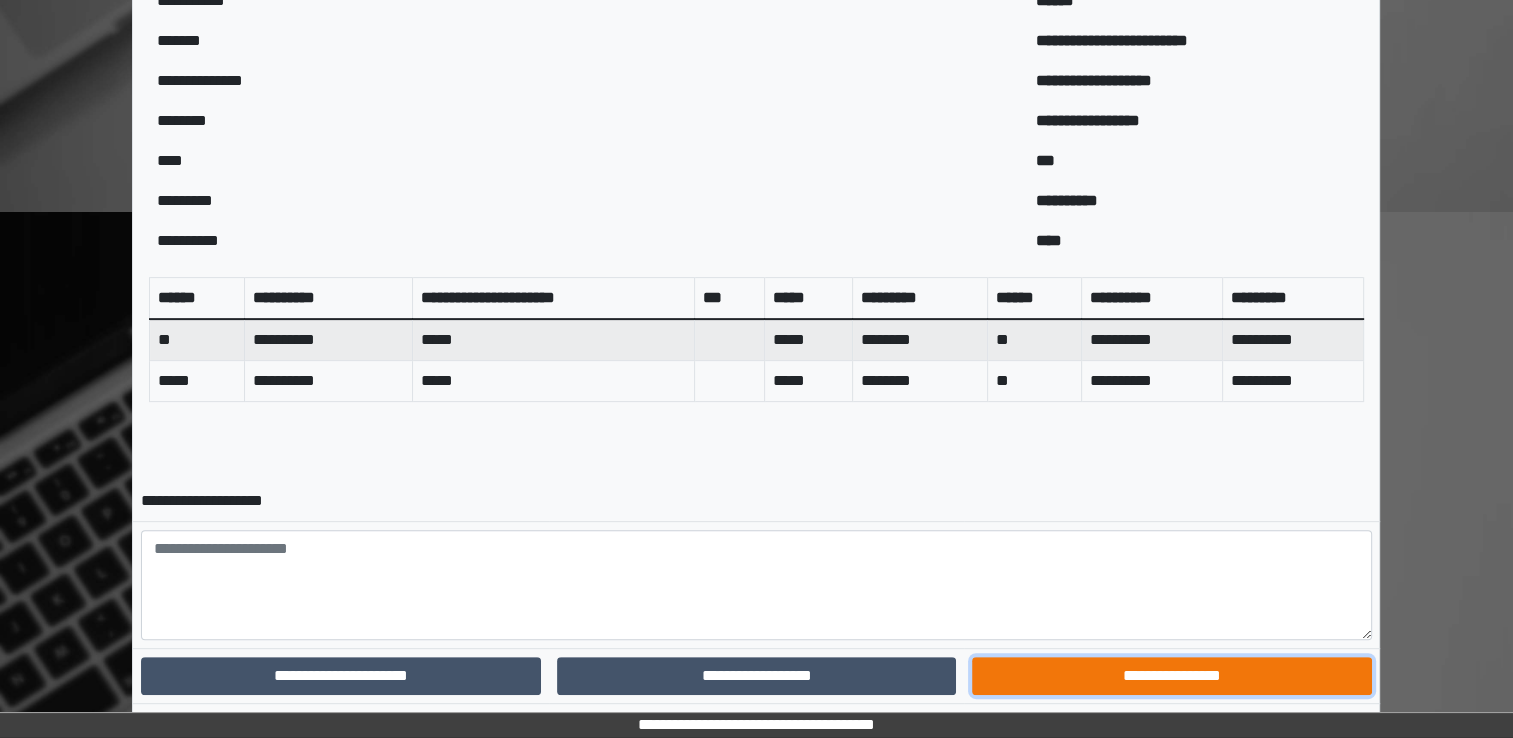 click on "**********" at bounding box center (1171, 676) 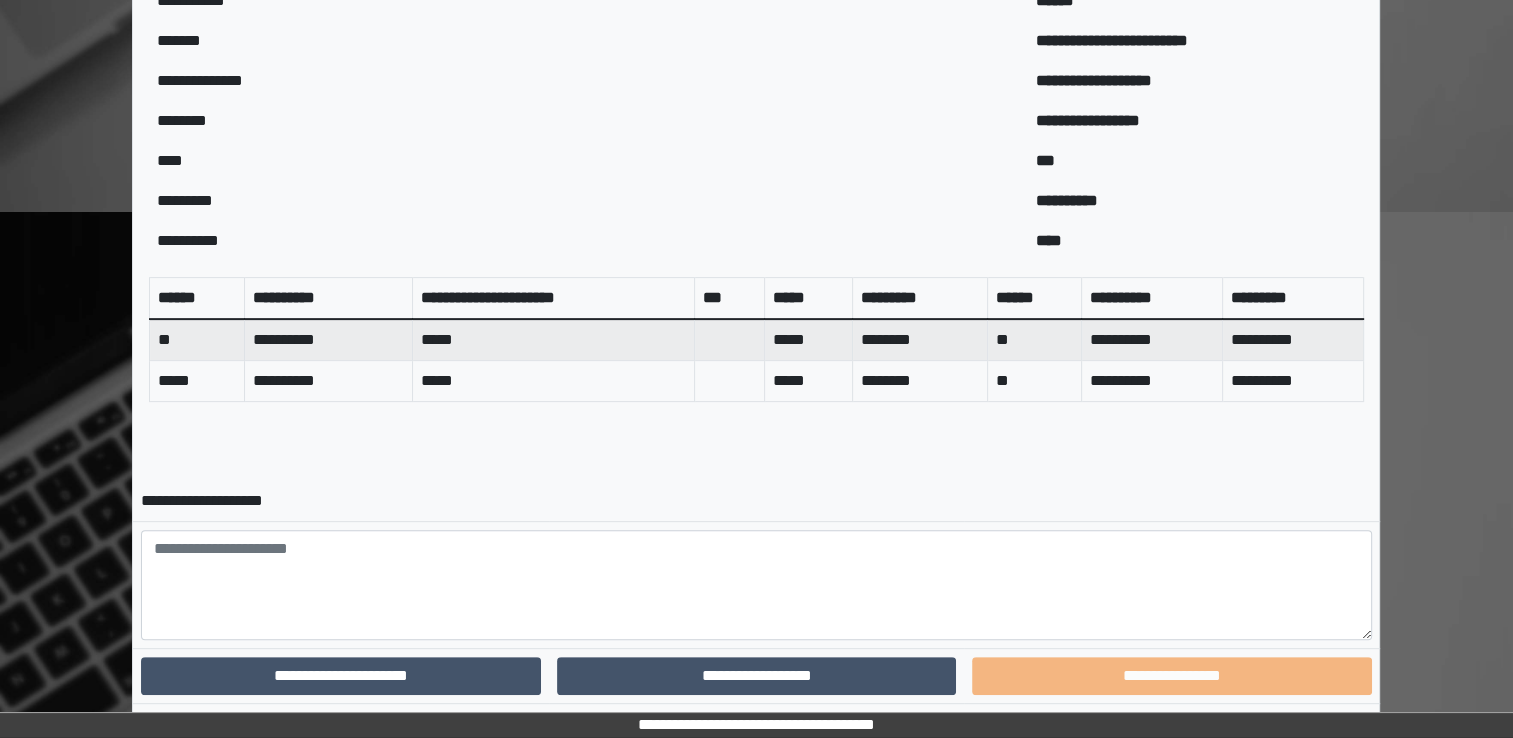 scroll, scrollTop: 600, scrollLeft: 0, axis: vertical 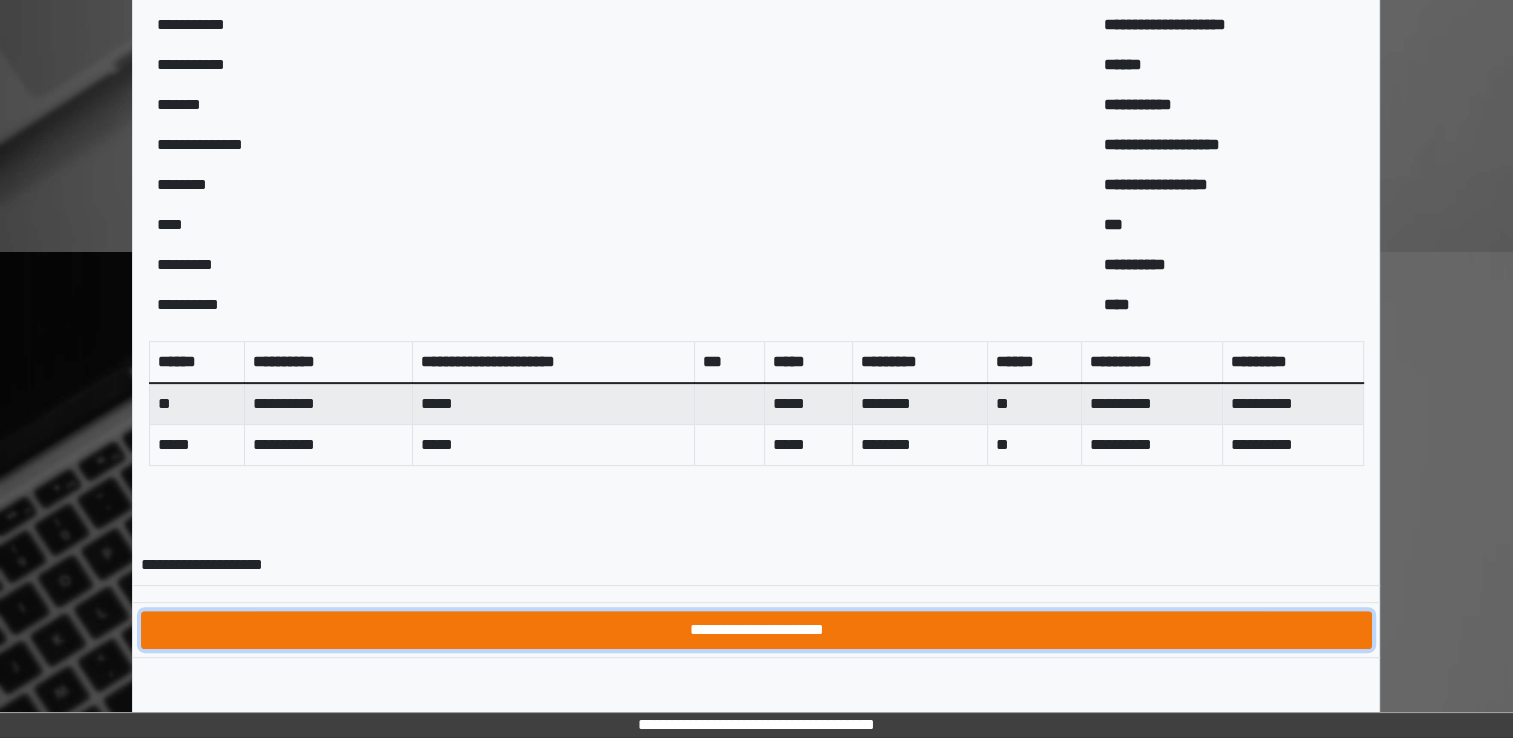 click on "**********" at bounding box center [756, 630] 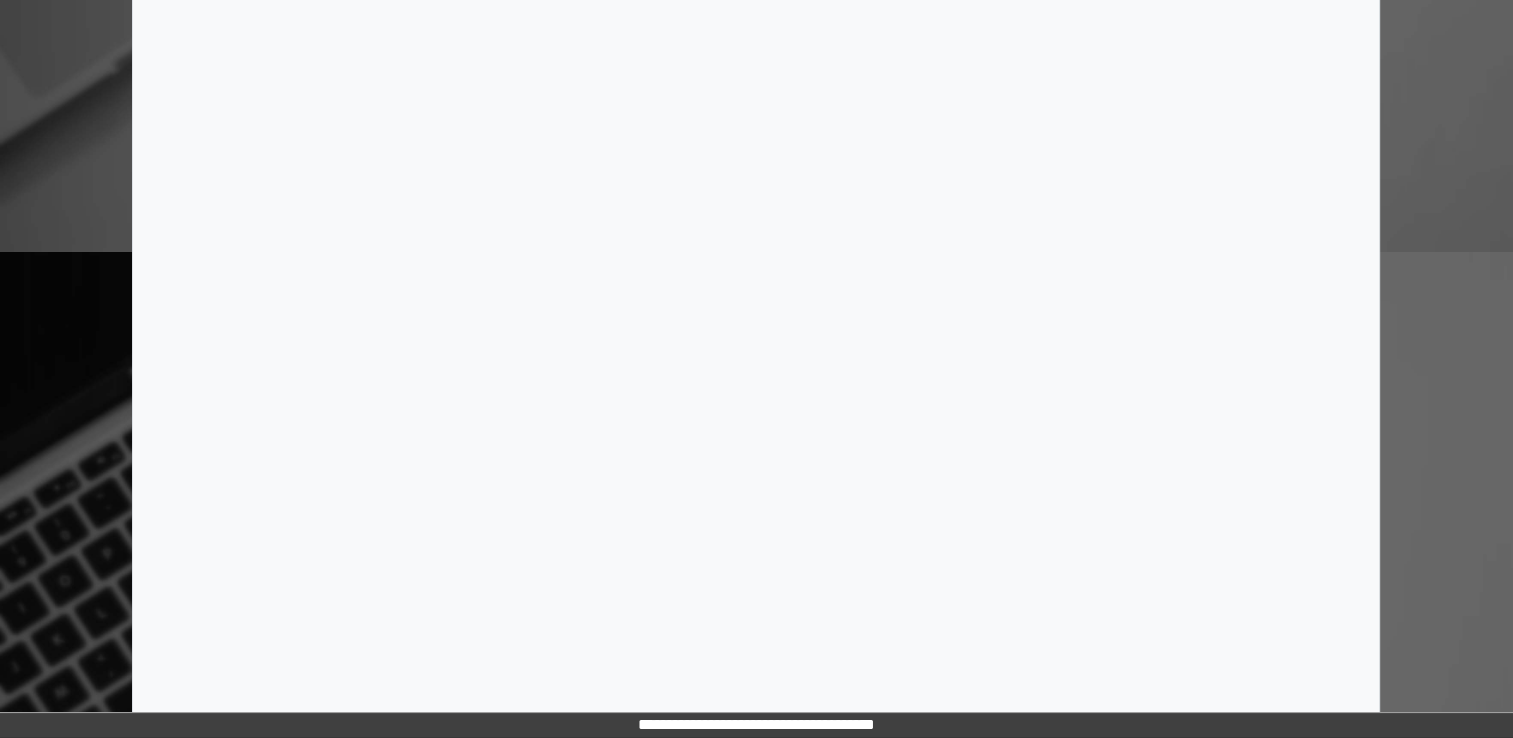 scroll, scrollTop: 0, scrollLeft: 0, axis: both 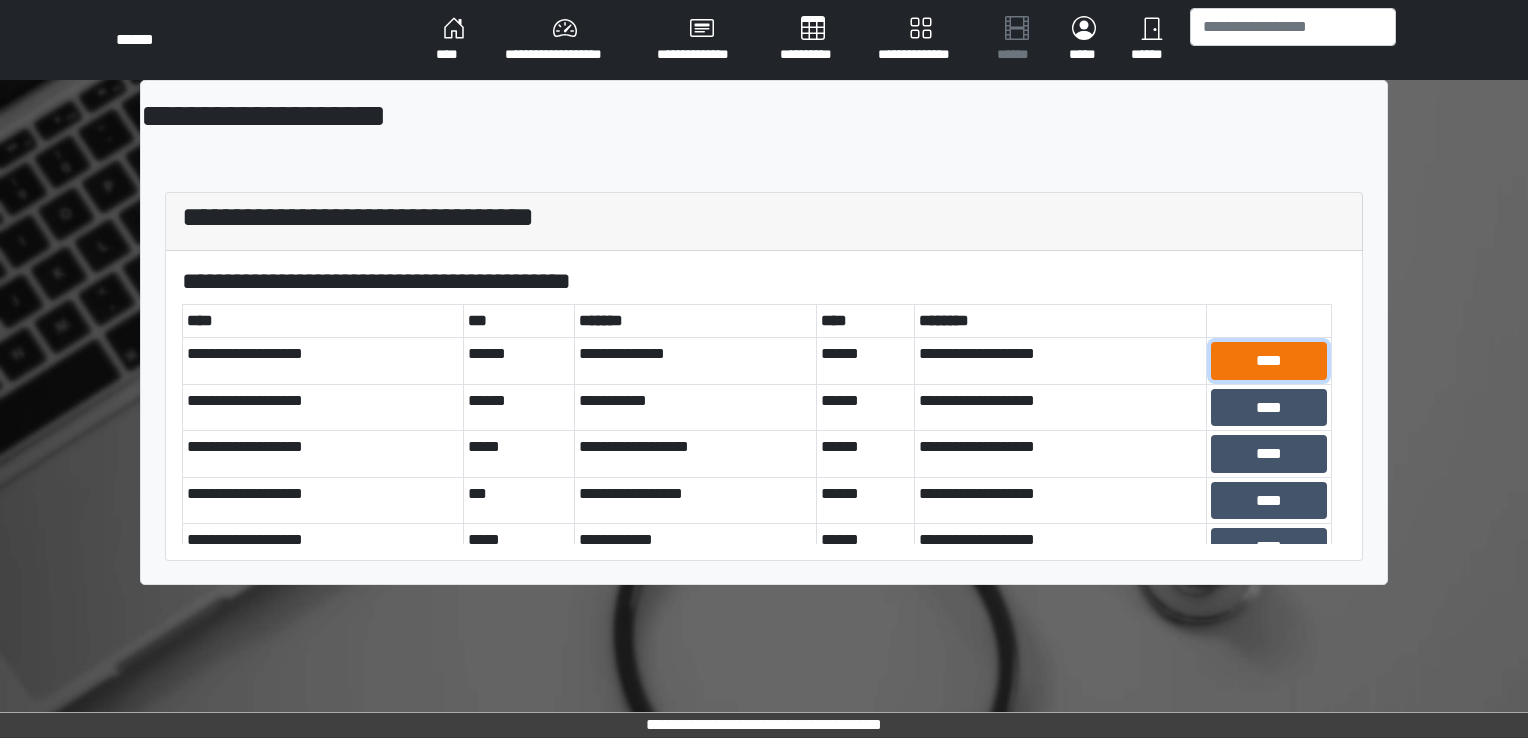 click on "****" at bounding box center (1269, 361) 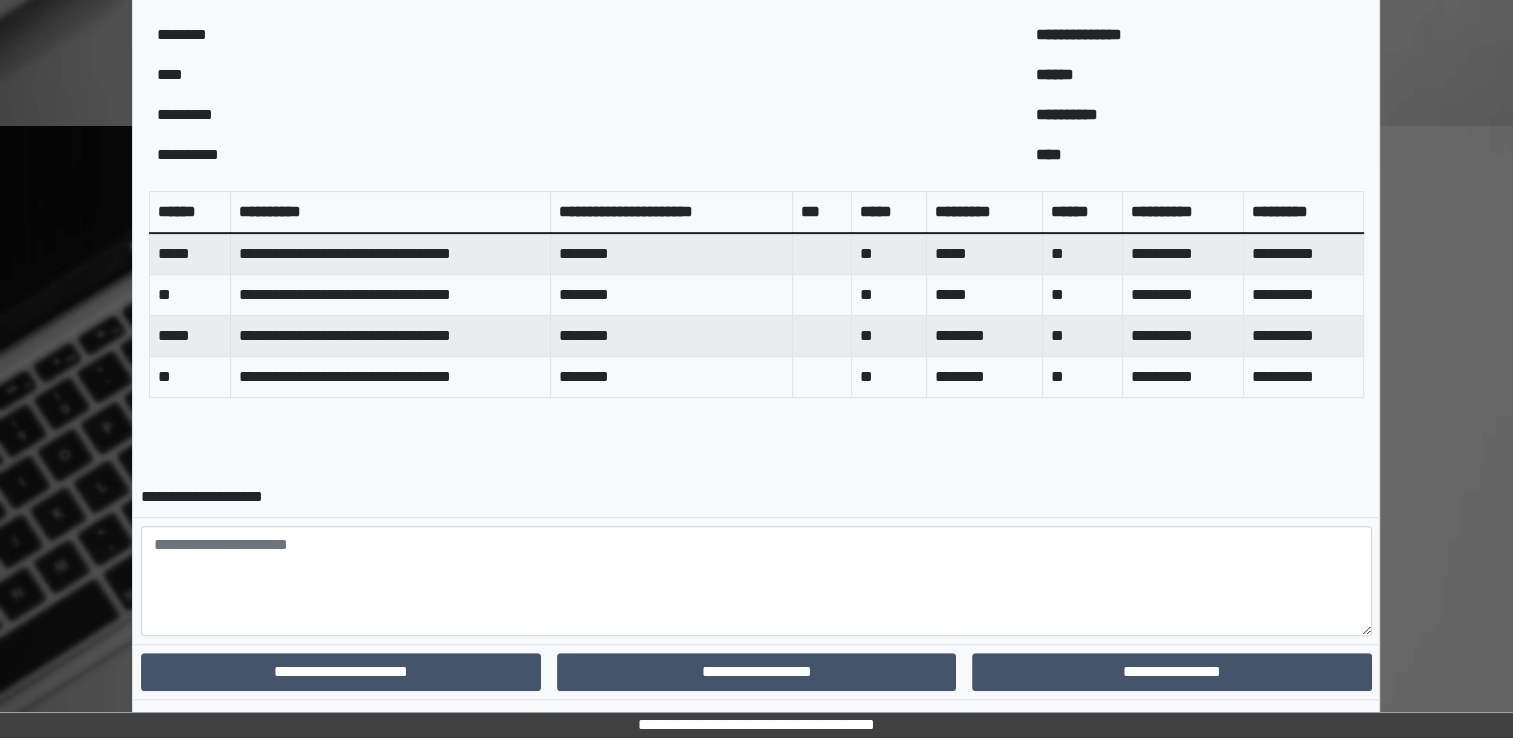 scroll, scrollTop: 728, scrollLeft: 0, axis: vertical 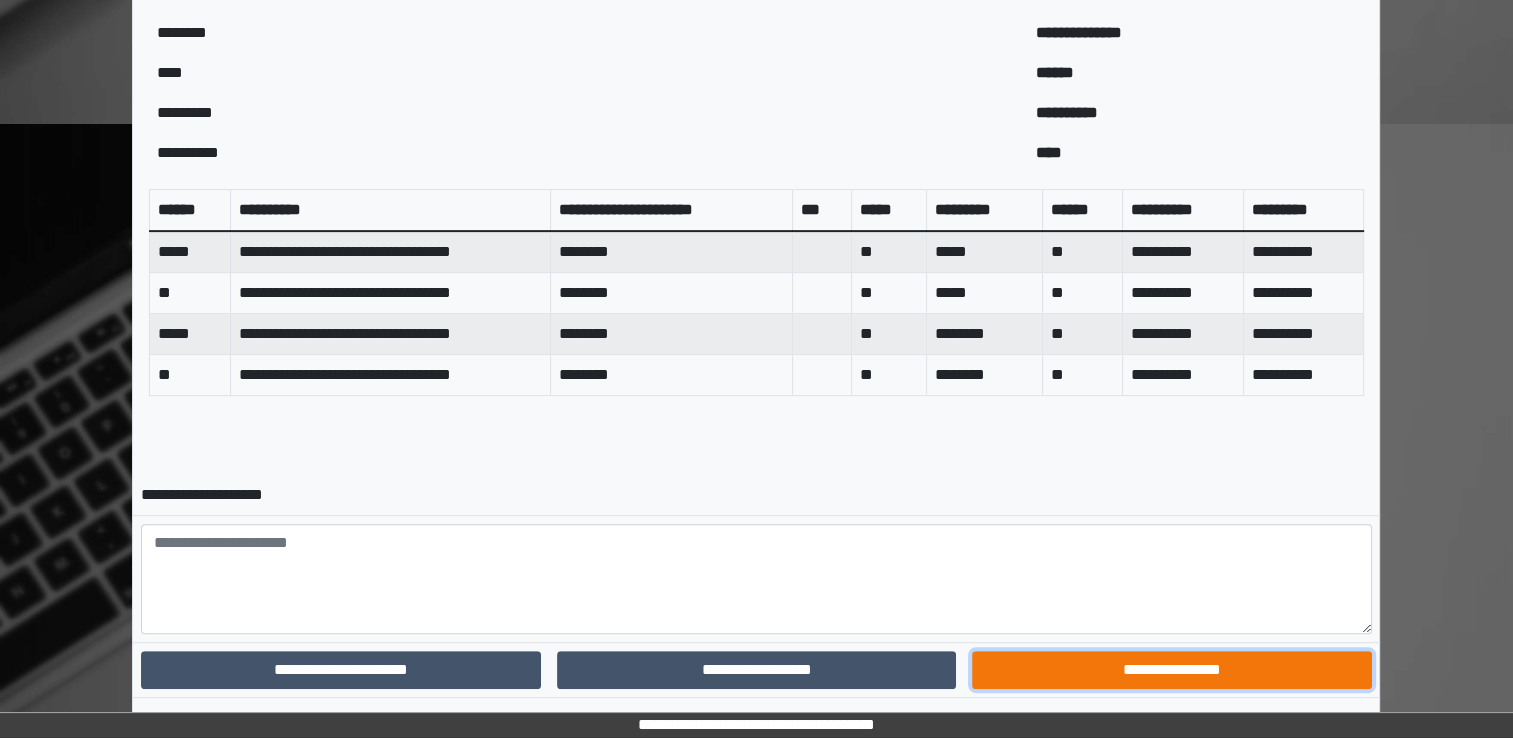 click on "**********" at bounding box center (1171, 670) 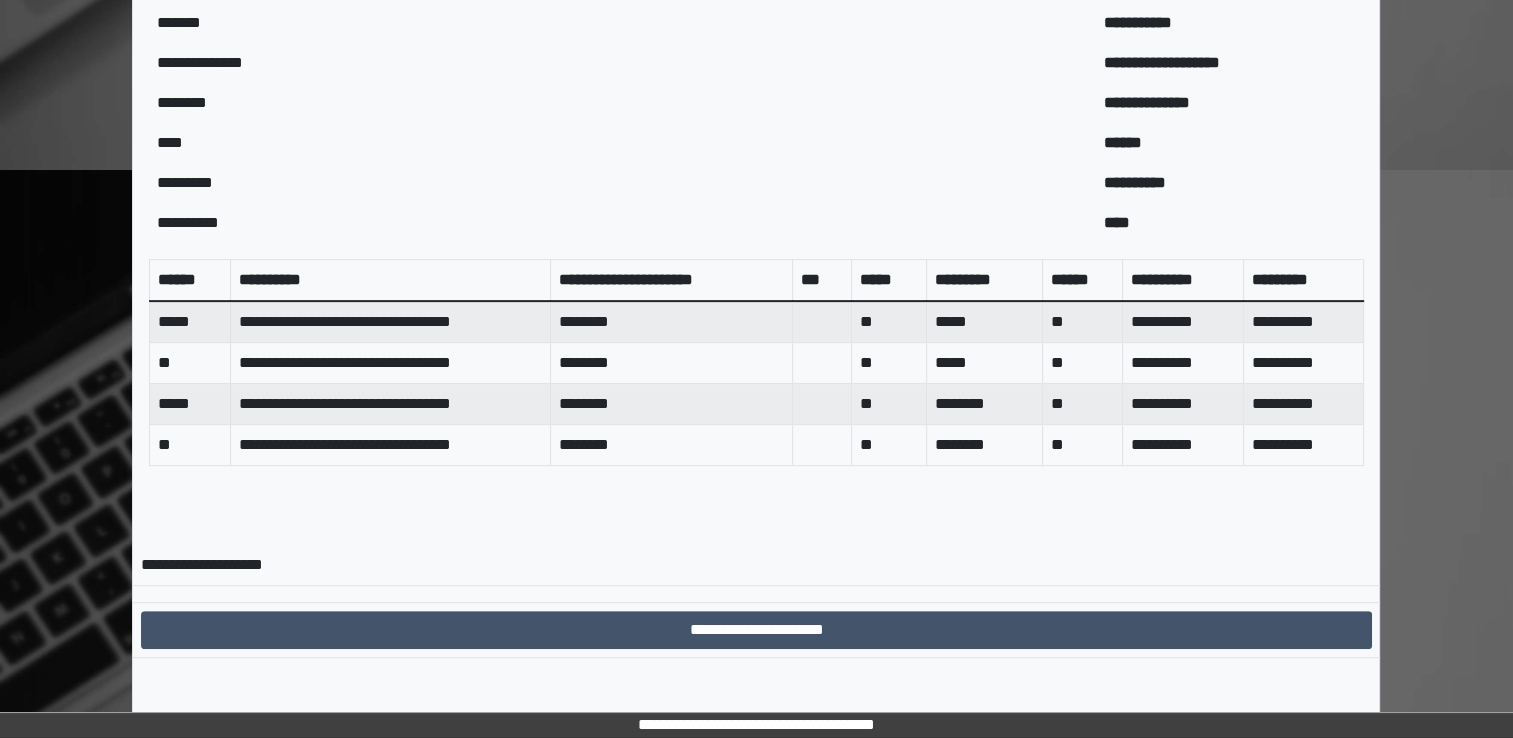 scroll, scrollTop: 681, scrollLeft: 0, axis: vertical 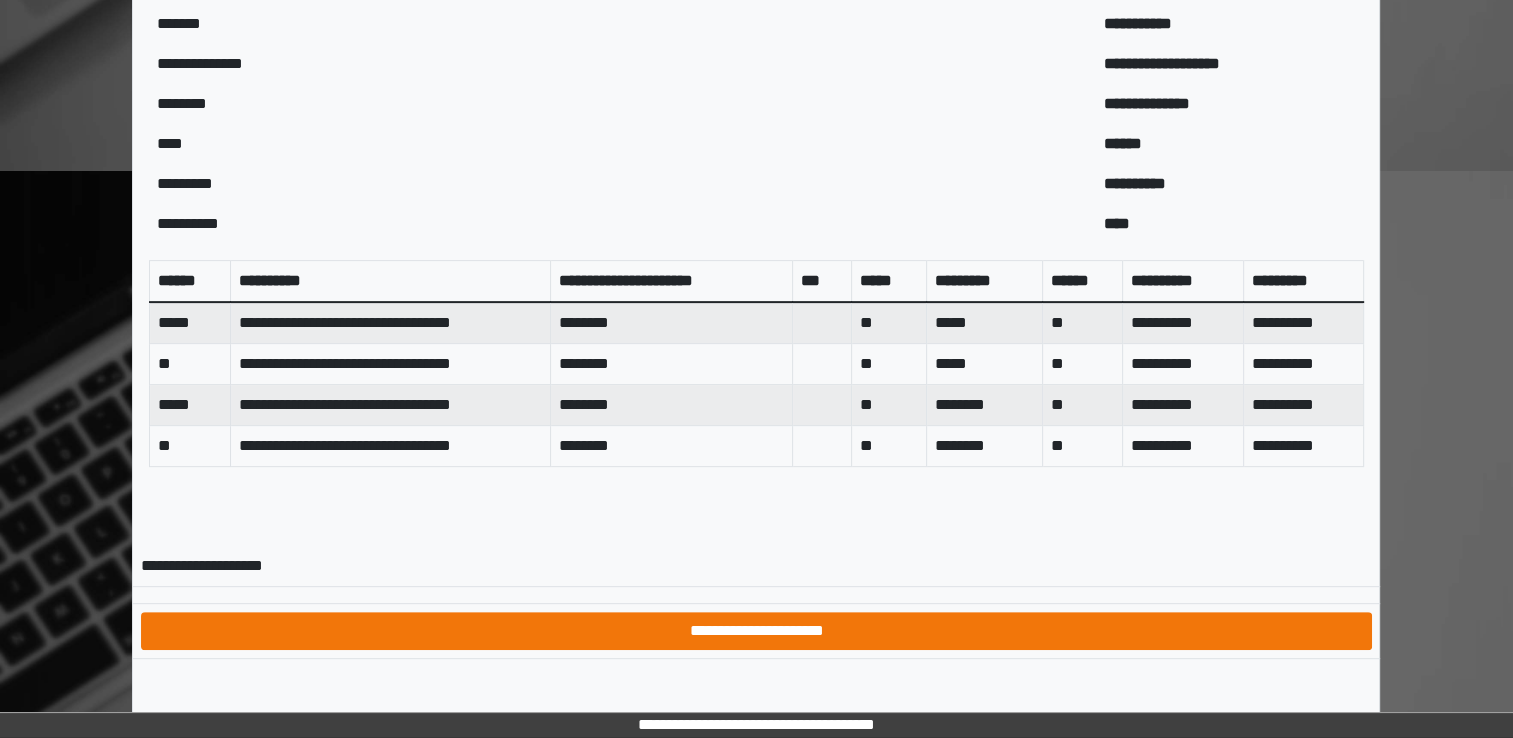 click on "**********" at bounding box center (756, 630) 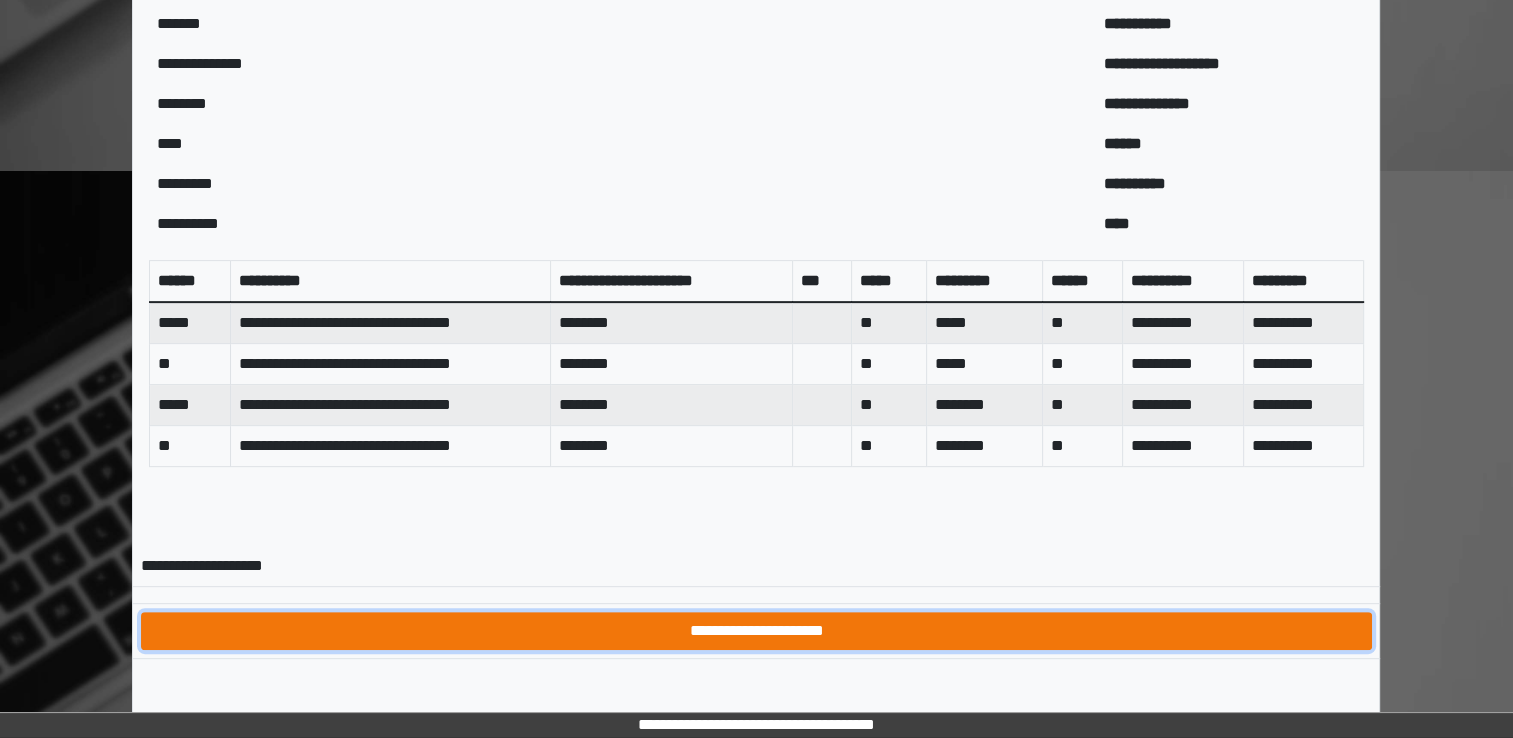 click on "**********" at bounding box center (756, 631) 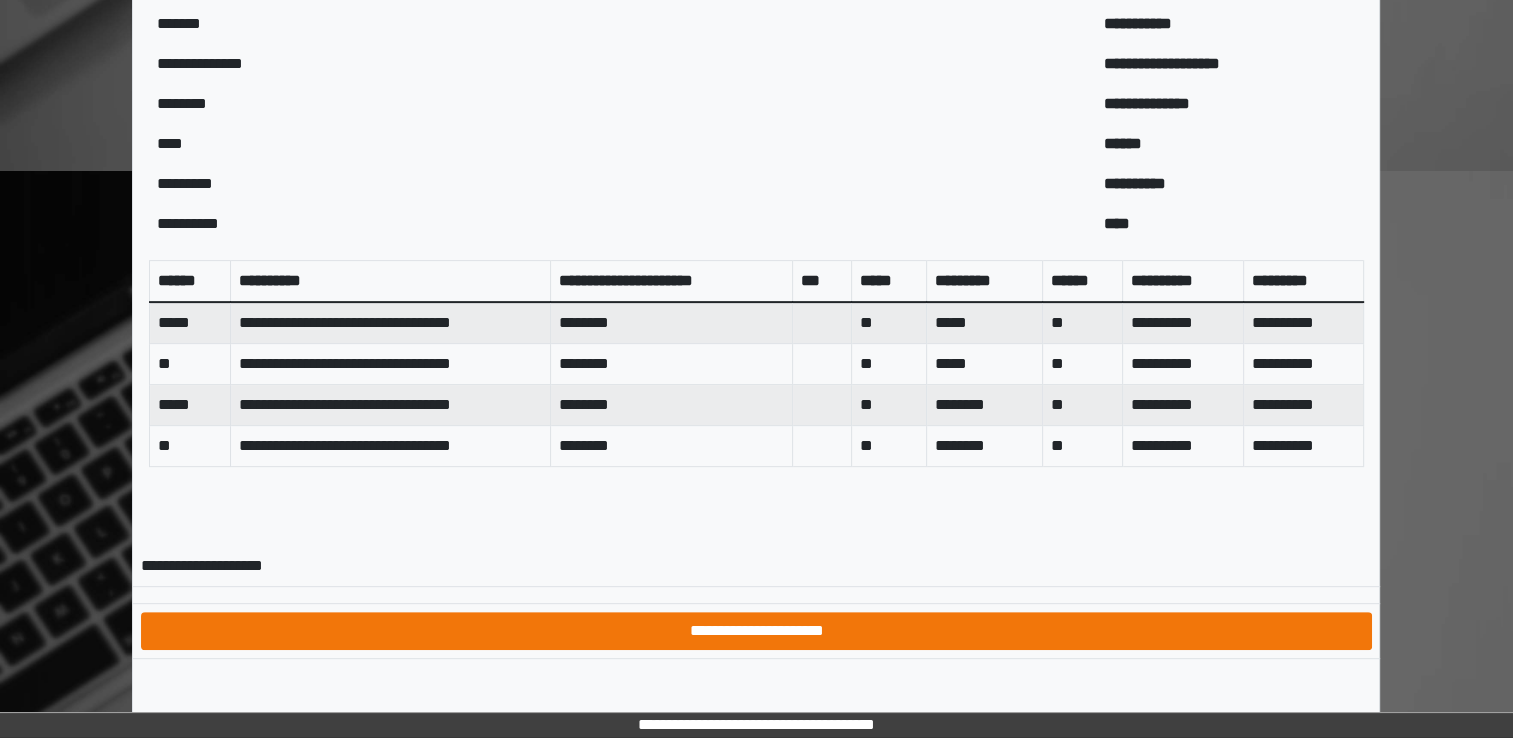 scroll, scrollTop: 0, scrollLeft: 0, axis: both 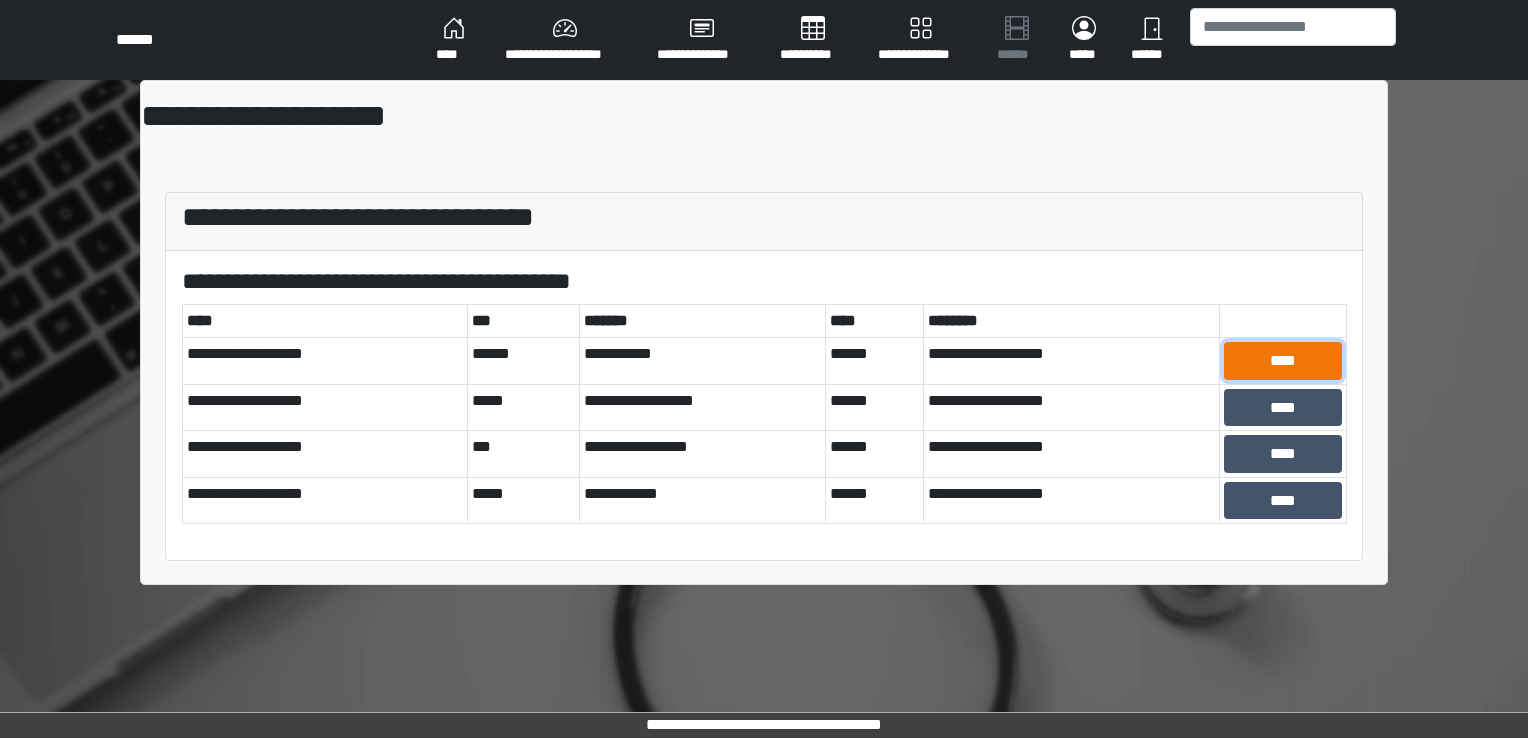 click on "****" at bounding box center [1283, 361] 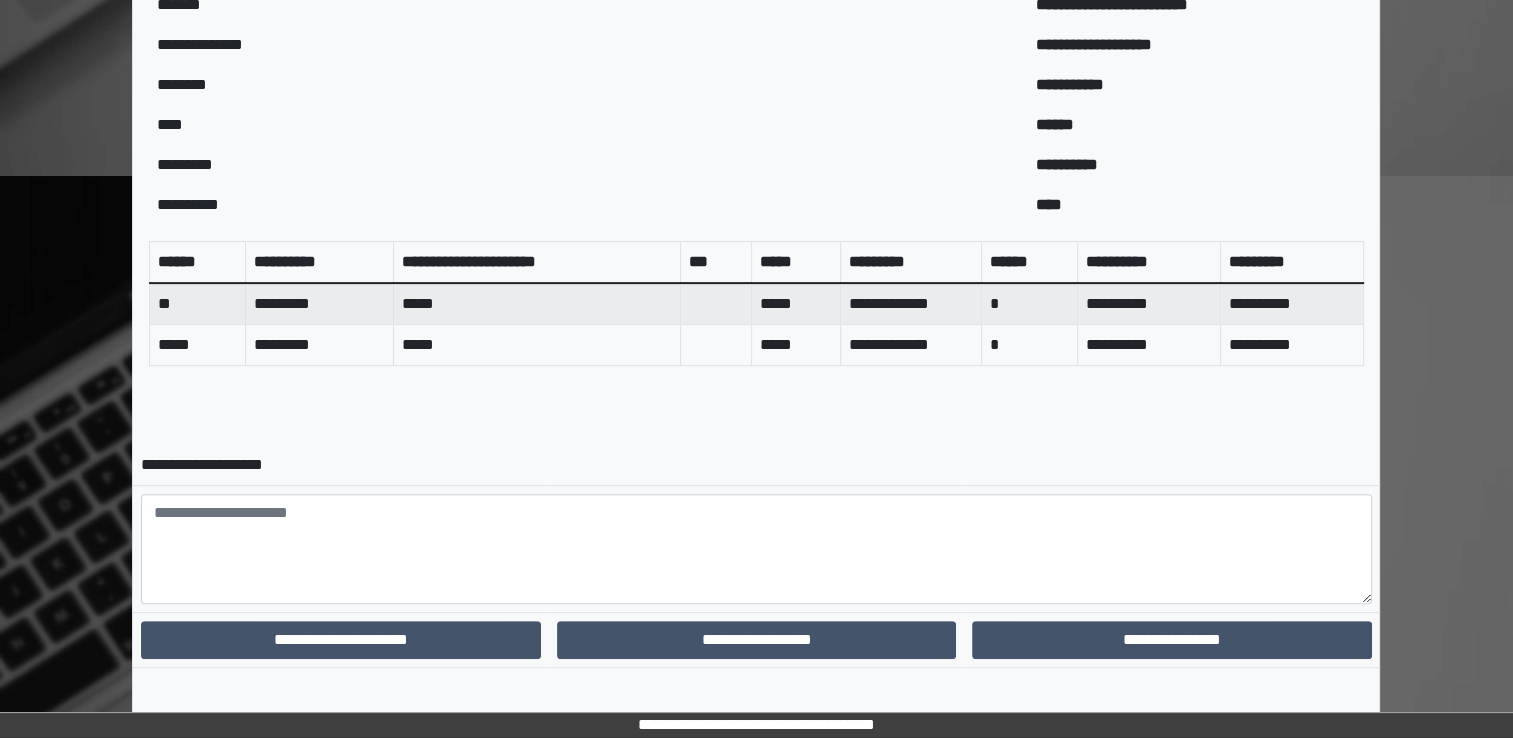 scroll, scrollTop: 685, scrollLeft: 0, axis: vertical 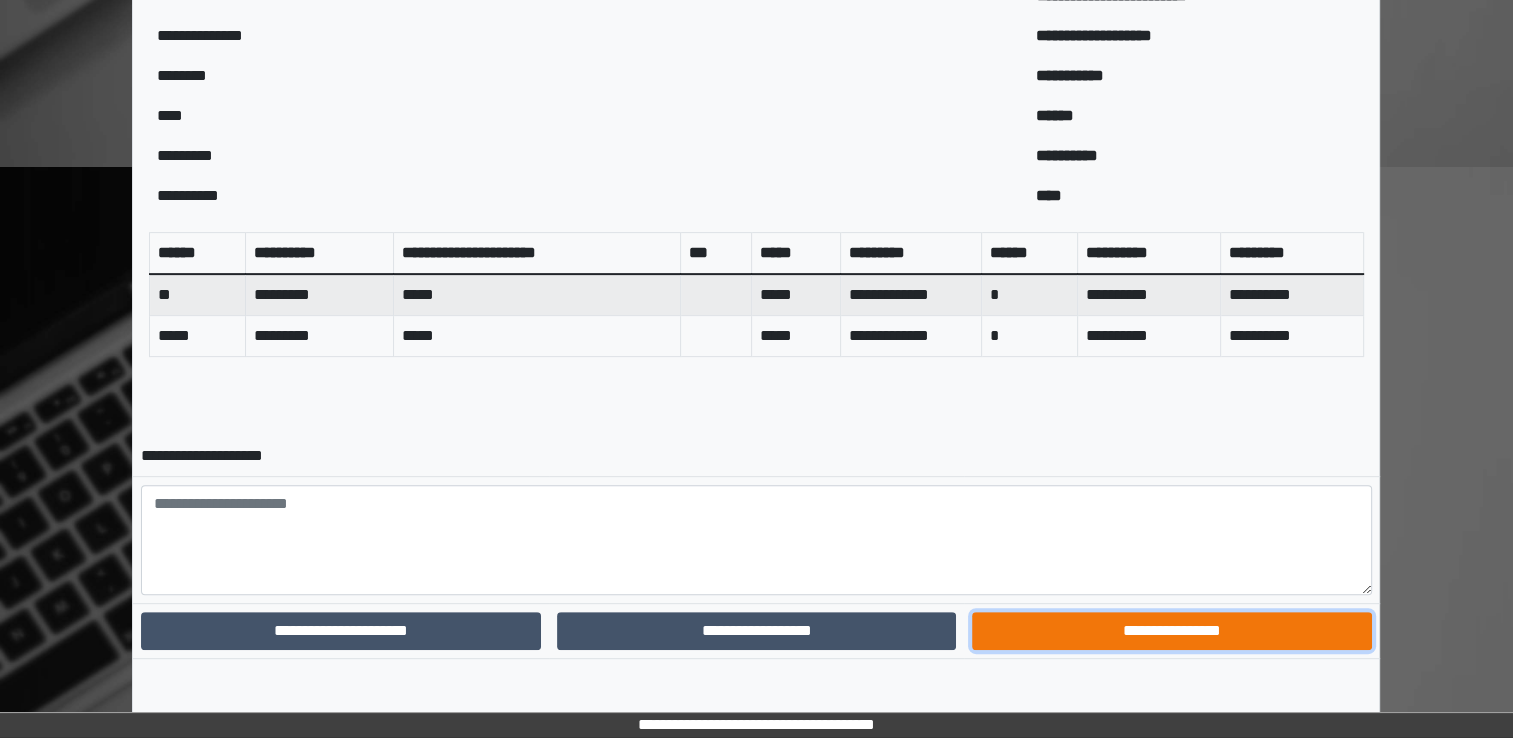 click on "**********" at bounding box center [1171, 631] 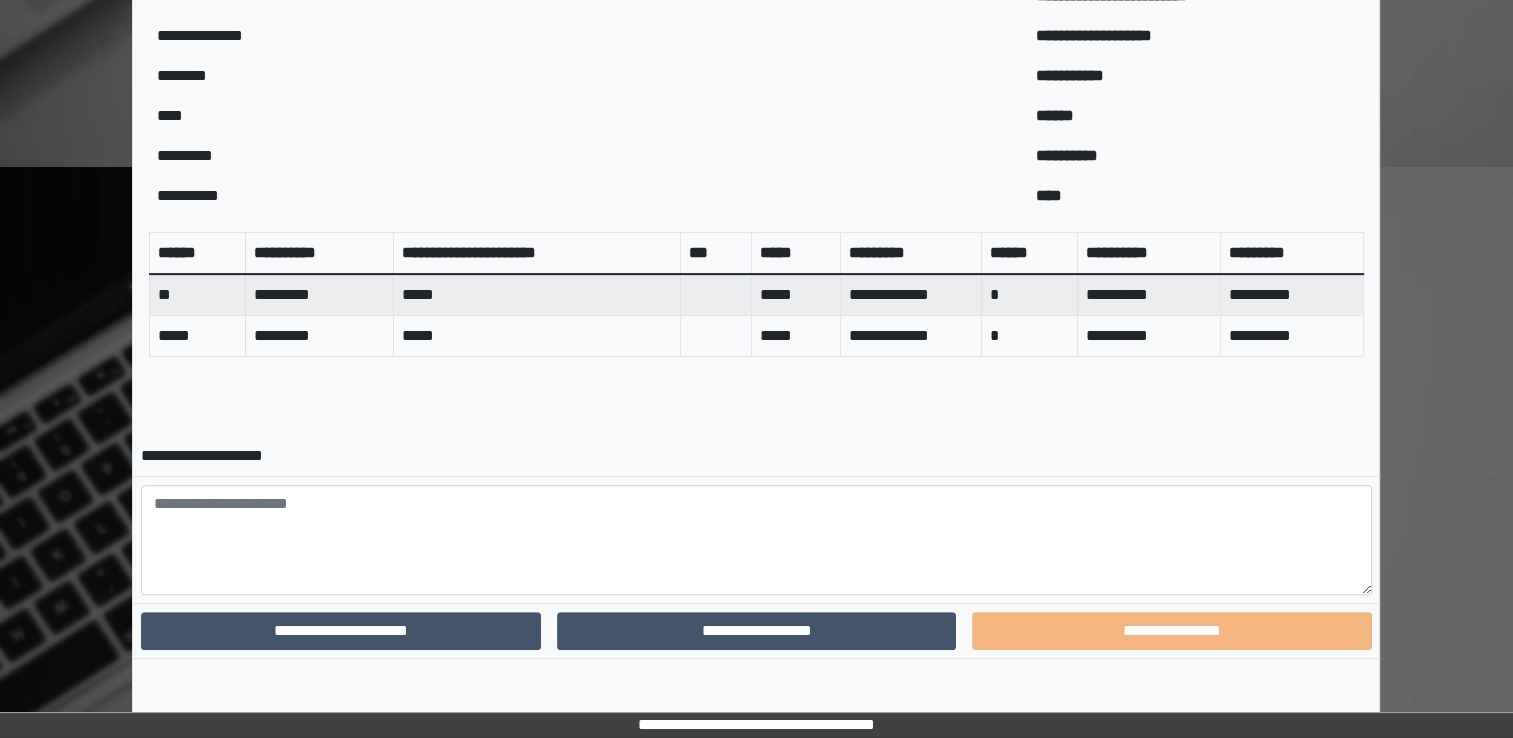 scroll, scrollTop: 600, scrollLeft: 0, axis: vertical 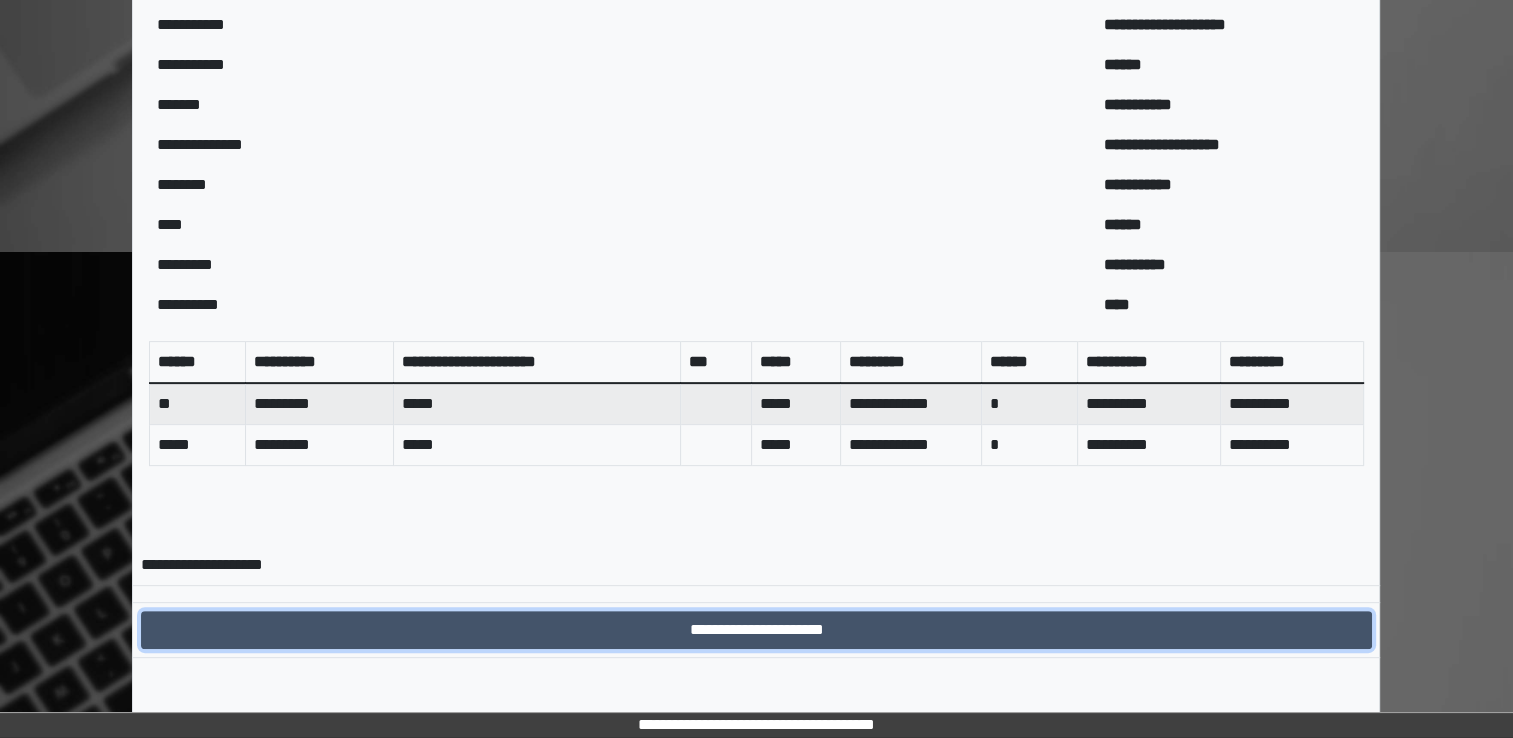 click on "**********" at bounding box center (756, 630) 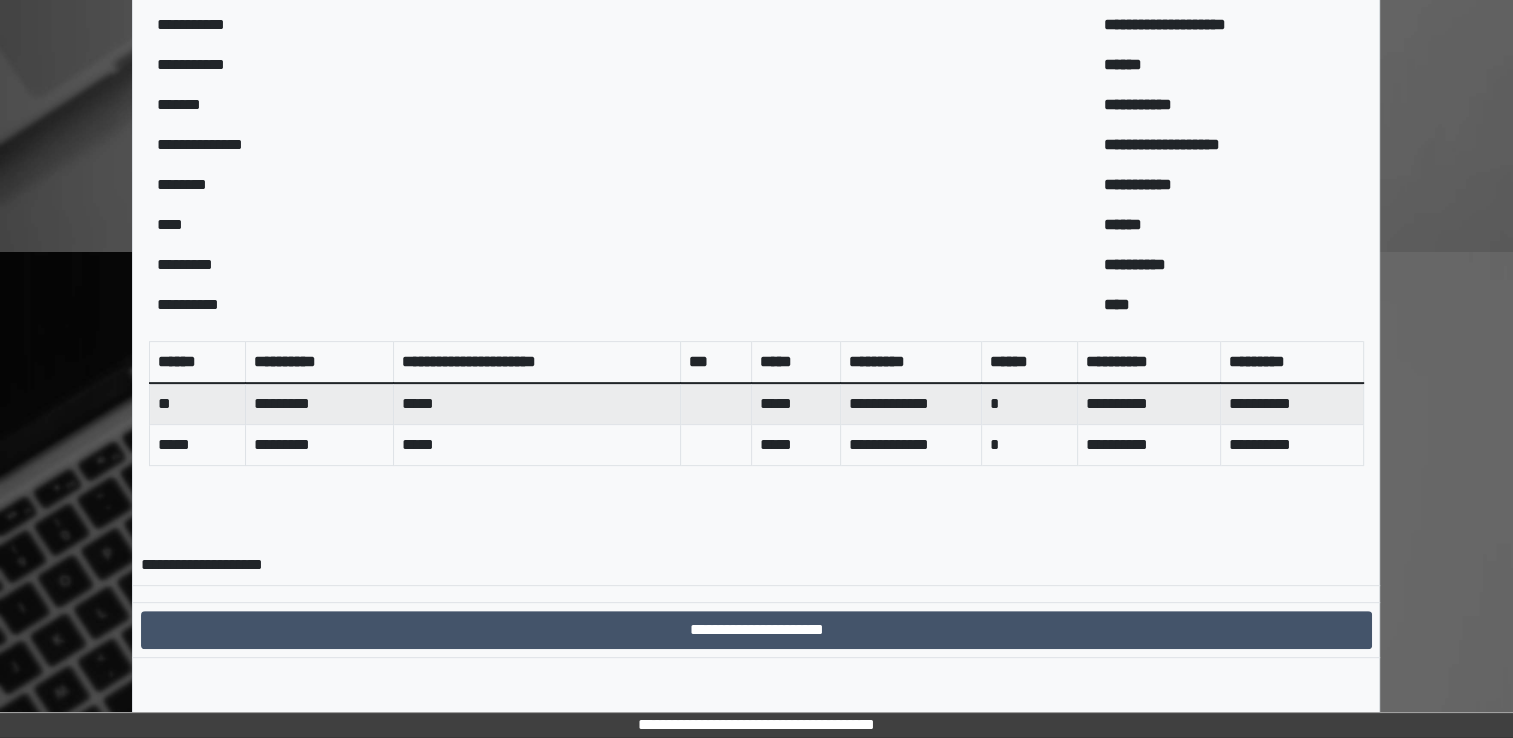 scroll, scrollTop: 0, scrollLeft: 0, axis: both 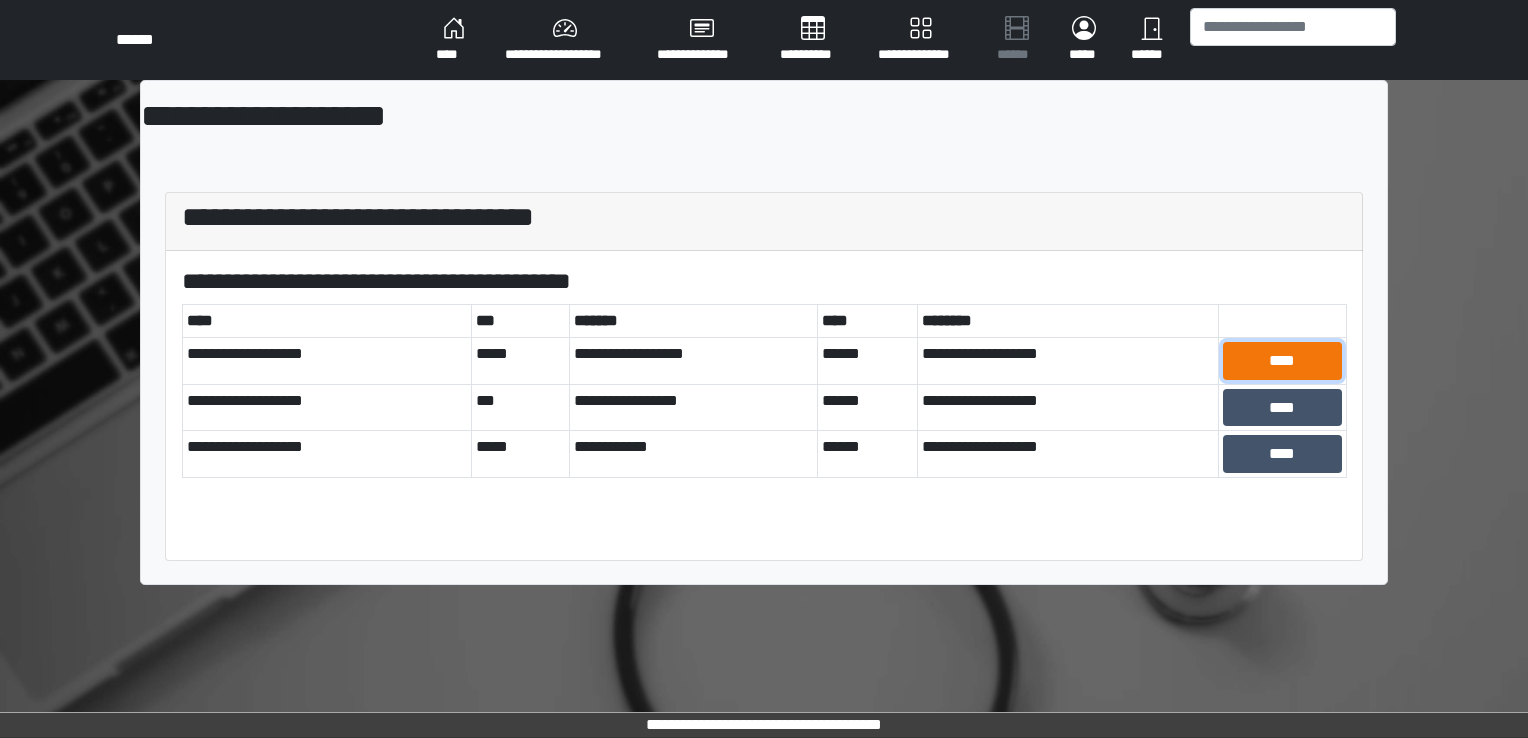 click on "****" at bounding box center (1282, 361) 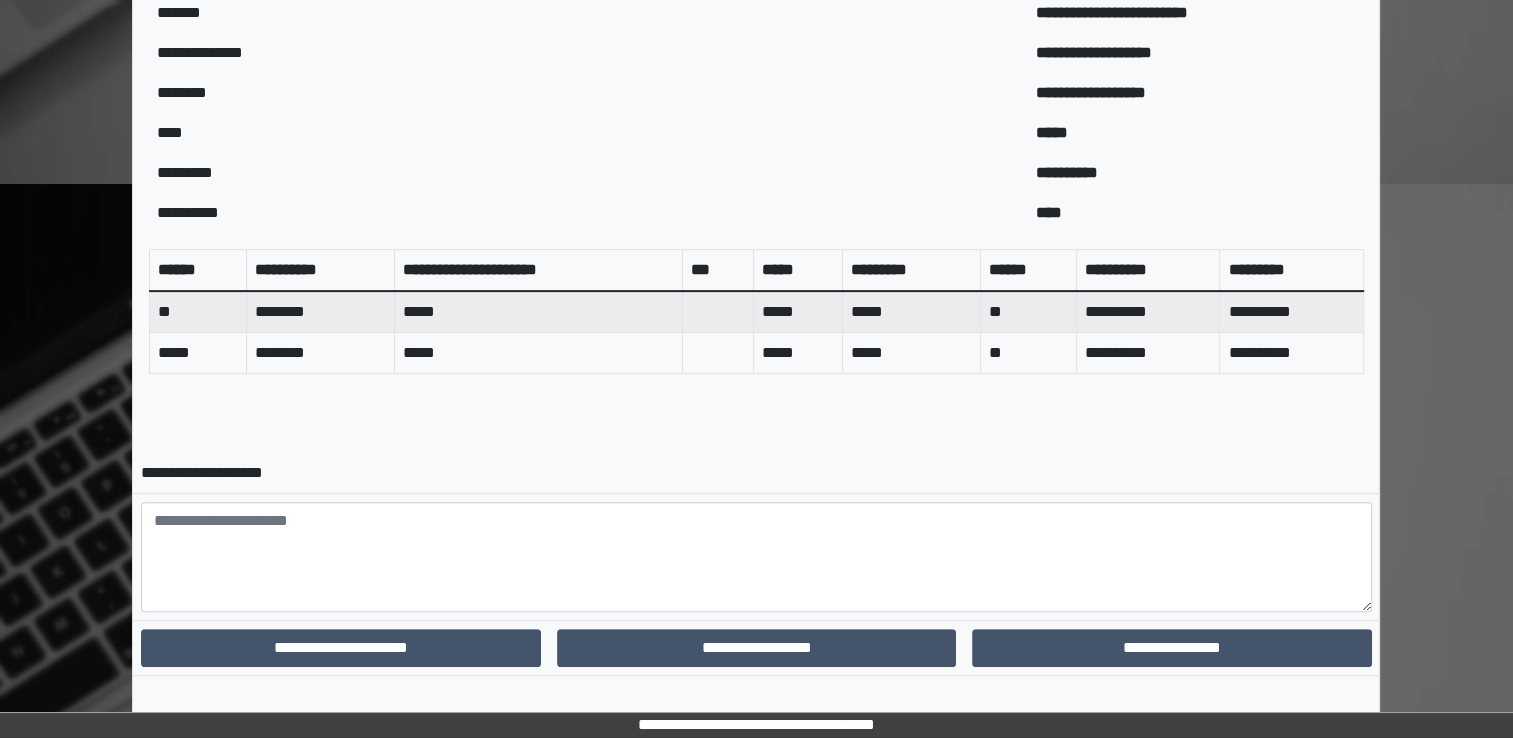 scroll, scrollTop: 685, scrollLeft: 0, axis: vertical 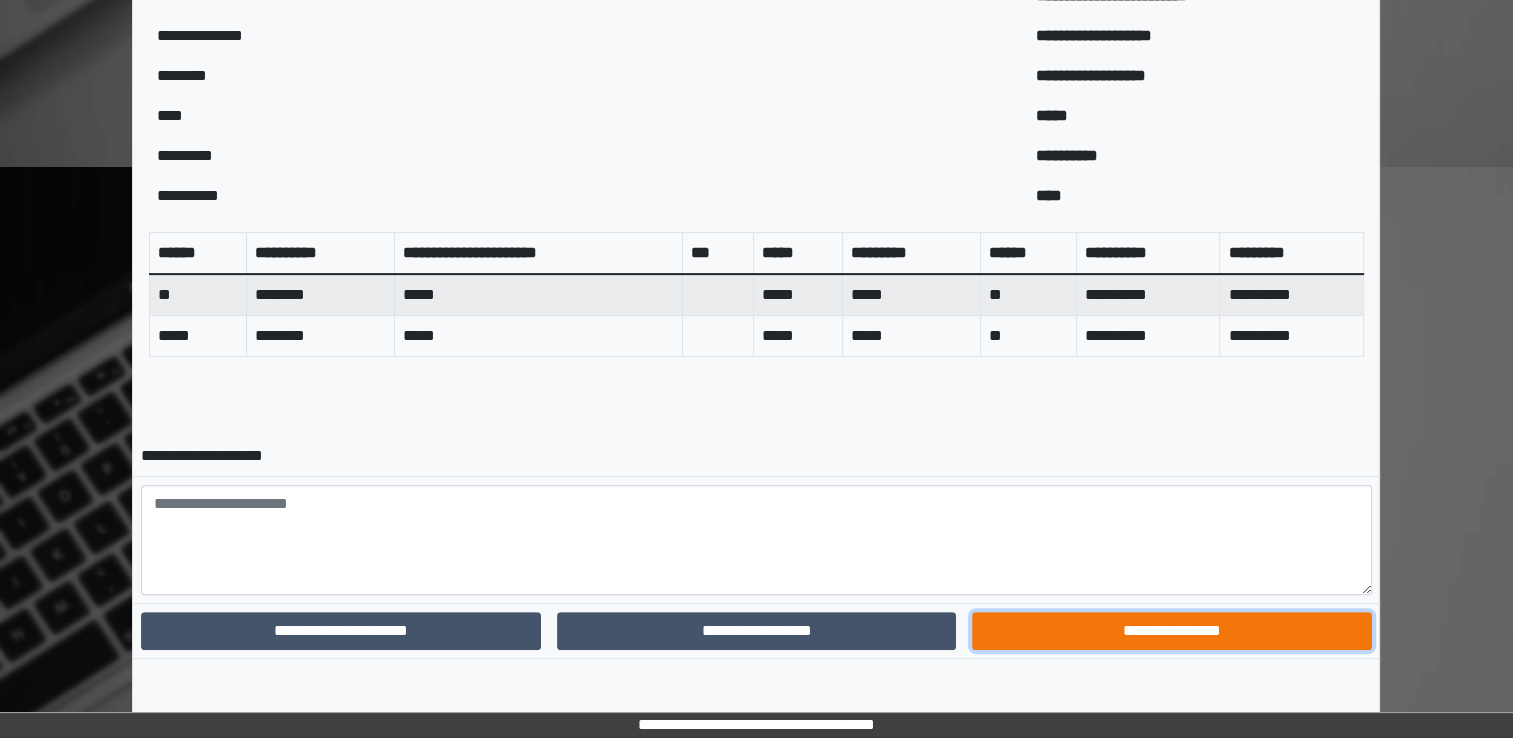 click on "**********" at bounding box center (1171, 631) 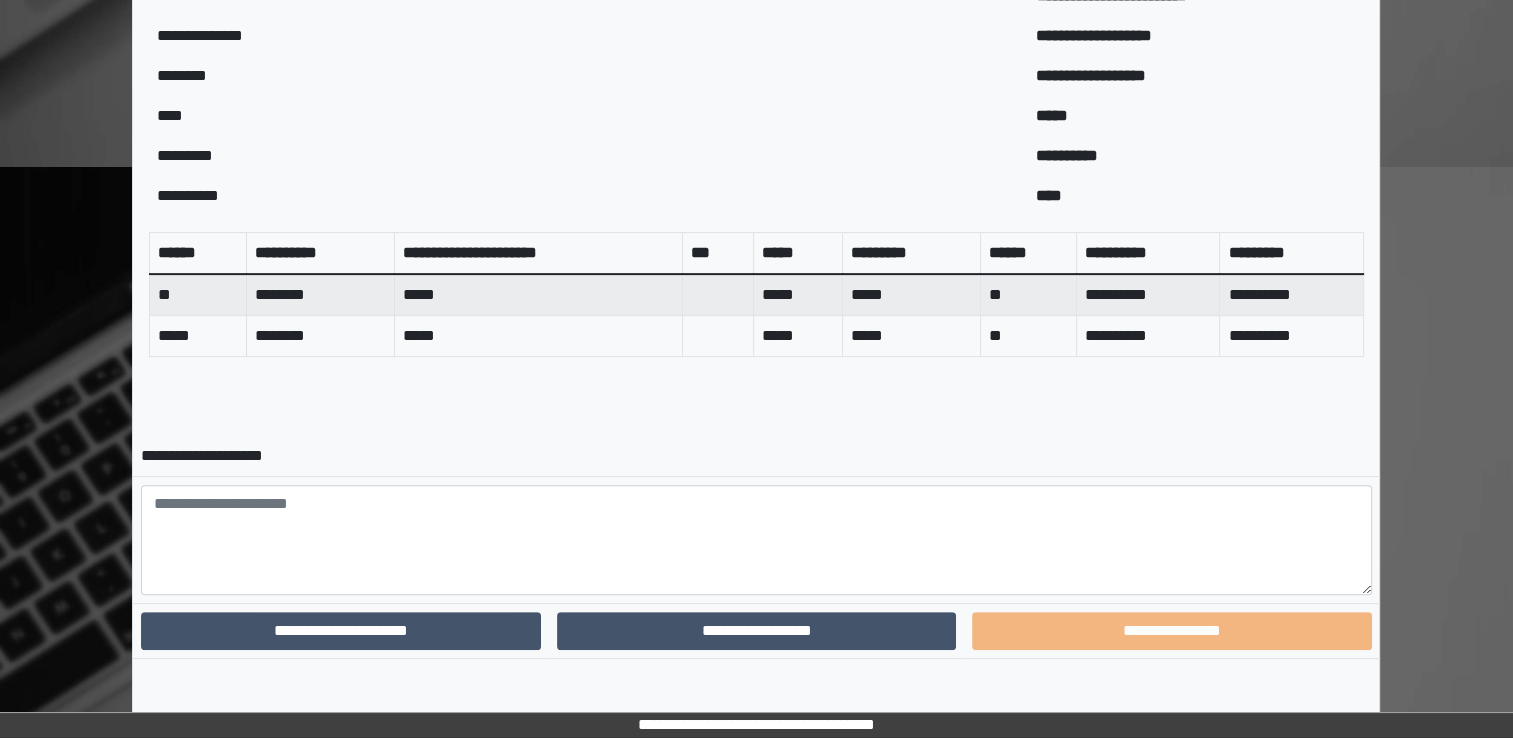 scroll, scrollTop: 600, scrollLeft: 0, axis: vertical 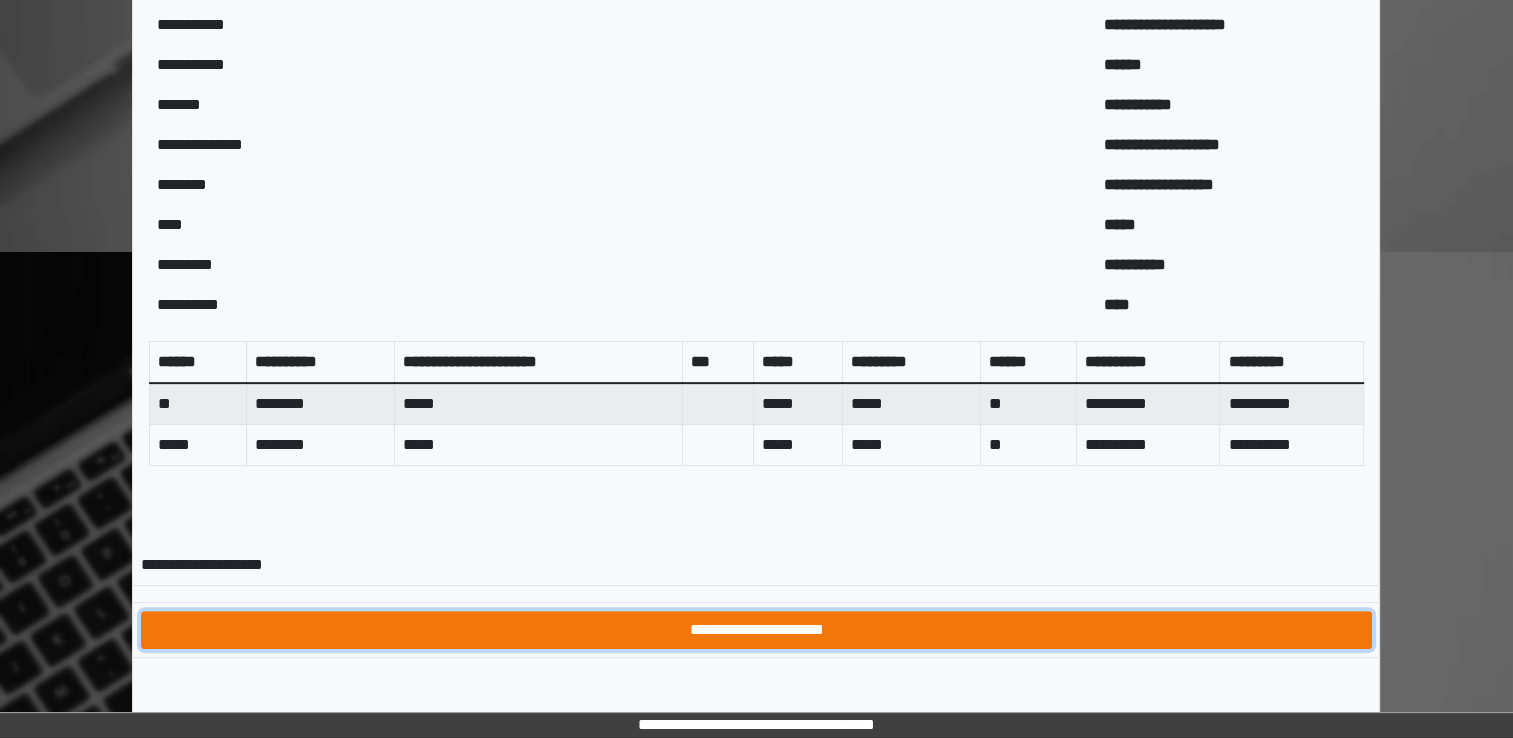 click on "**********" at bounding box center [756, 630] 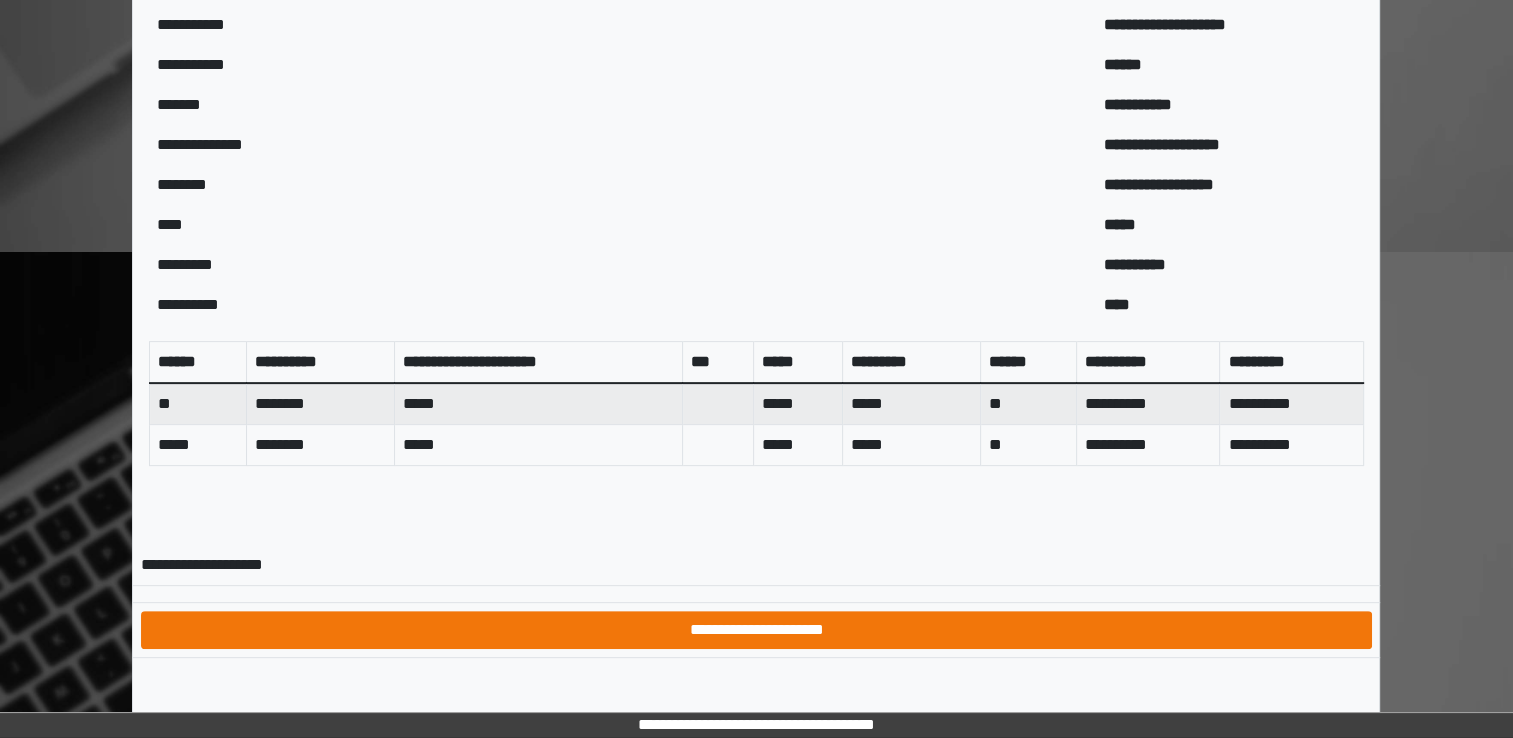 scroll, scrollTop: 0, scrollLeft: 0, axis: both 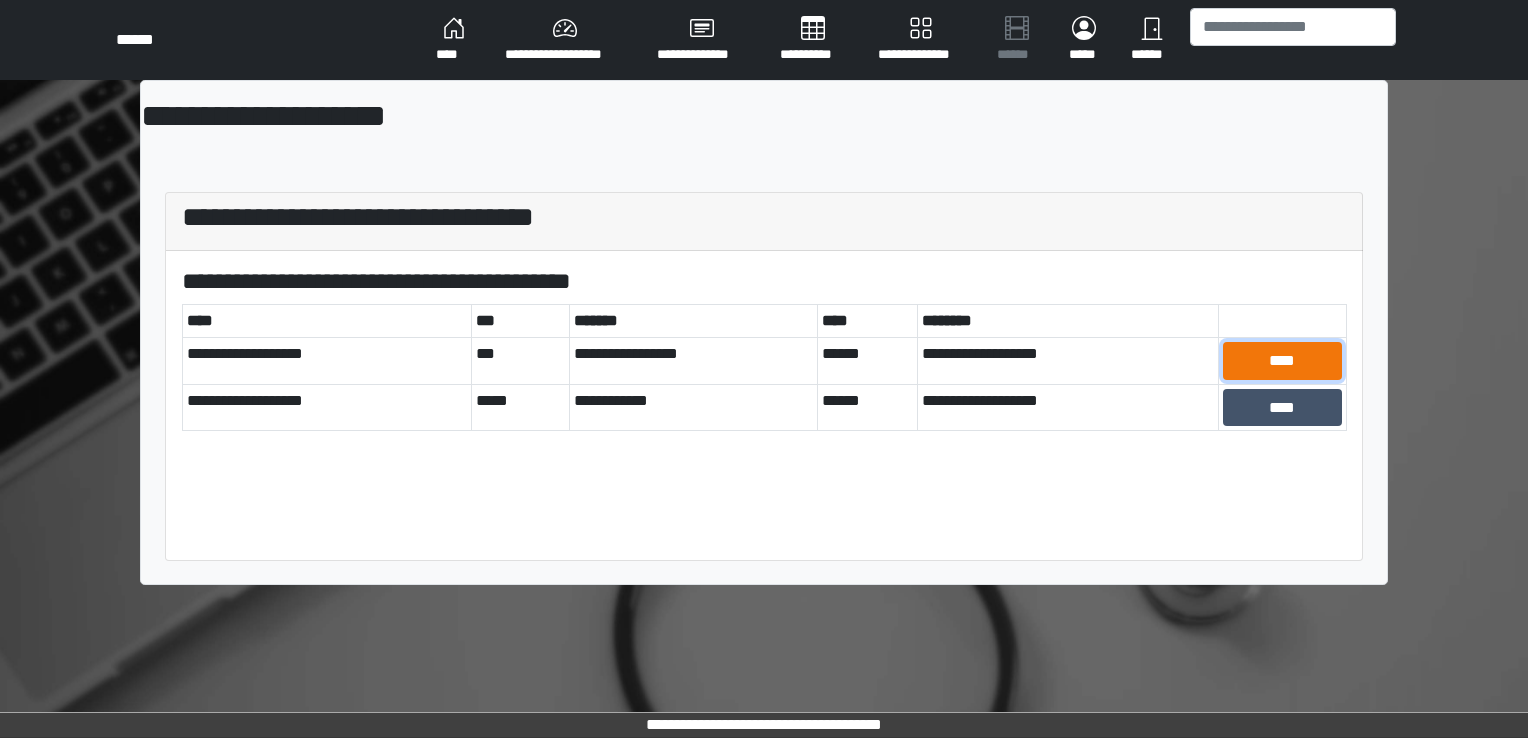 click on "****" at bounding box center [1282, 361] 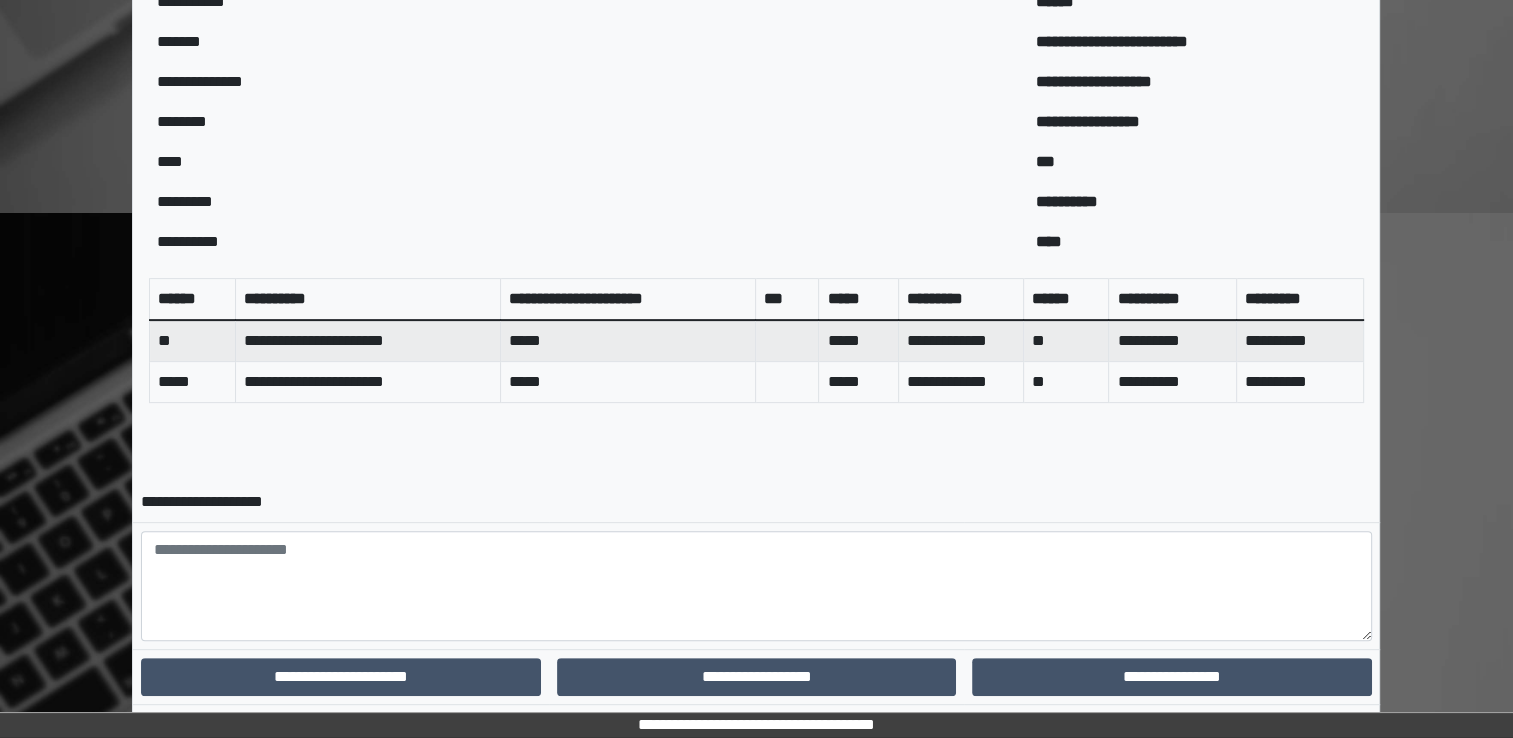 scroll, scrollTop: 685, scrollLeft: 0, axis: vertical 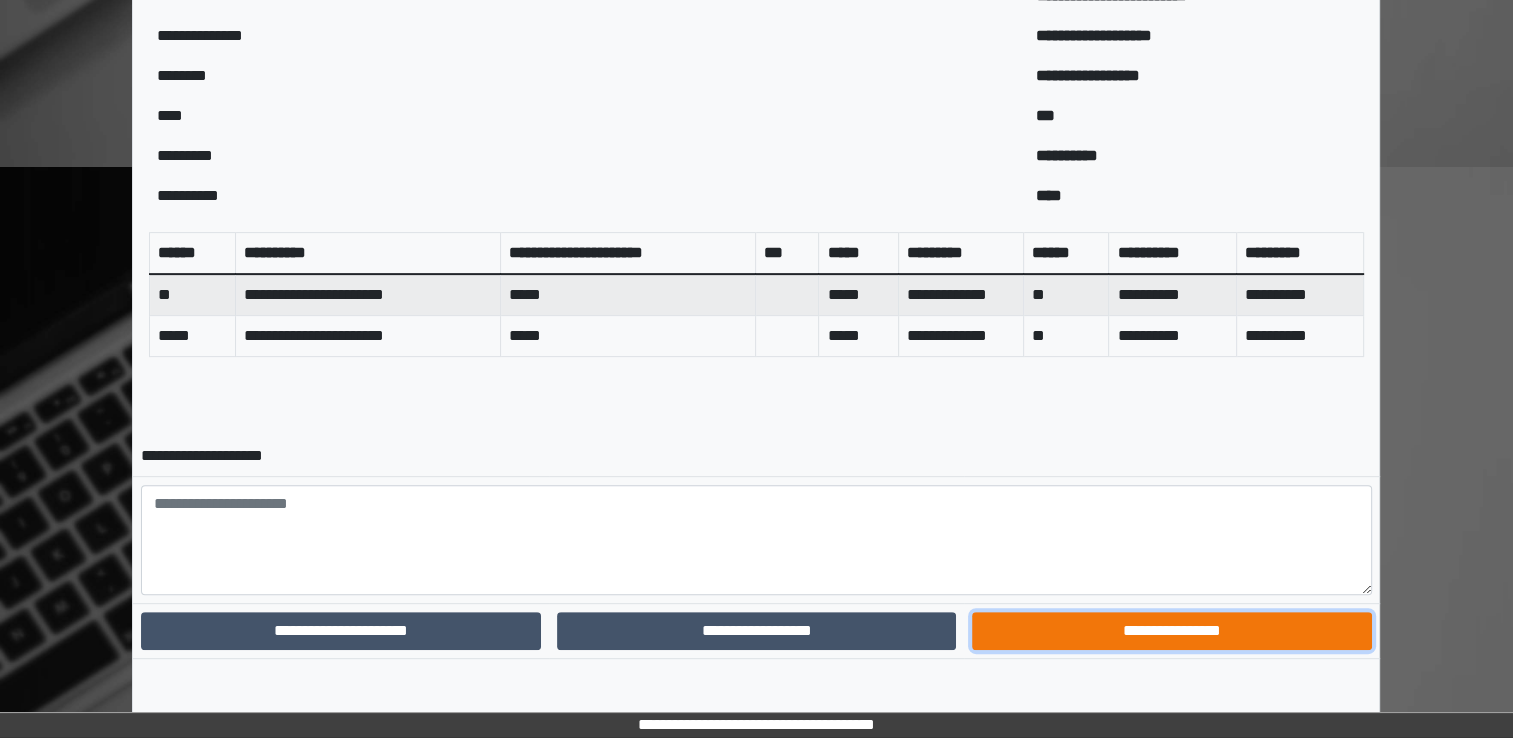 click on "**********" at bounding box center [1171, 631] 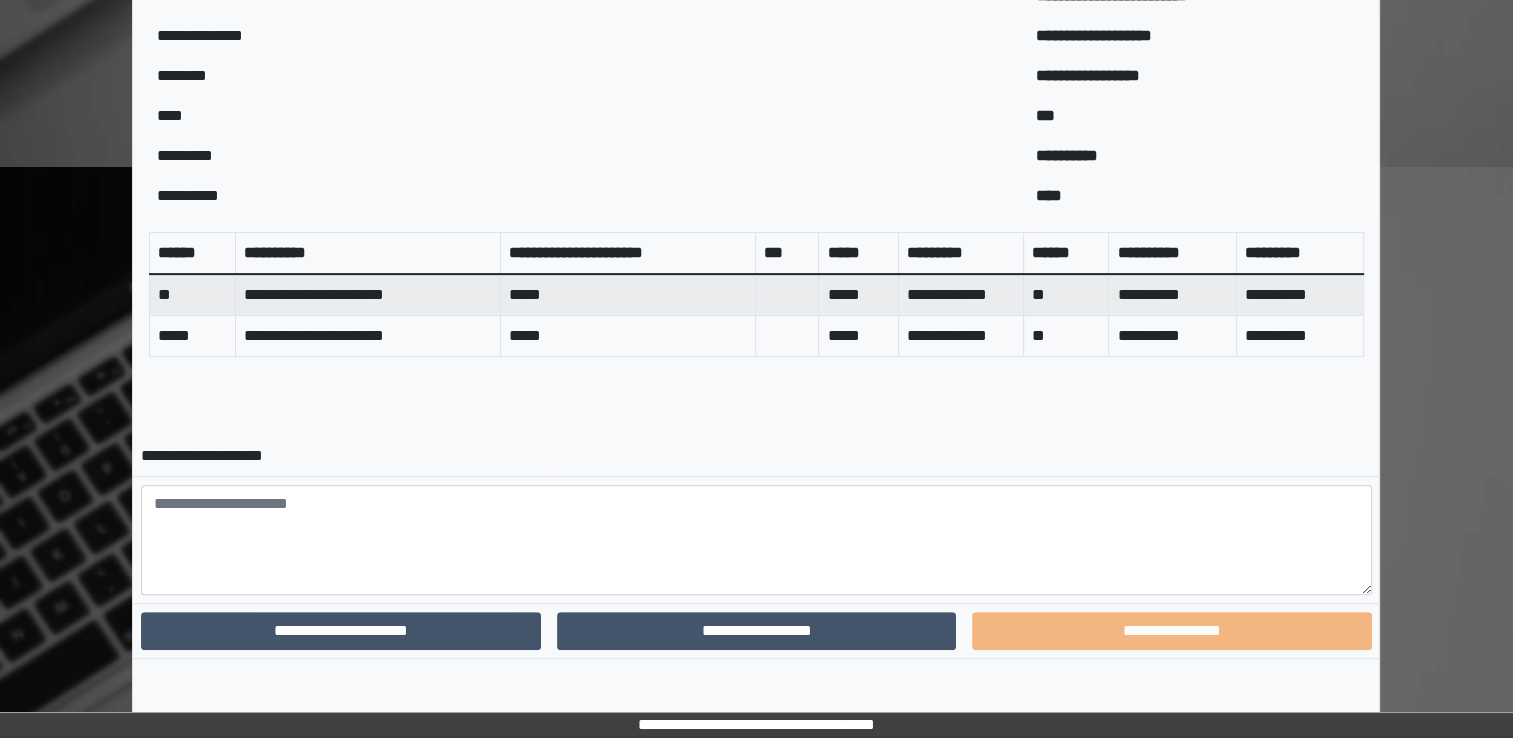 scroll, scrollTop: 600, scrollLeft: 0, axis: vertical 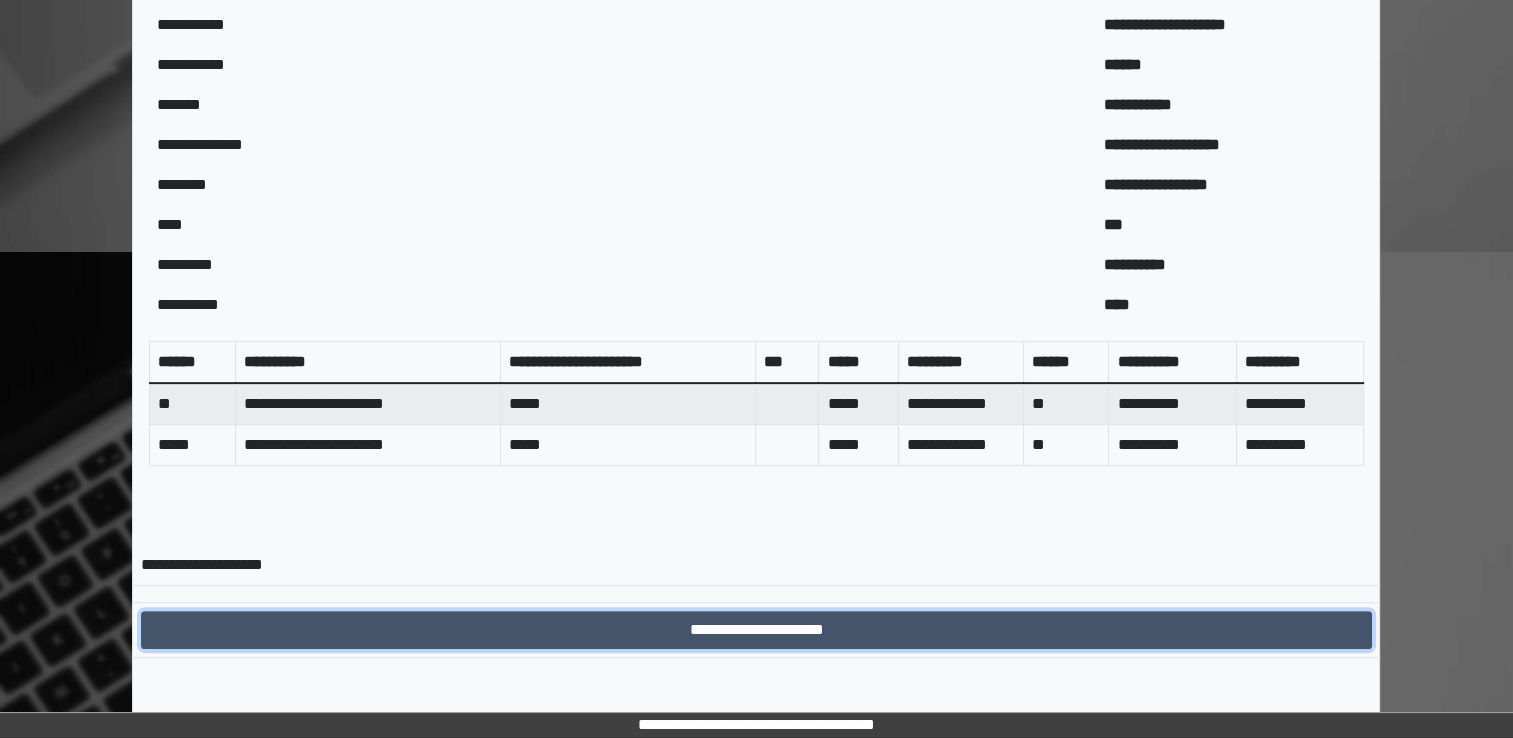 click on "**********" at bounding box center (756, 630) 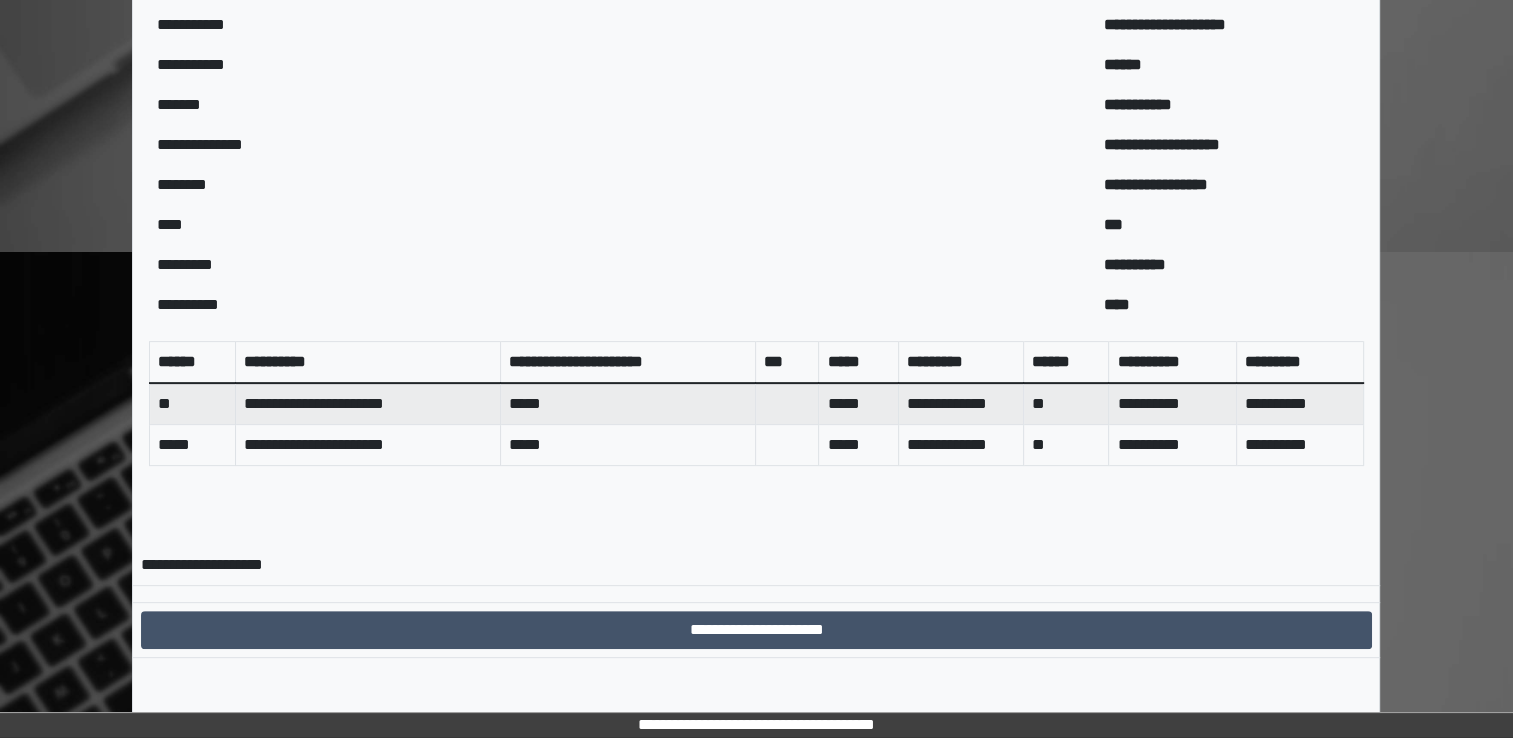 scroll, scrollTop: 0, scrollLeft: 0, axis: both 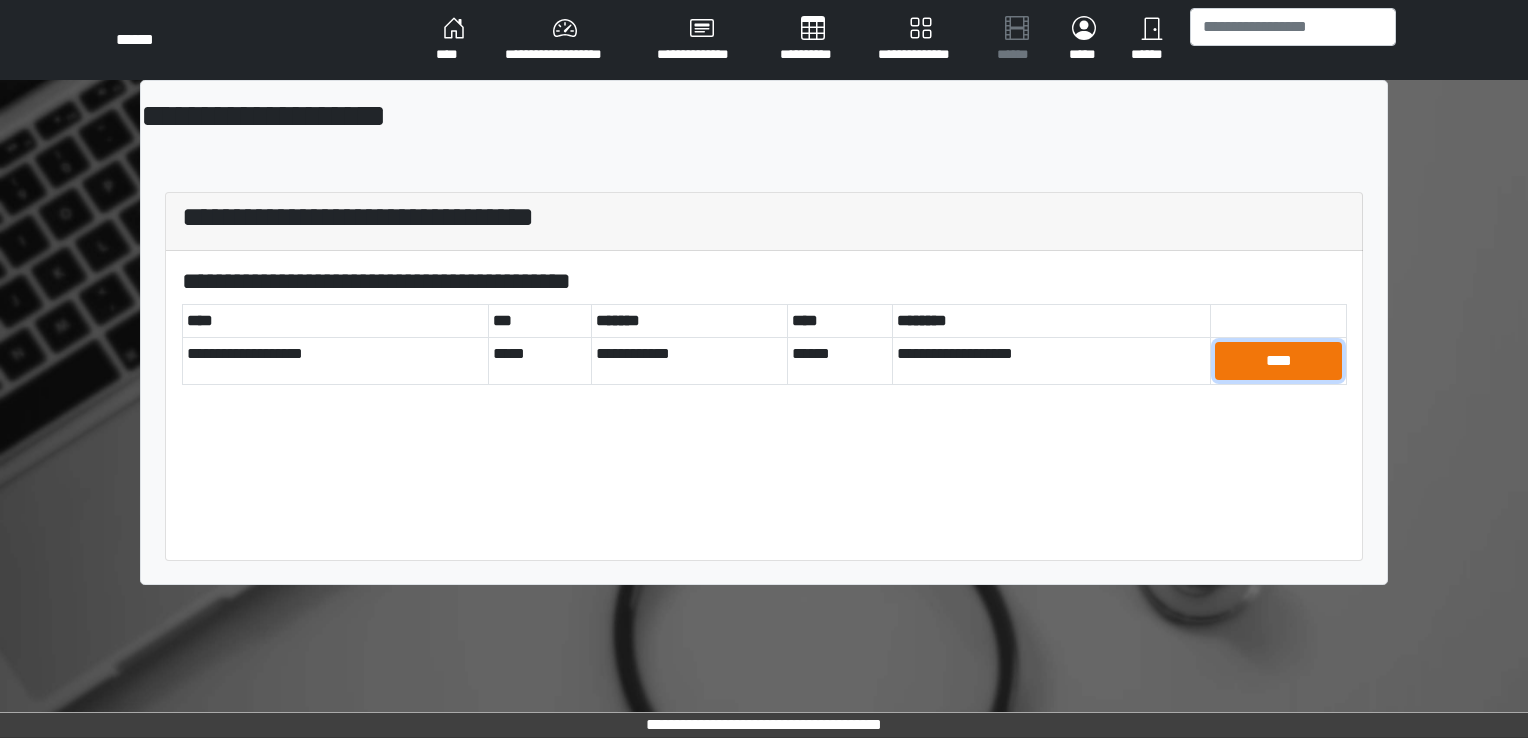 click on "****" at bounding box center (1278, 361) 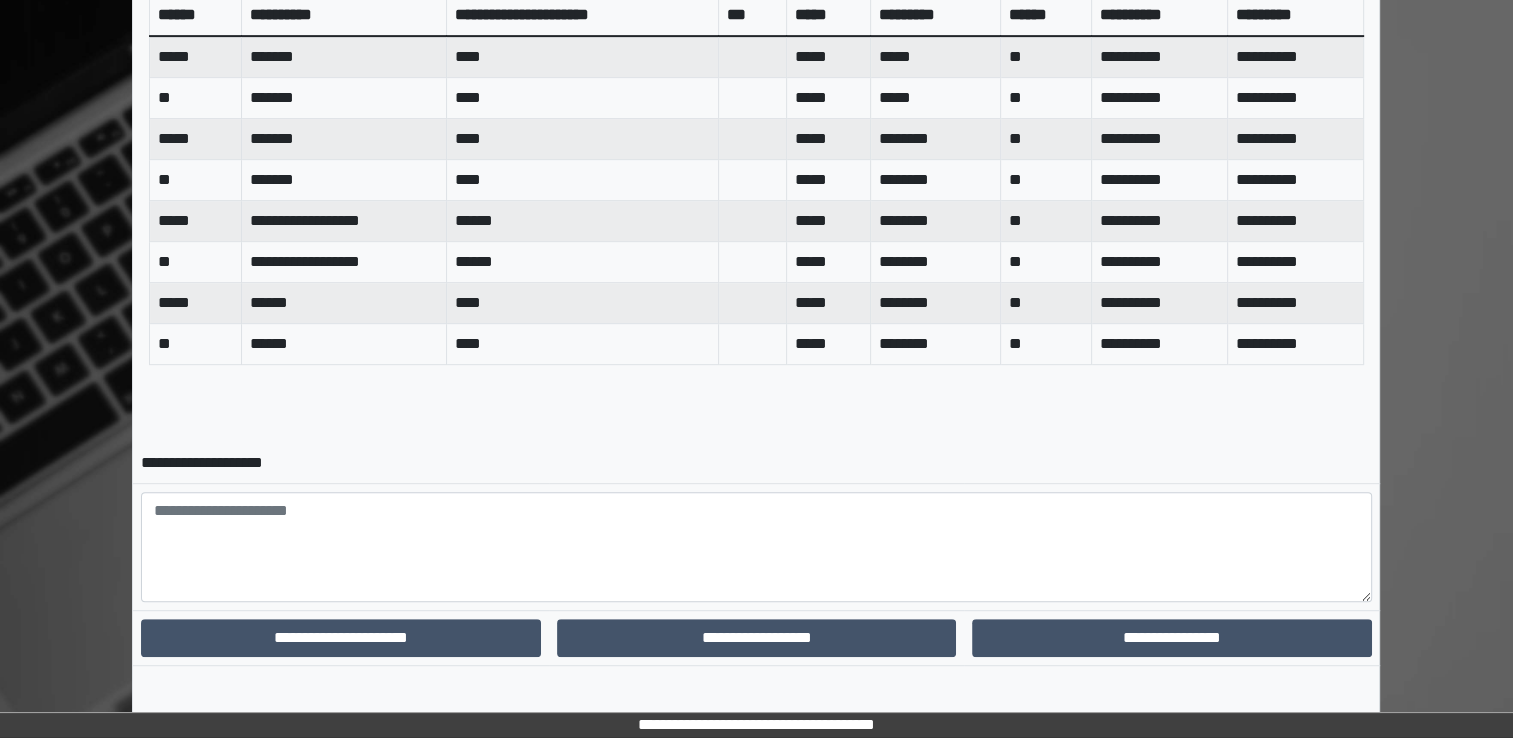 scroll, scrollTop: 930, scrollLeft: 0, axis: vertical 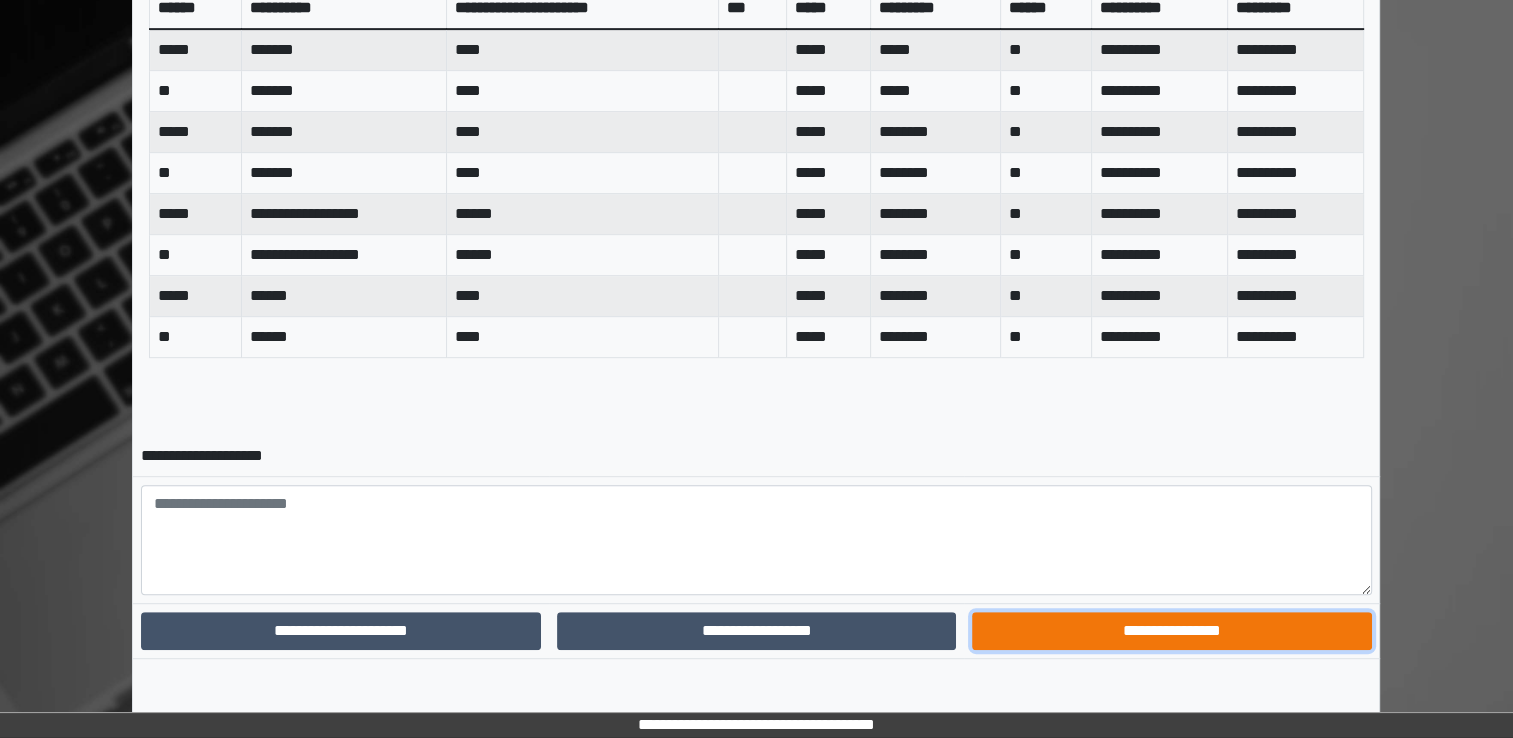click on "**********" at bounding box center [1171, 631] 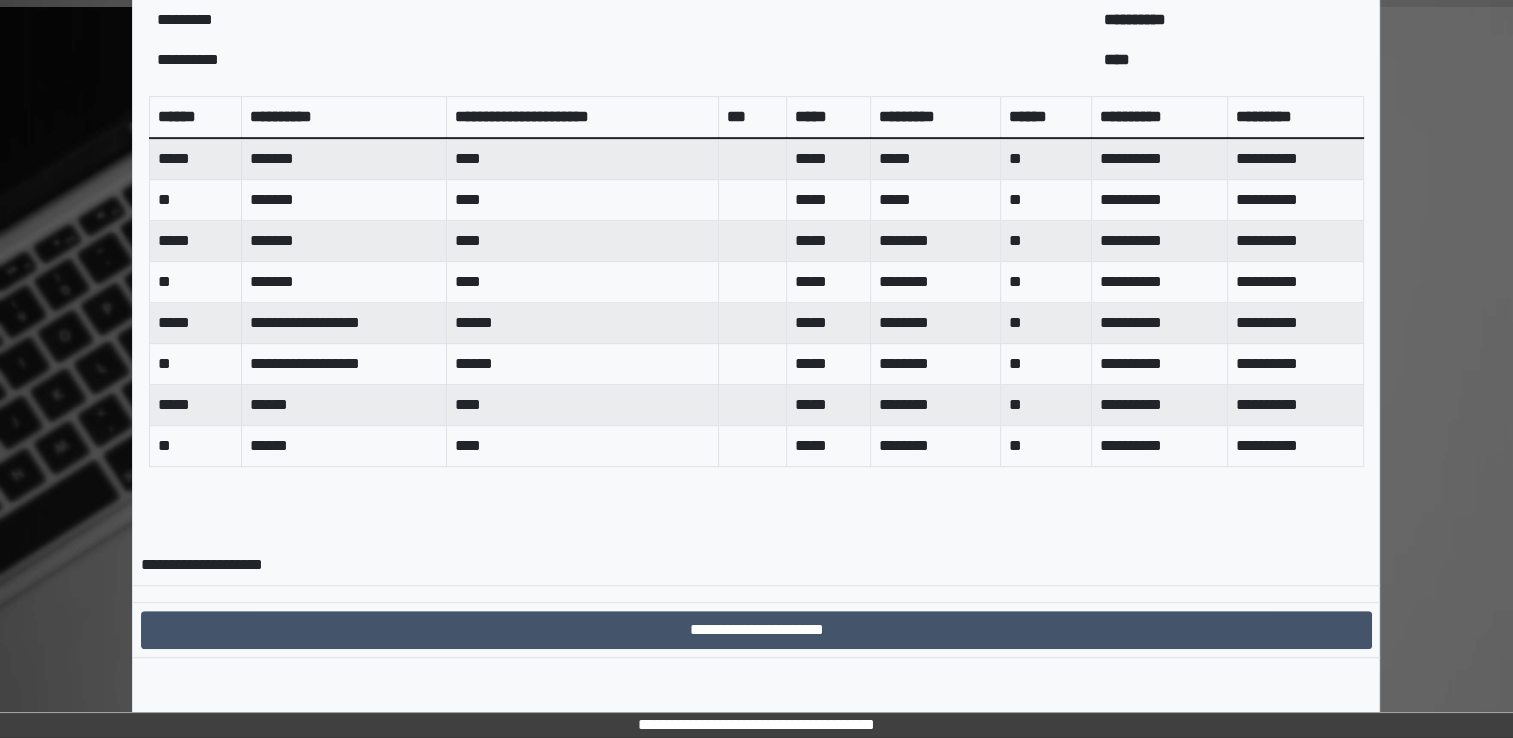 scroll, scrollTop: 844, scrollLeft: 0, axis: vertical 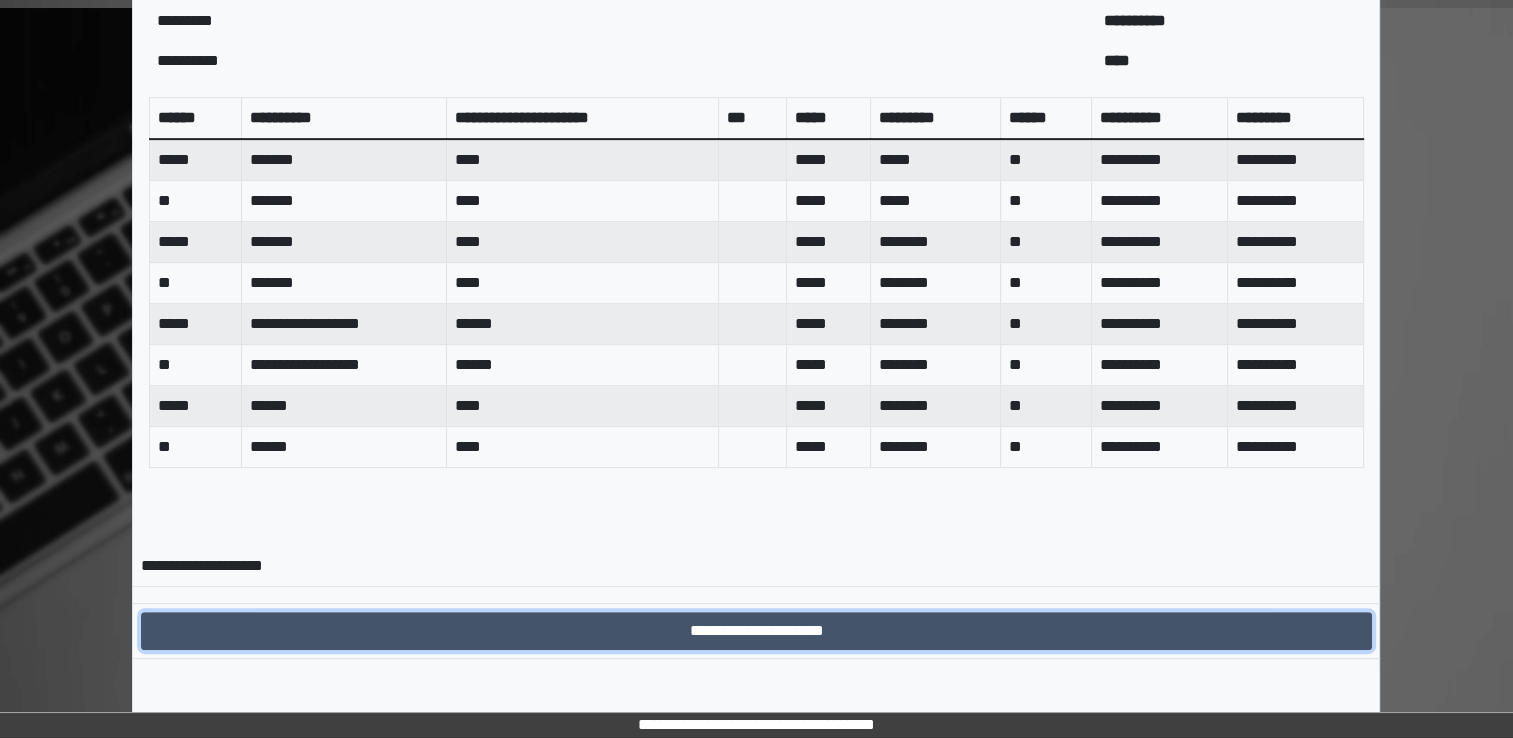 click on "**********" at bounding box center [756, 631] 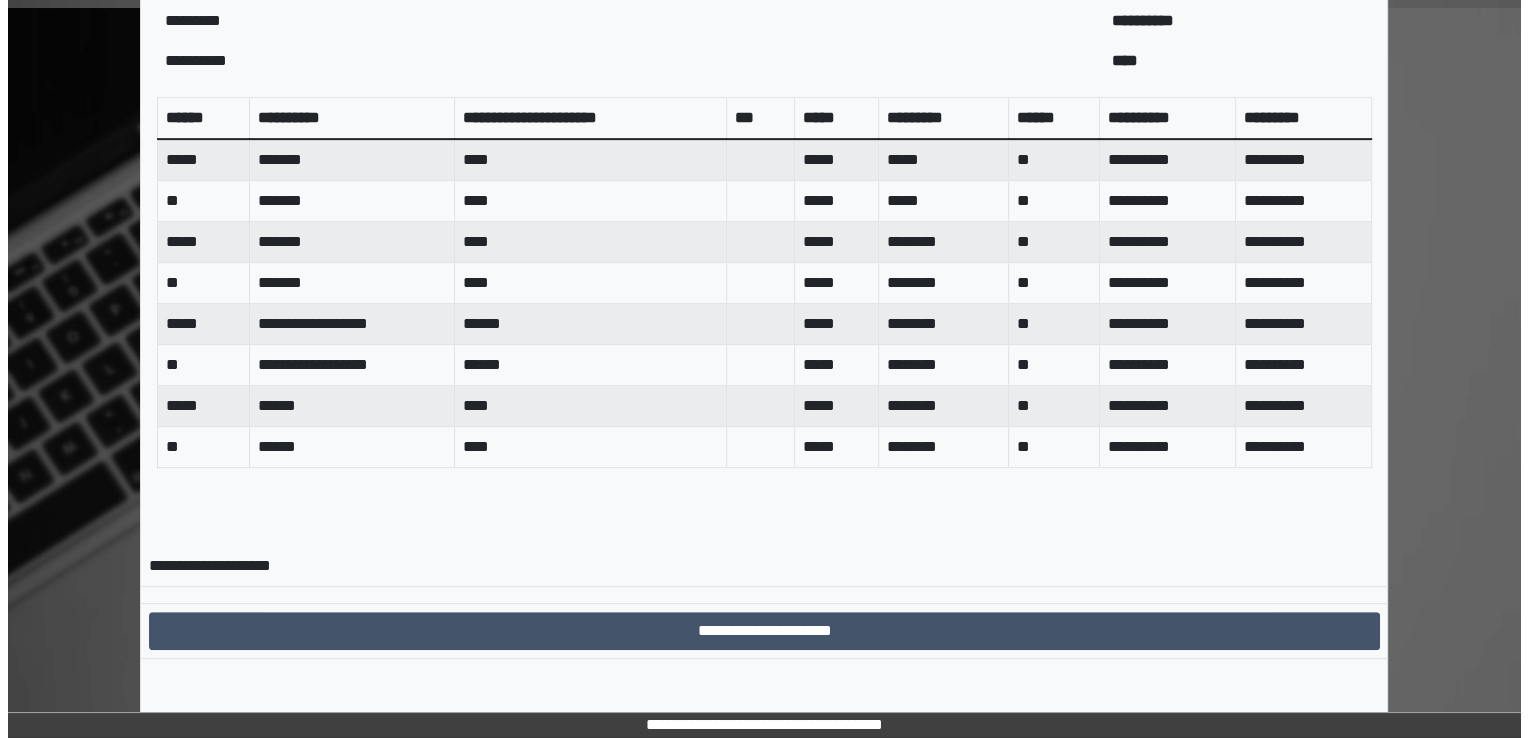 scroll, scrollTop: 0, scrollLeft: 0, axis: both 